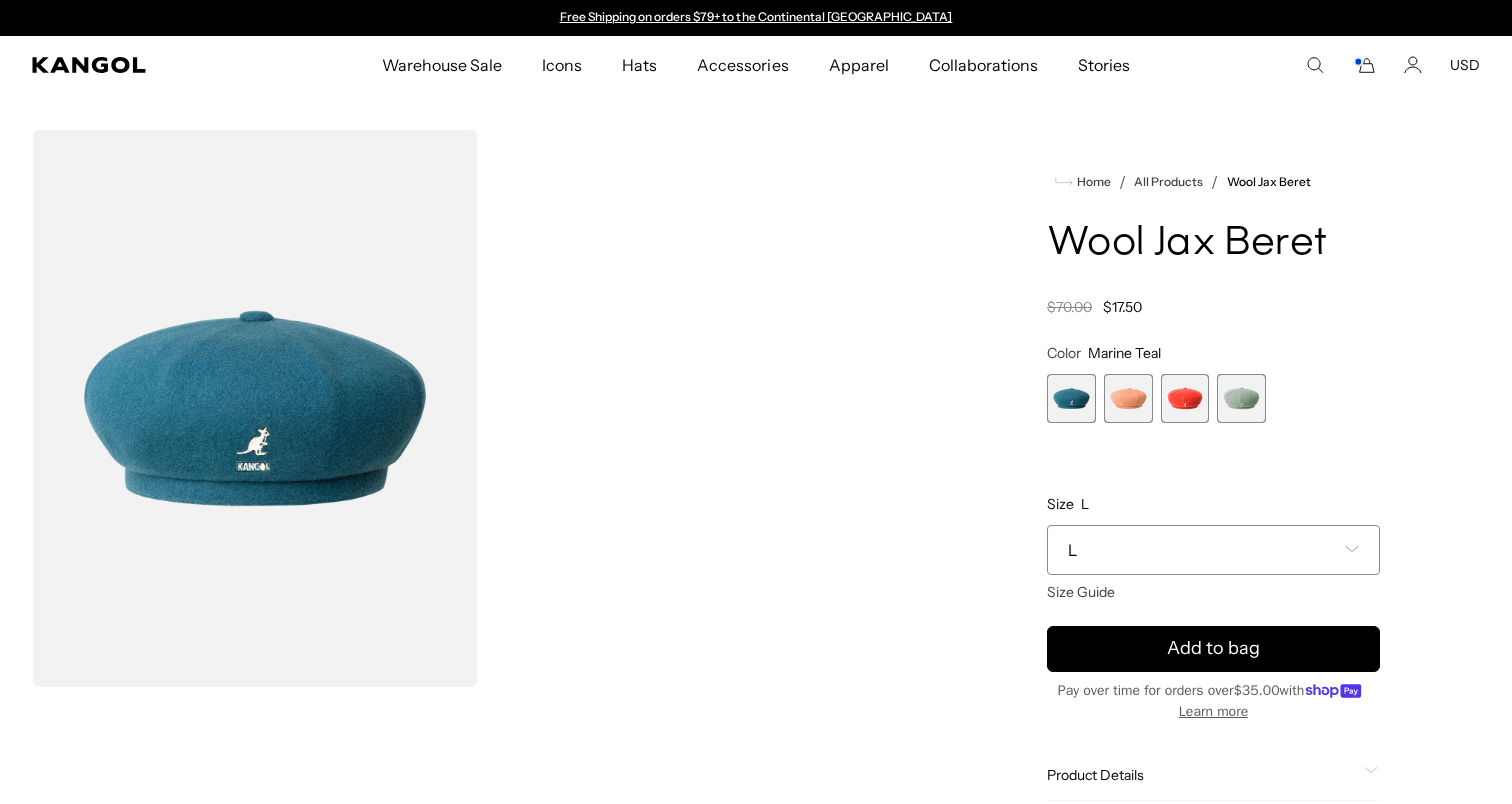 scroll, scrollTop: 0, scrollLeft: 0, axis: both 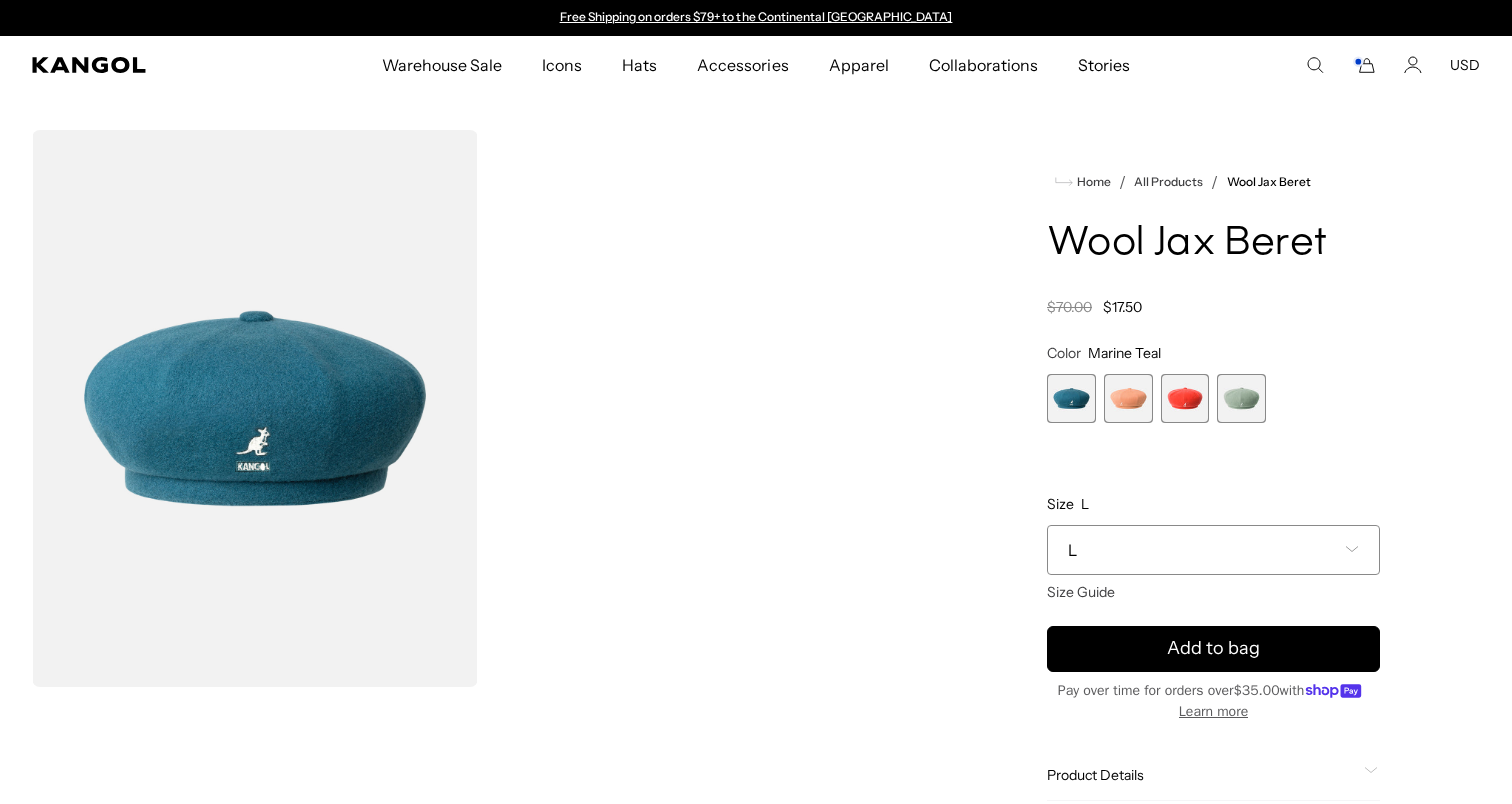 click 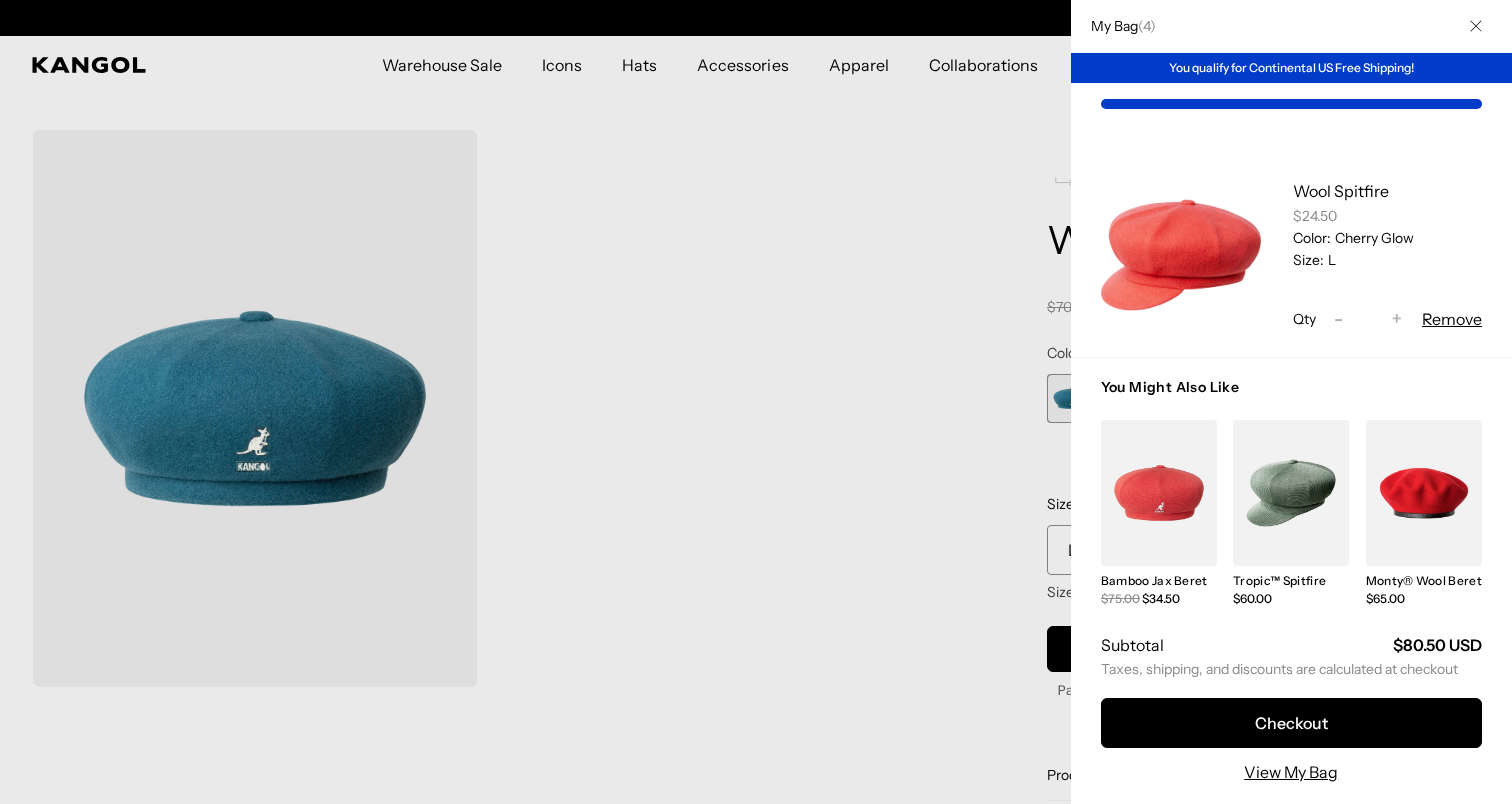 scroll, scrollTop: 0, scrollLeft: 412, axis: horizontal 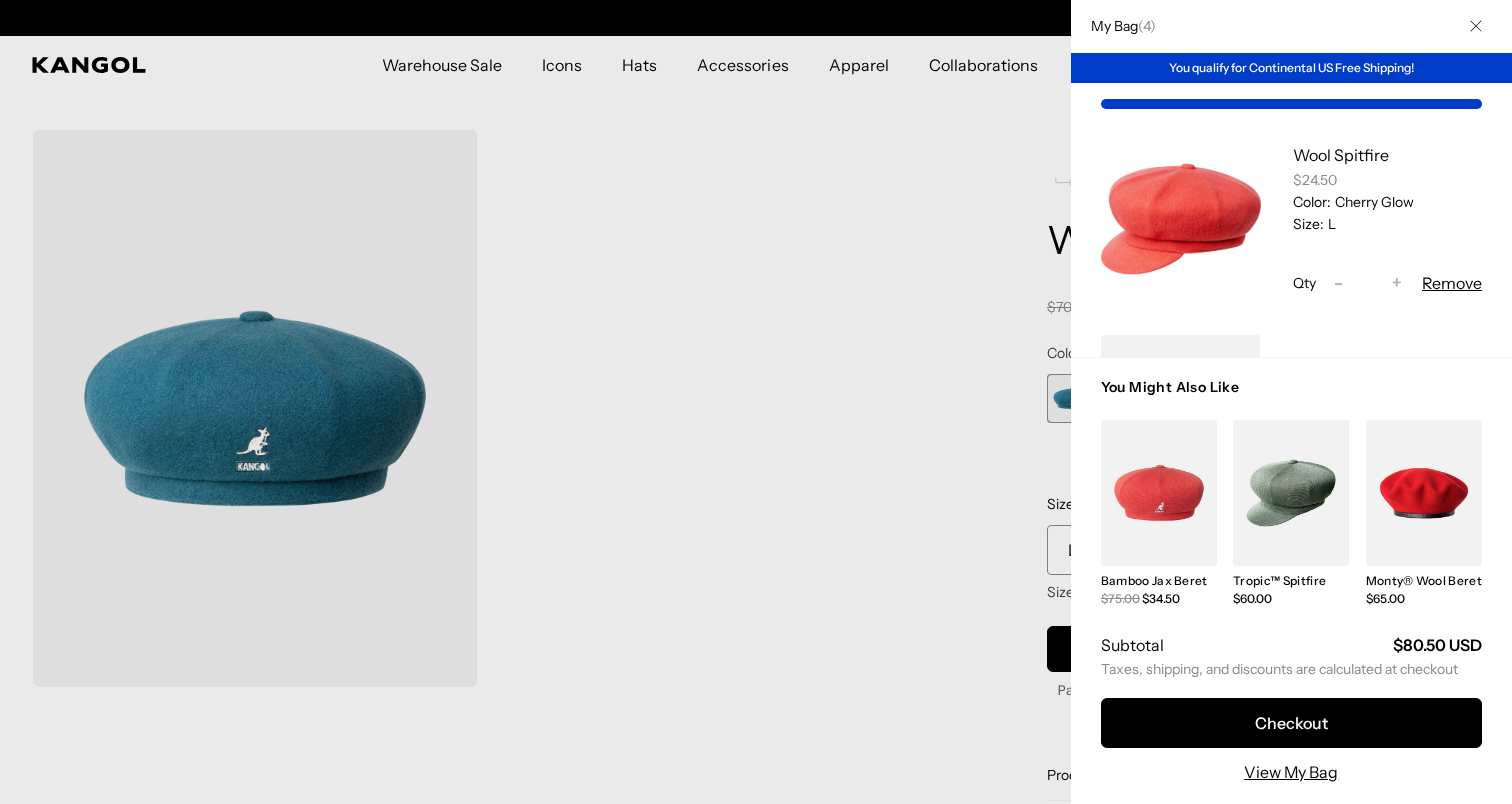 click at bounding box center [756, 402] 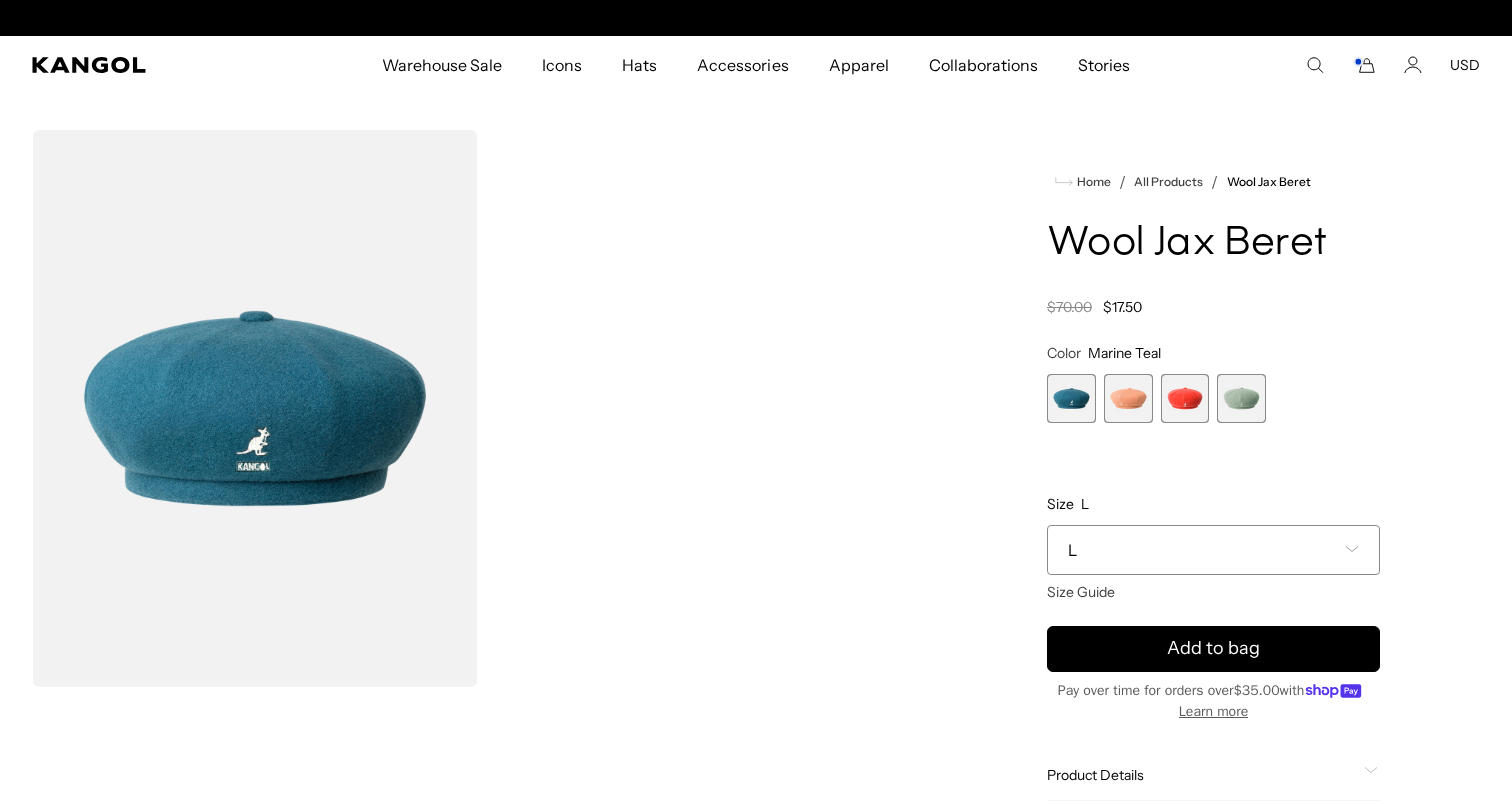 scroll, scrollTop: 0, scrollLeft: 412, axis: horizontal 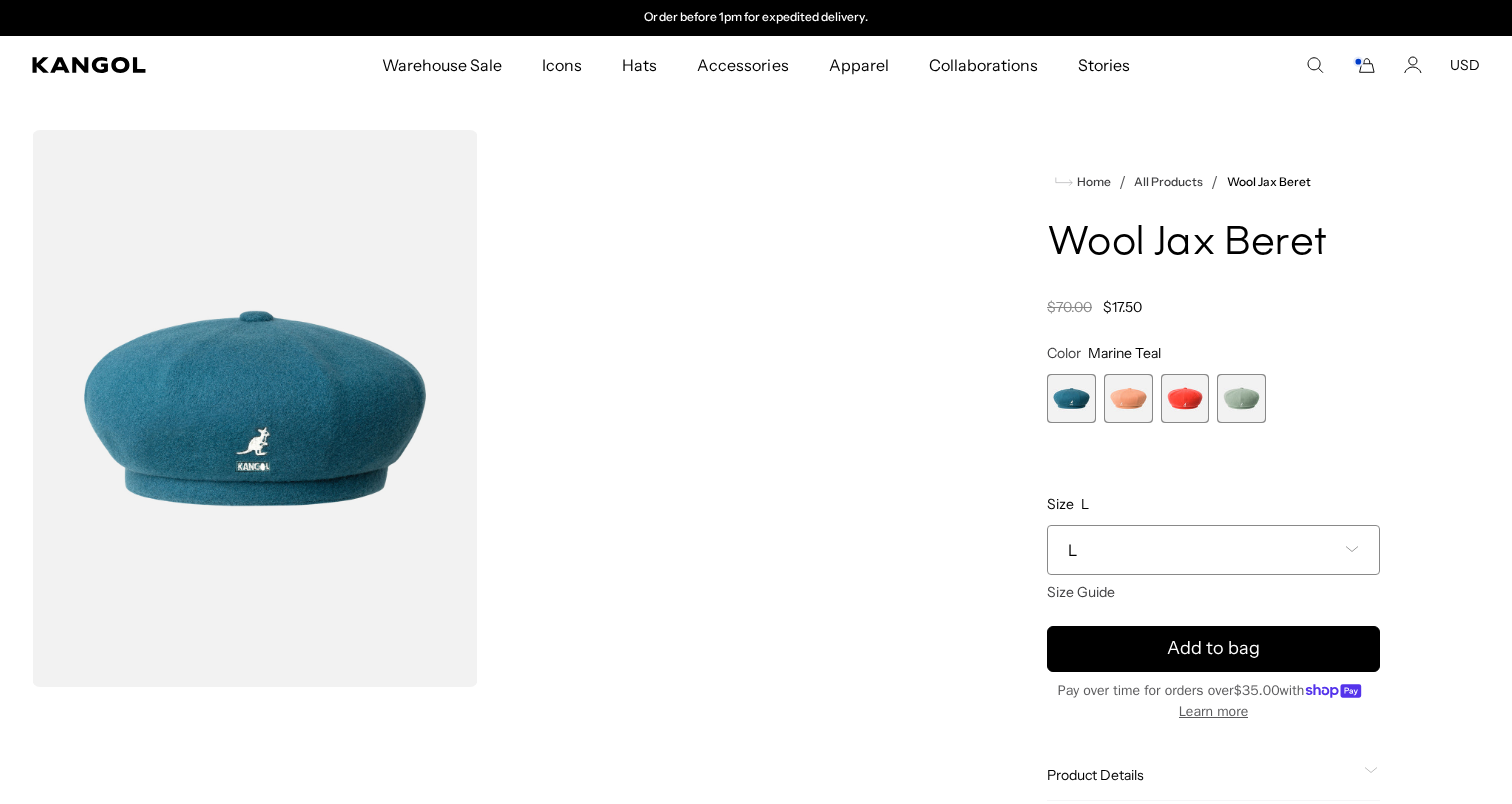 click 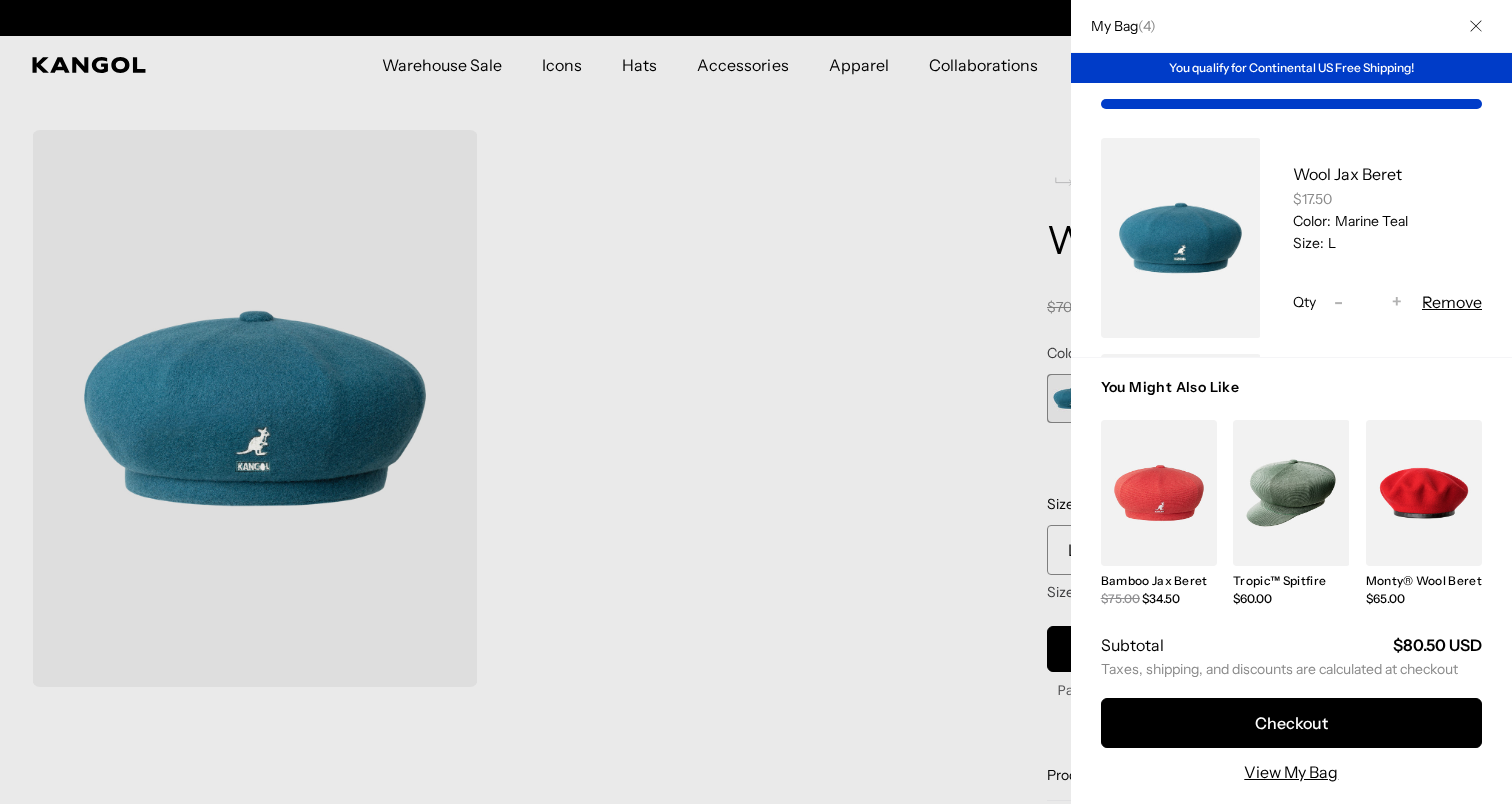scroll, scrollTop: 242, scrollLeft: 0, axis: vertical 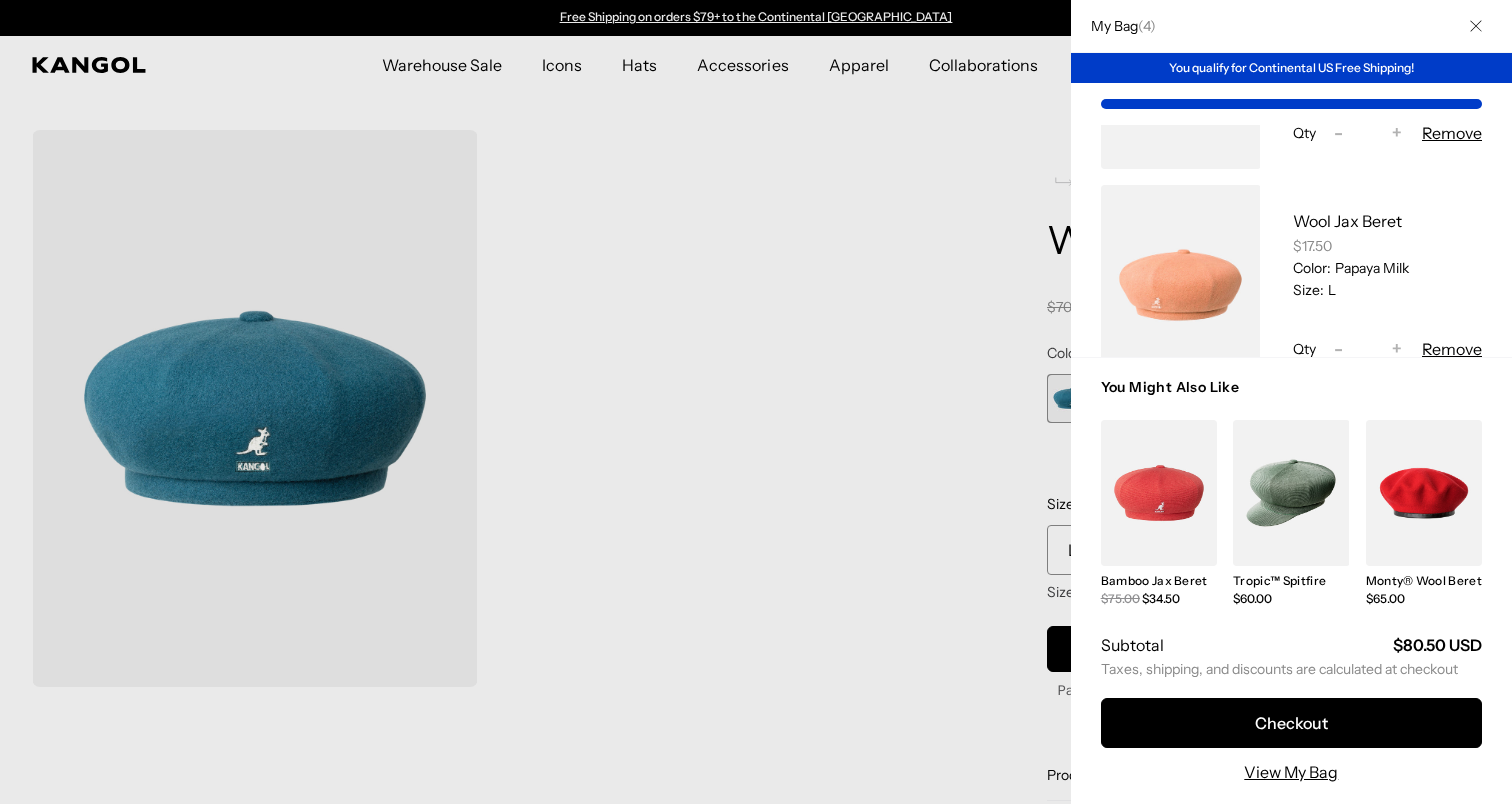click at bounding box center [1181, 285] 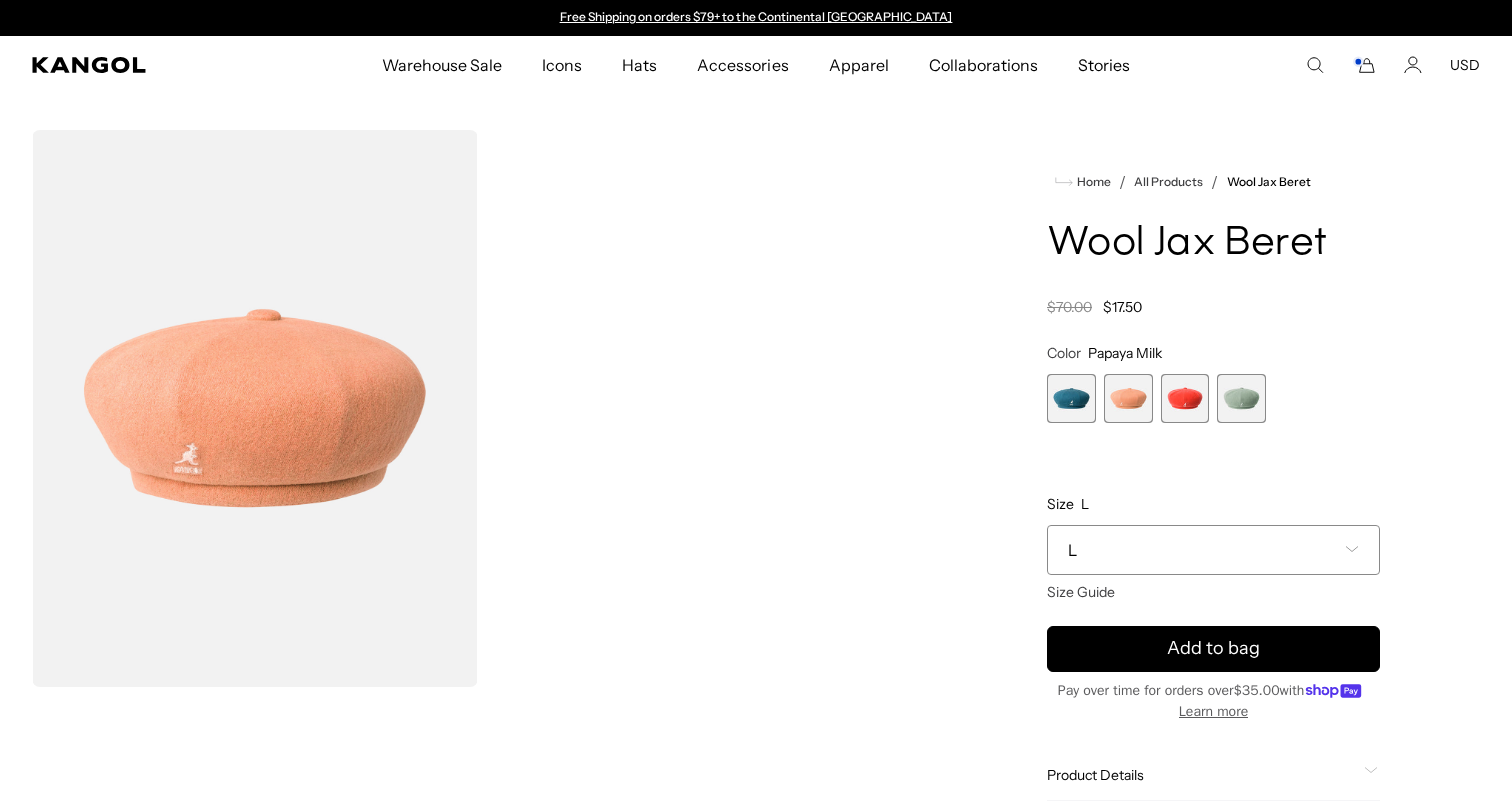 scroll, scrollTop: 0, scrollLeft: 0, axis: both 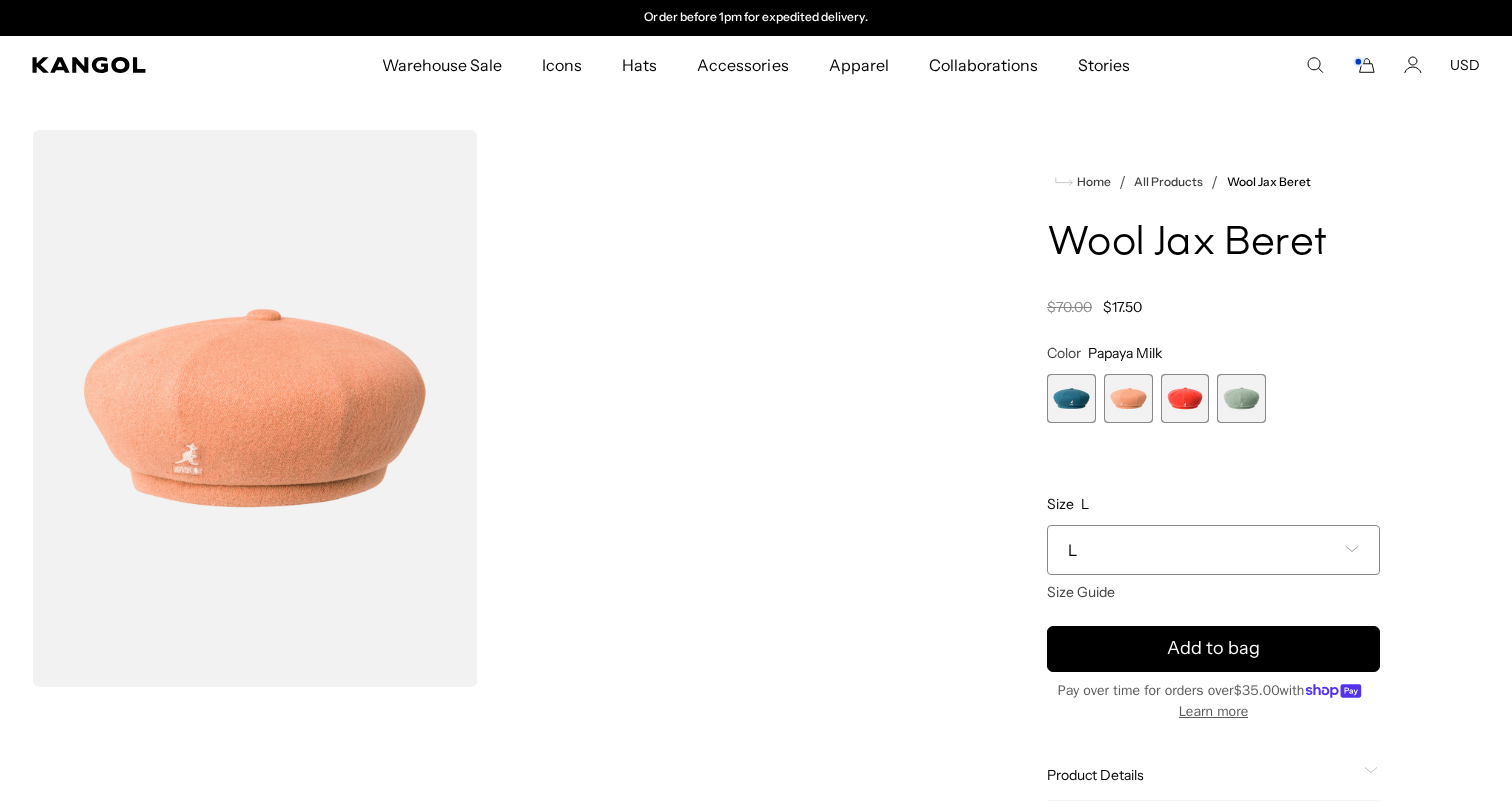 click at bounding box center [1241, 398] 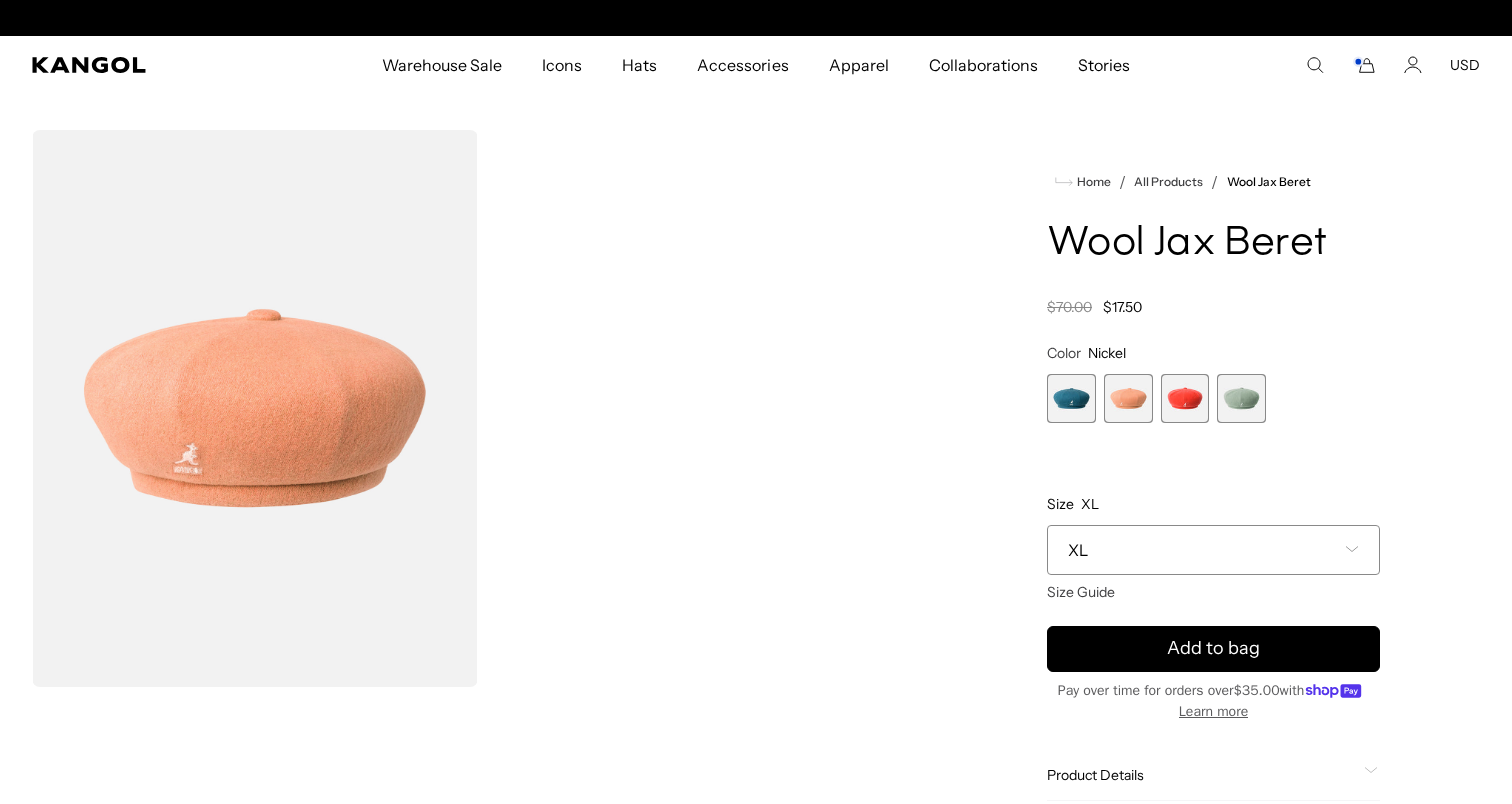 scroll, scrollTop: 0, scrollLeft: 0, axis: both 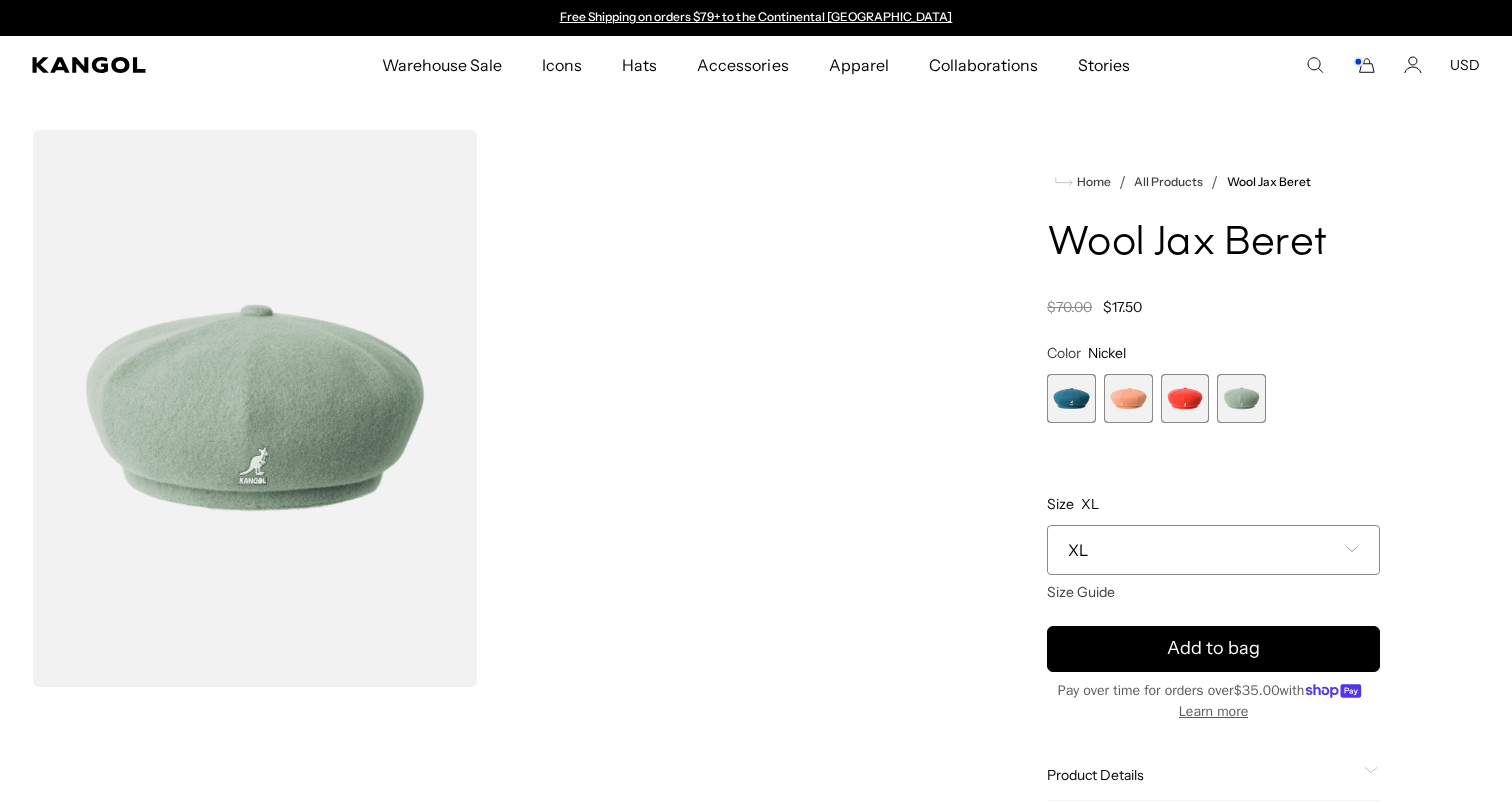 click on "XL" at bounding box center [1213, 550] 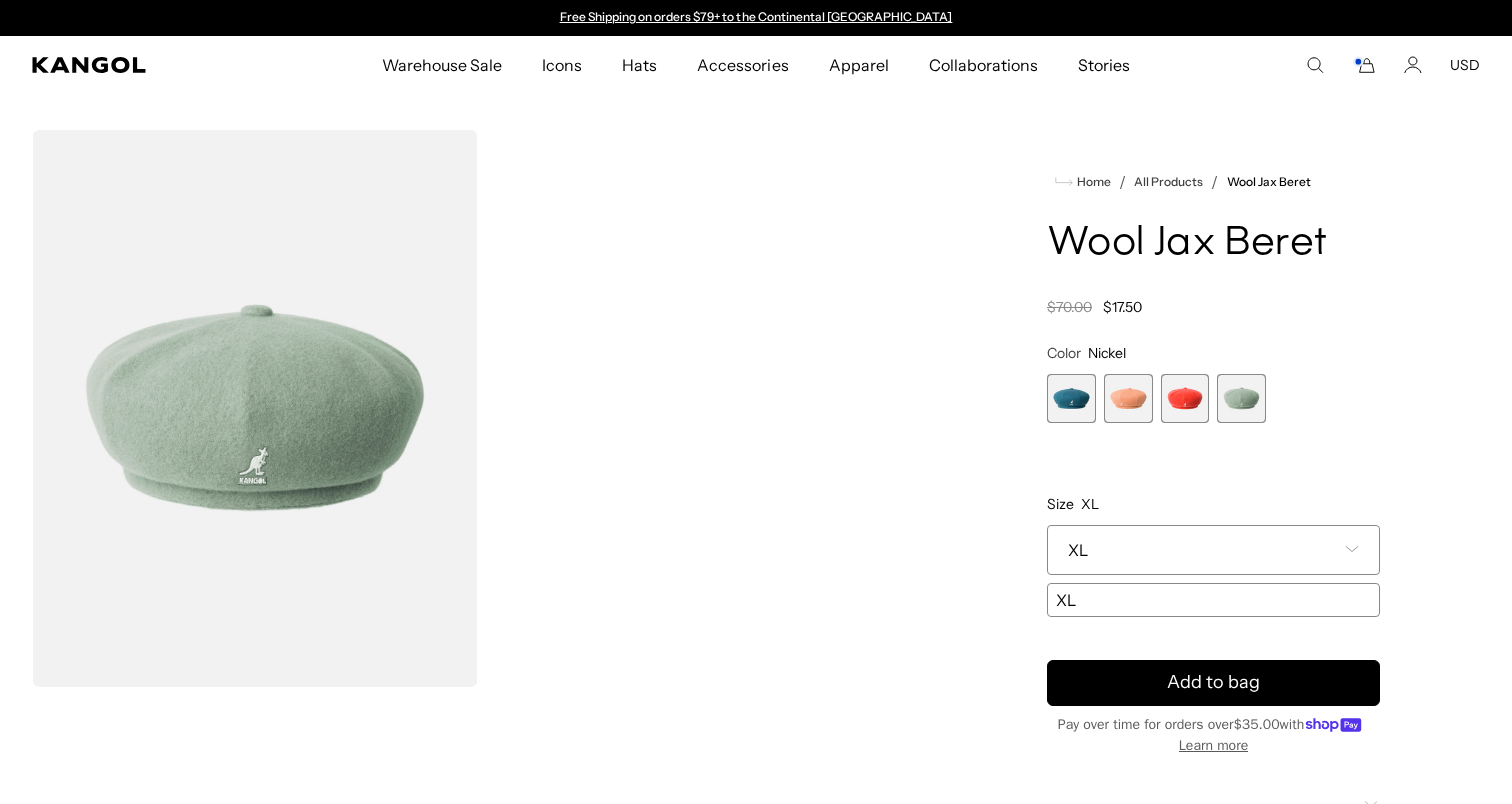 click at bounding box center (1128, 398) 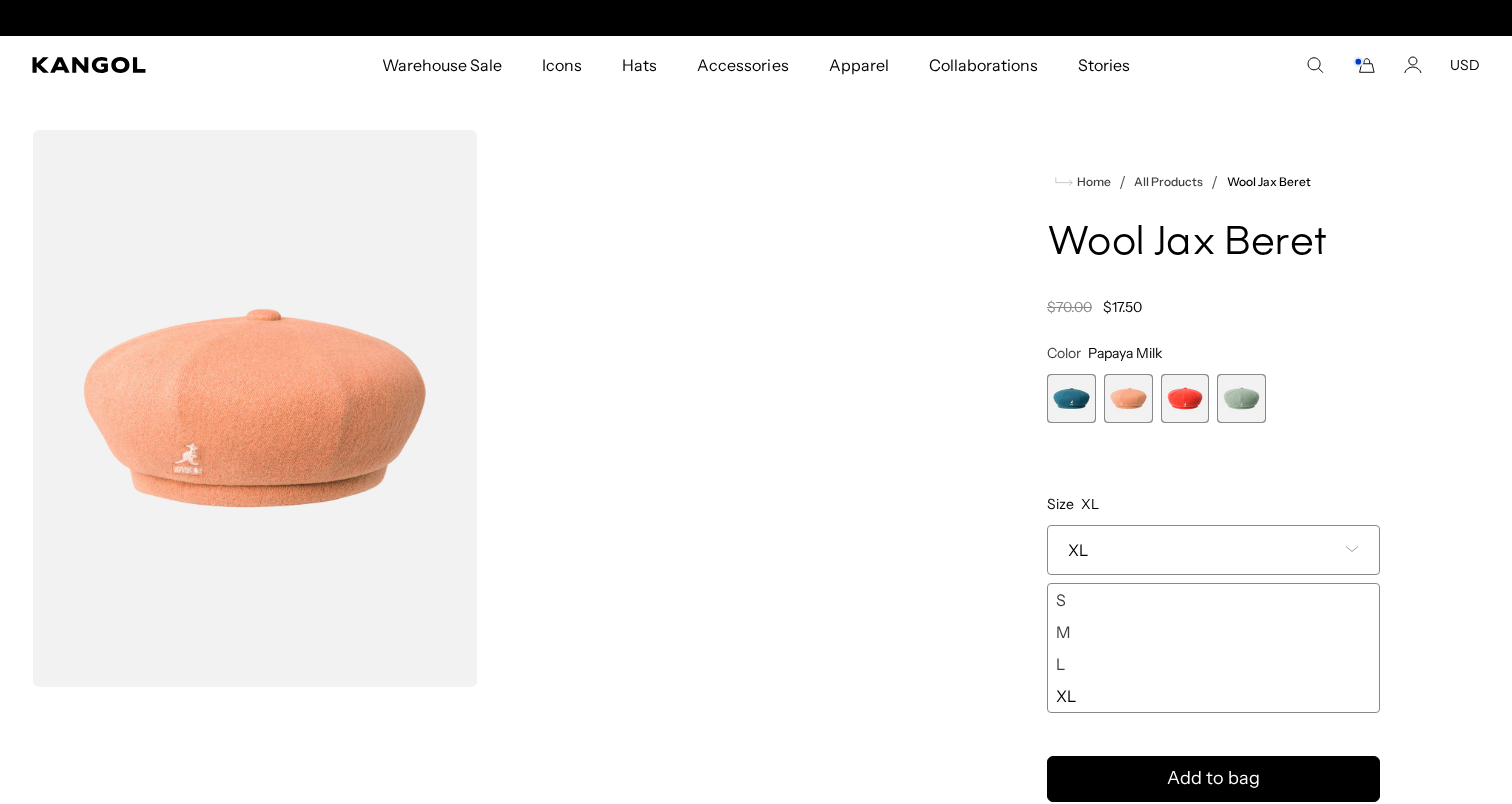 scroll, scrollTop: 0, scrollLeft: 412, axis: horizontal 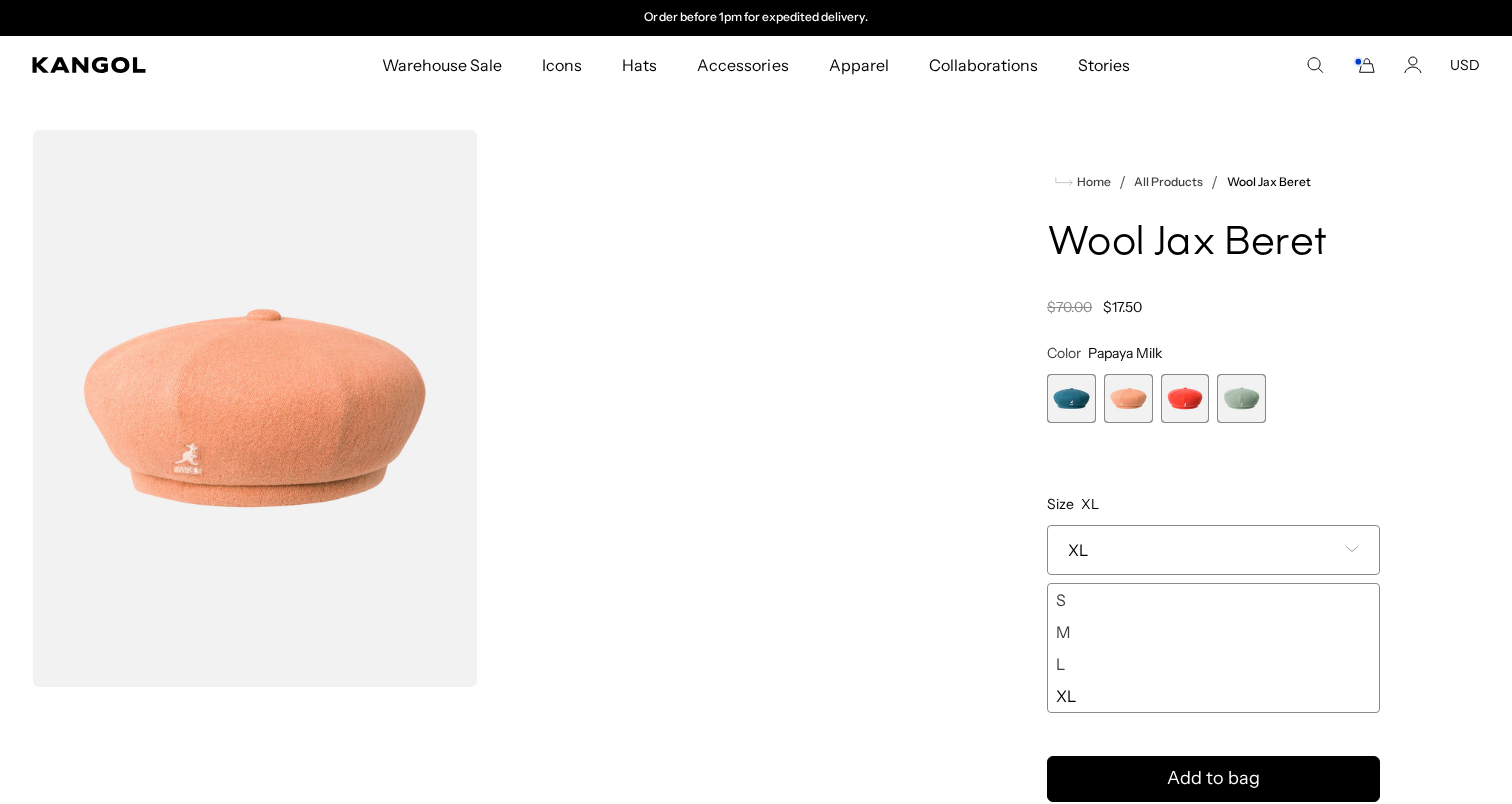 click at bounding box center [1185, 398] 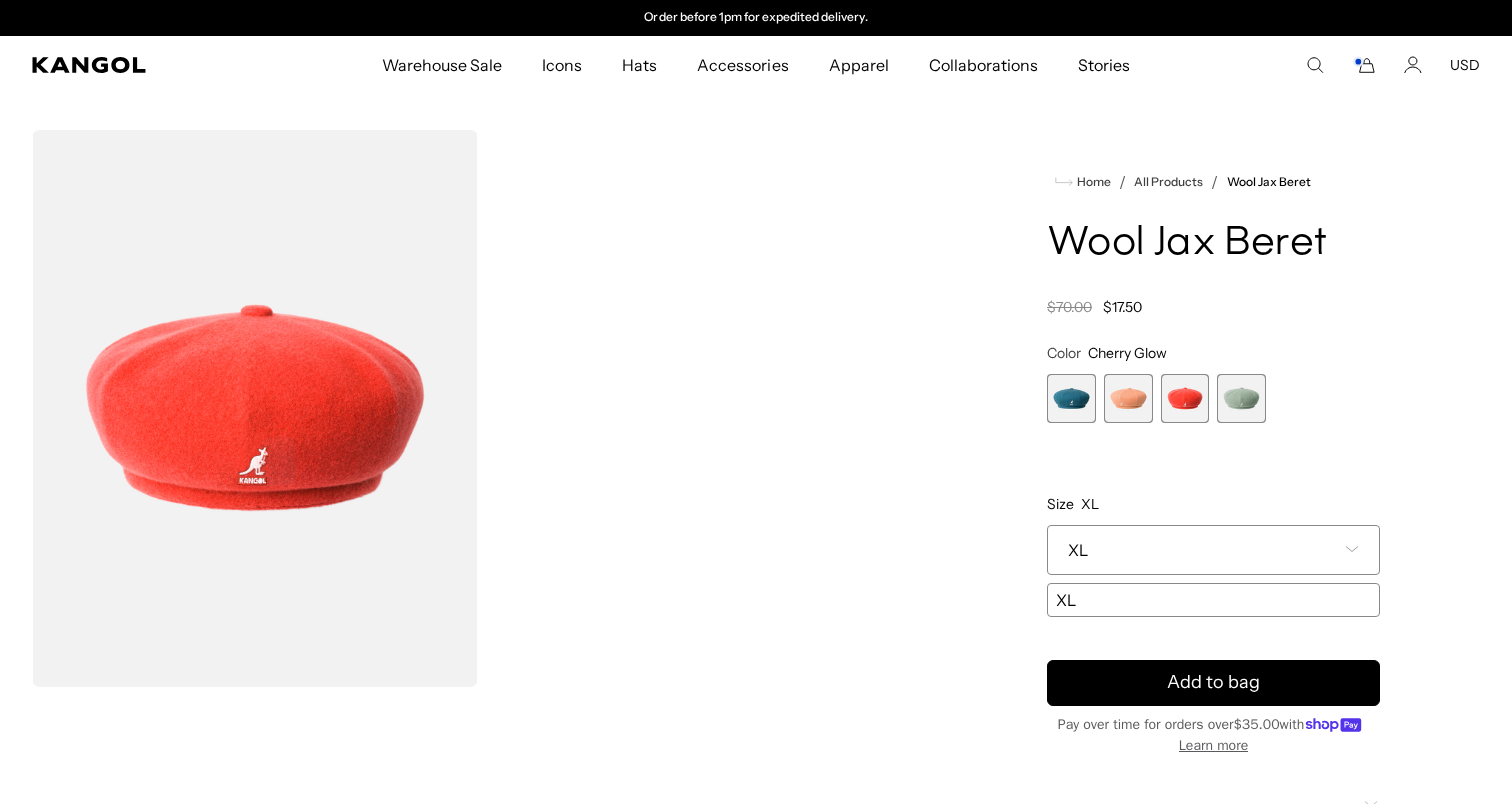 click on "XL" at bounding box center (1213, 550) 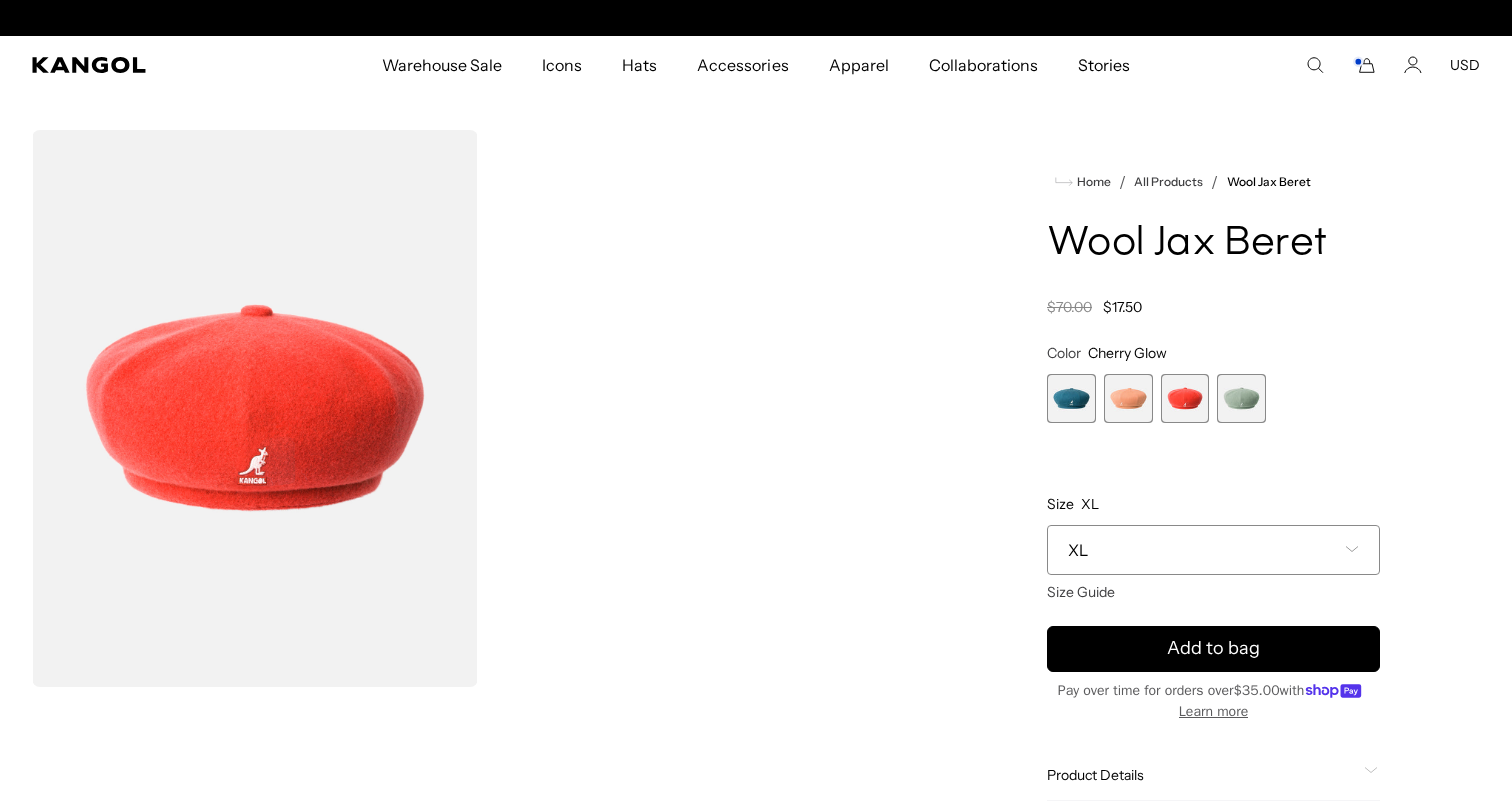 click at bounding box center (1128, 398) 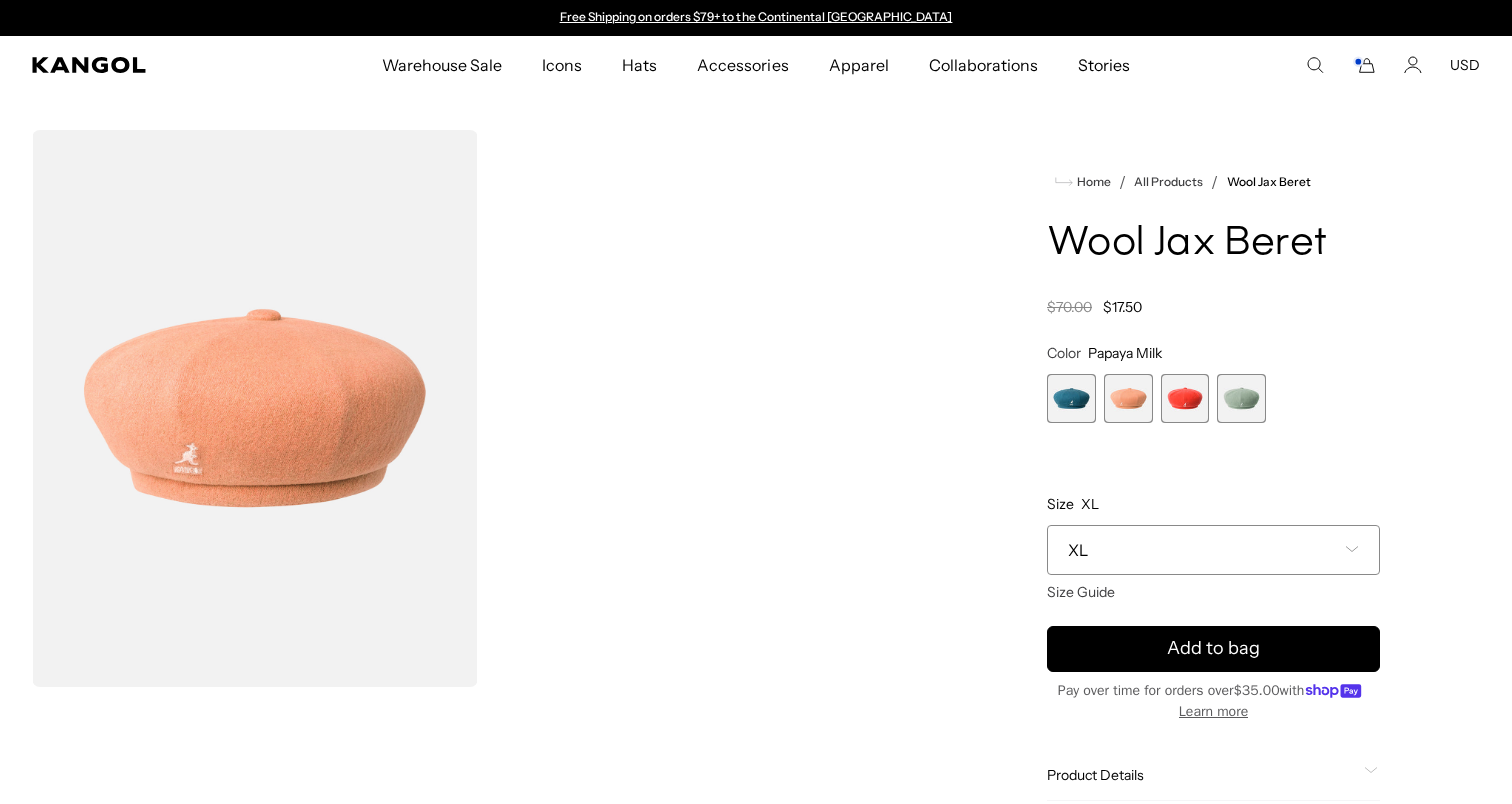 click on "Warehouse Sale
Warehouse Sale
Limited Time: Select Spring Styles on Sale
All Sale Hats
All Sale Accessories
Icons
Icons" at bounding box center [756, 65] 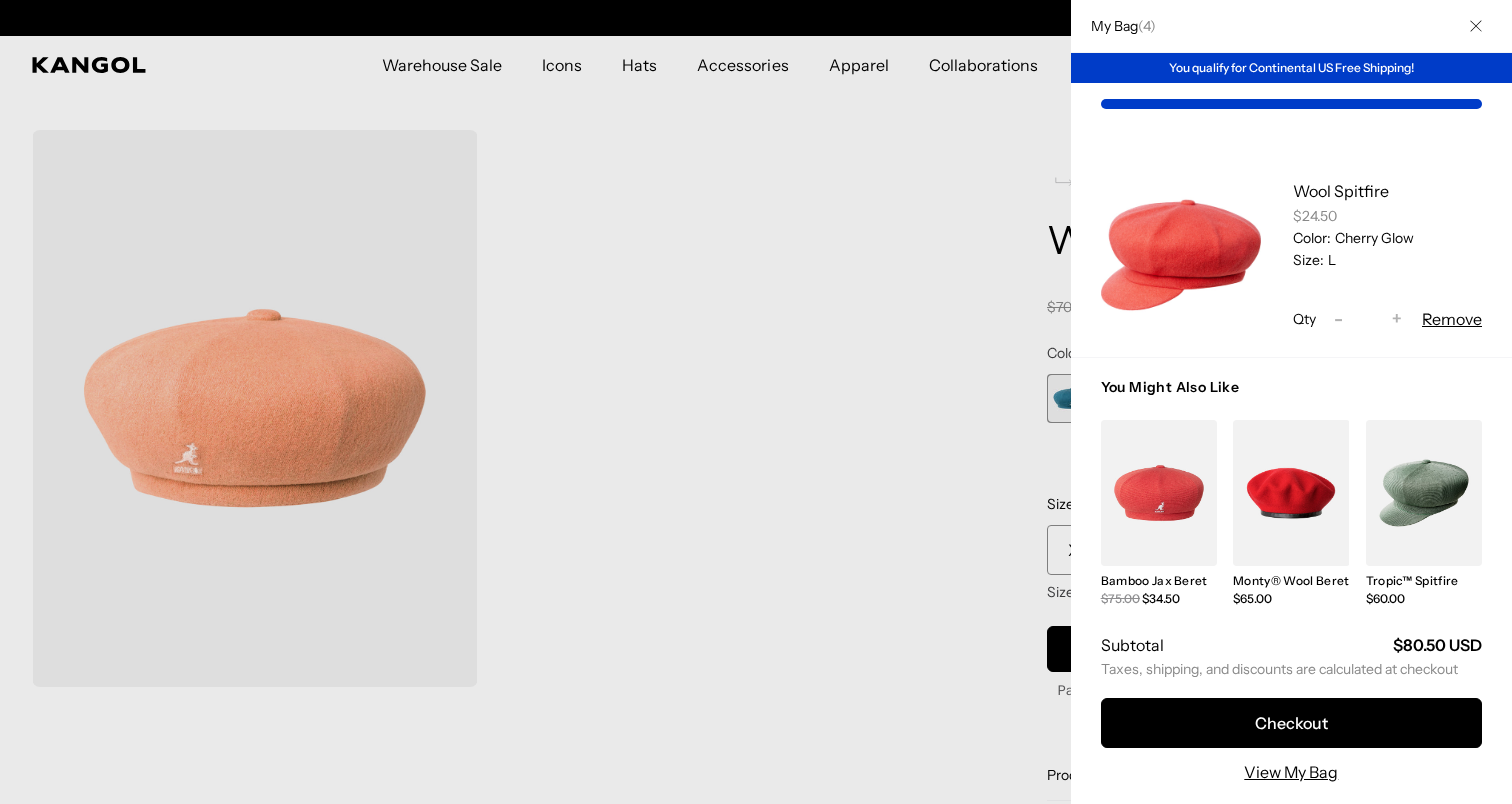 scroll, scrollTop: 0, scrollLeft: 412, axis: horizontal 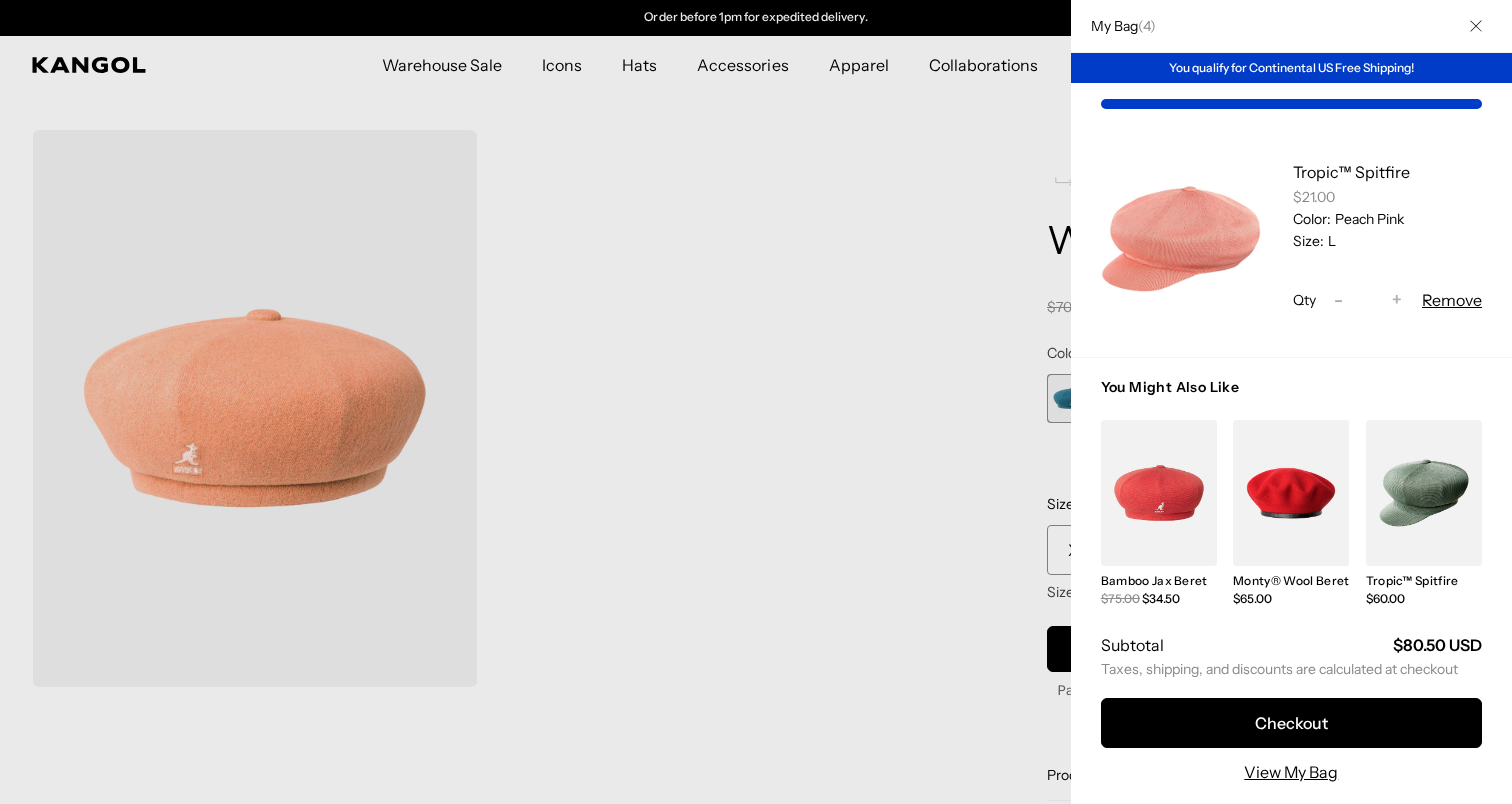 click at bounding box center (1181, 236) 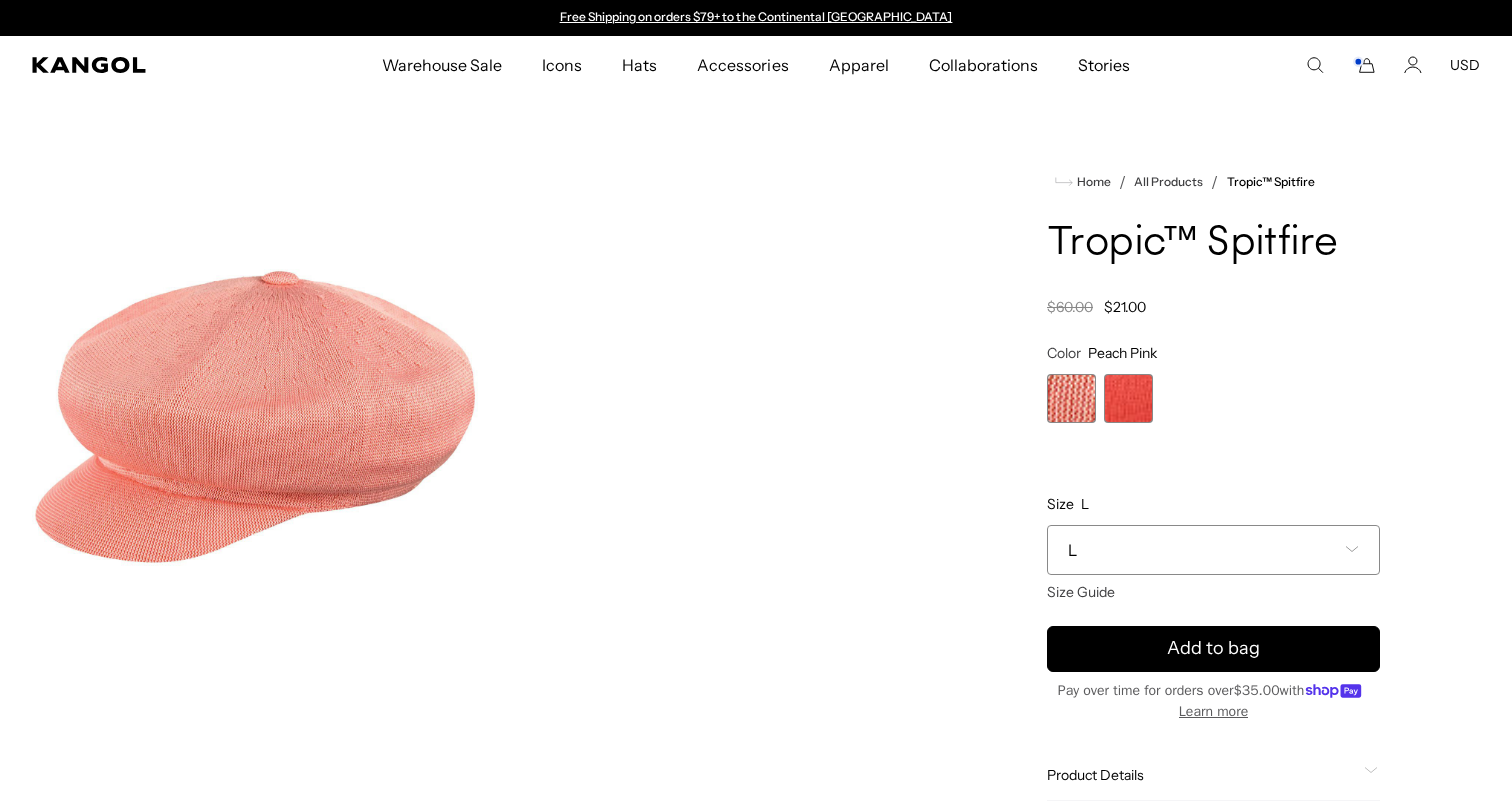 scroll, scrollTop: 0, scrollLeft: 0, axis: both 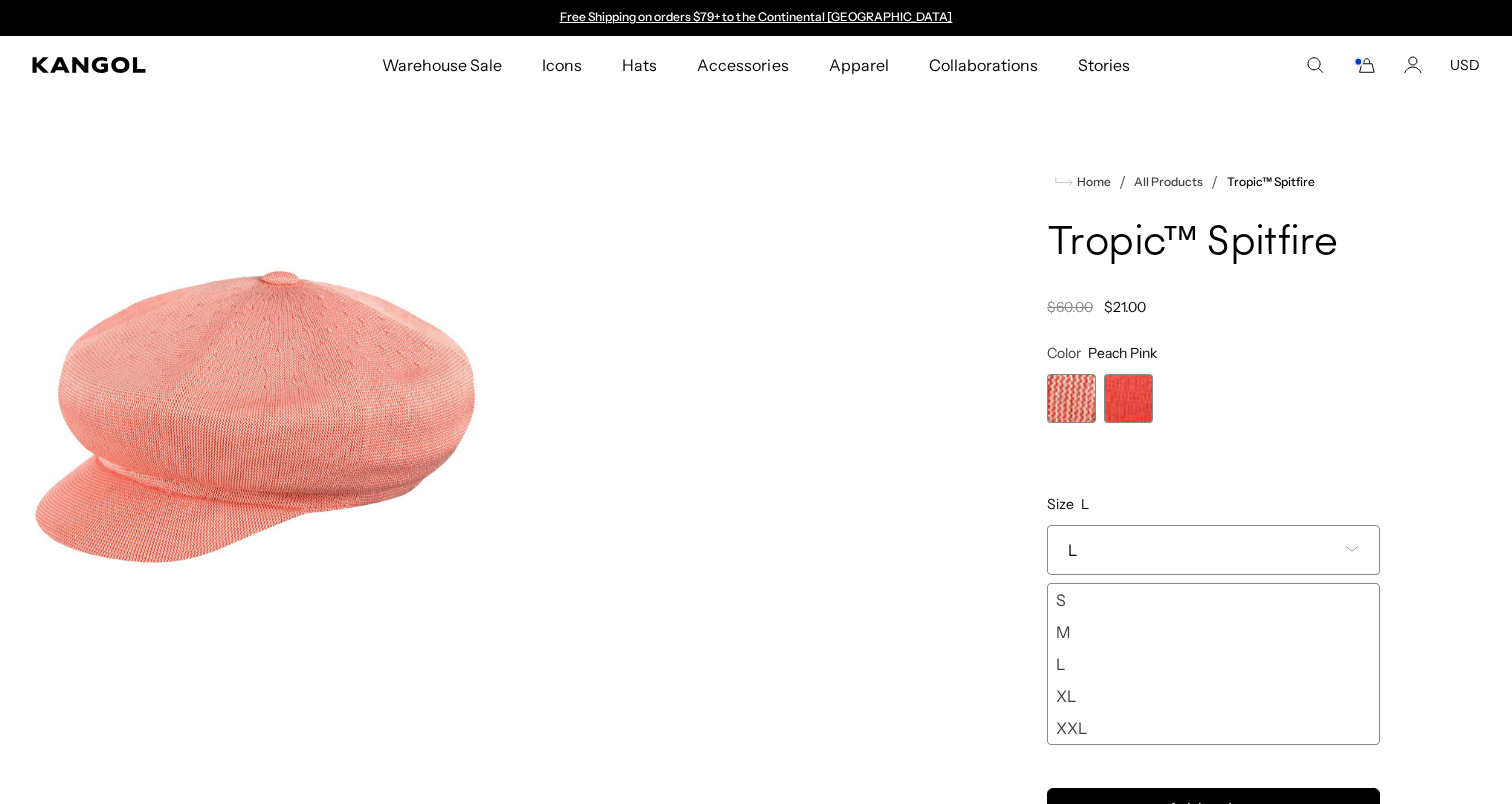 click on "L" at bounding box center [1213, 550] 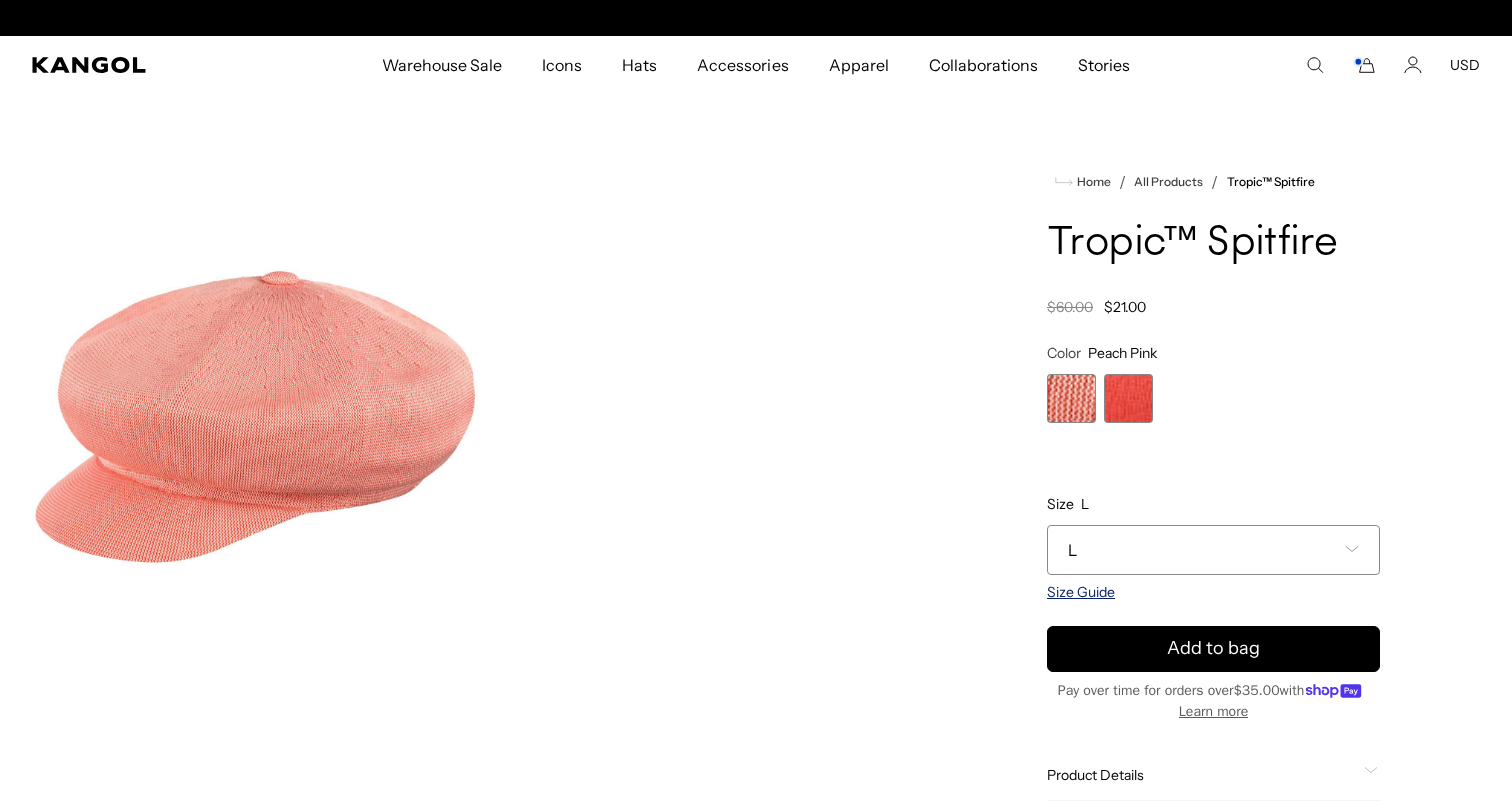 scroll, scrollTop: 0, scrollLeft: 0, axis: both 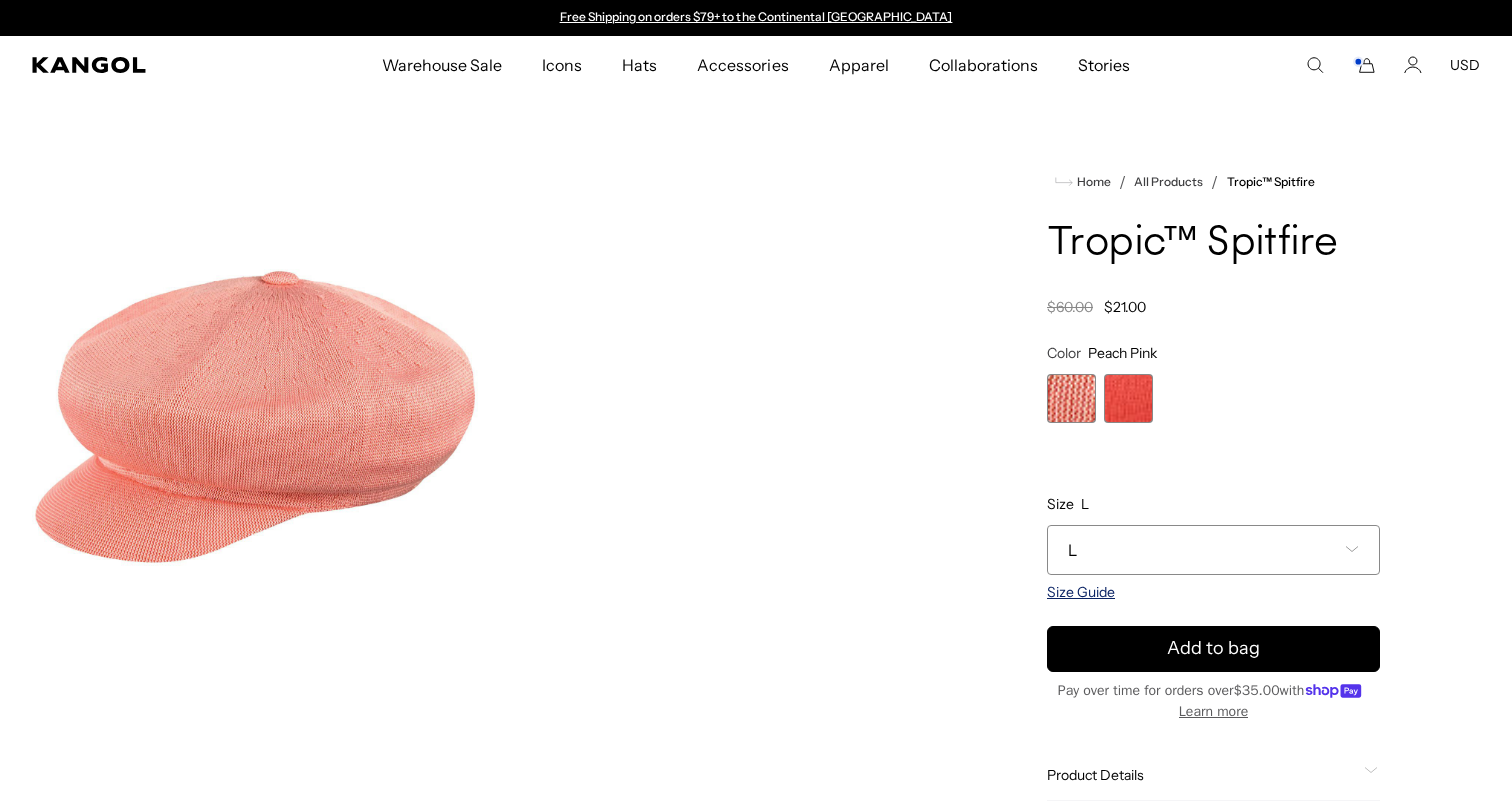 click on "Size Guide" at bounding box center [1081, 592] 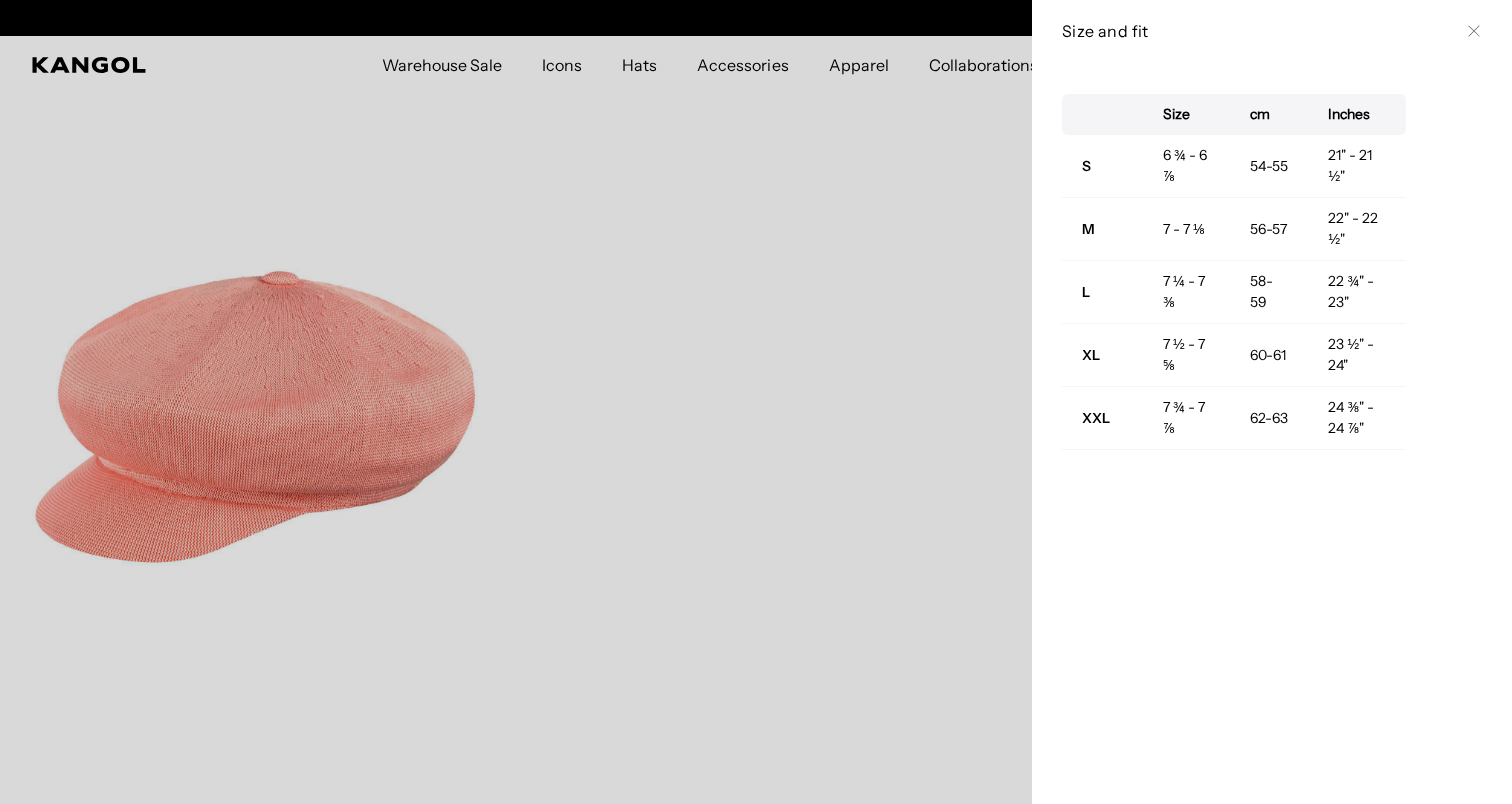 scroll, scrollTop: 0, scrollLeft: 412, axis: horizontal 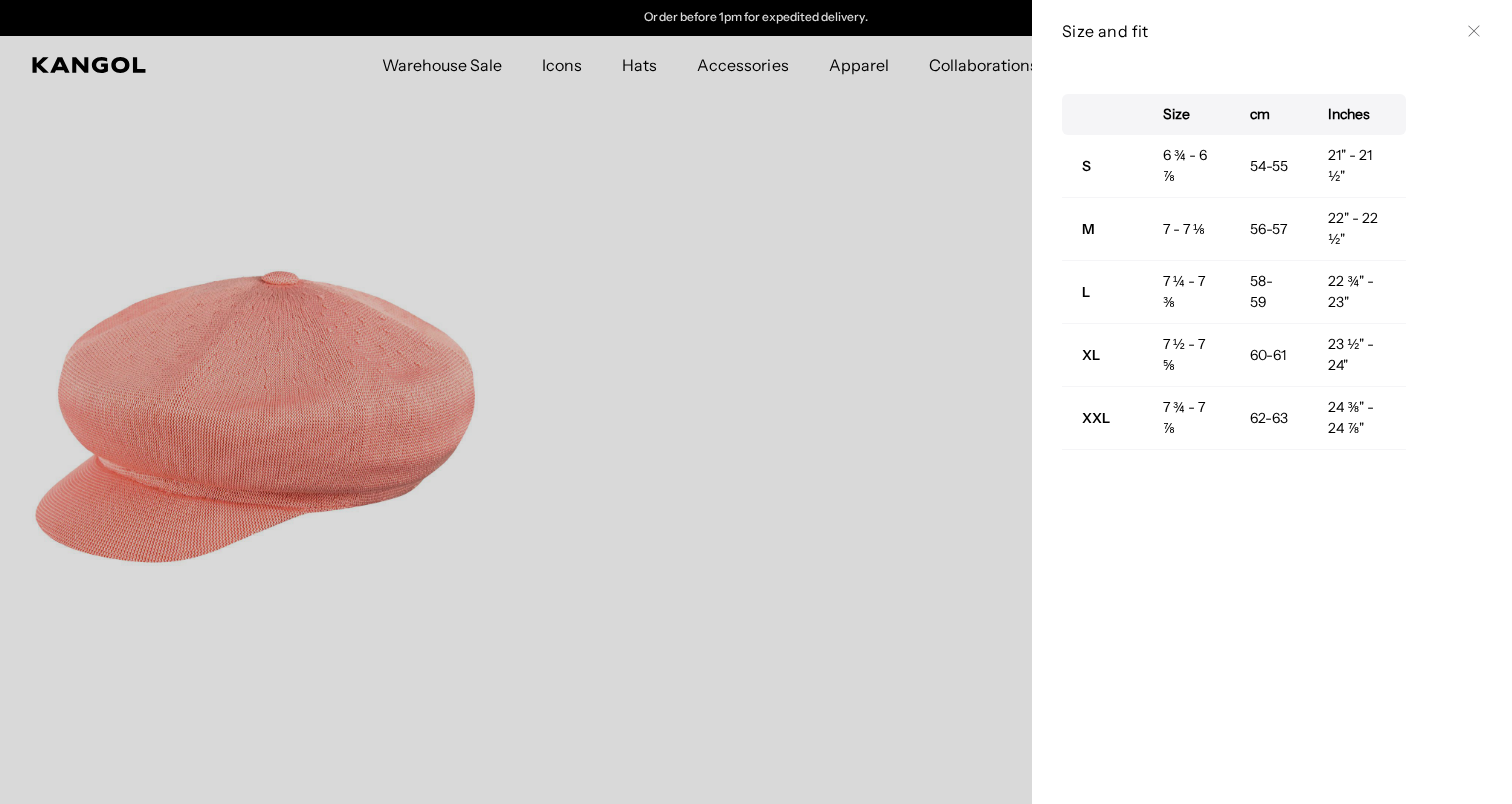 click at bounding box center (756, 402) 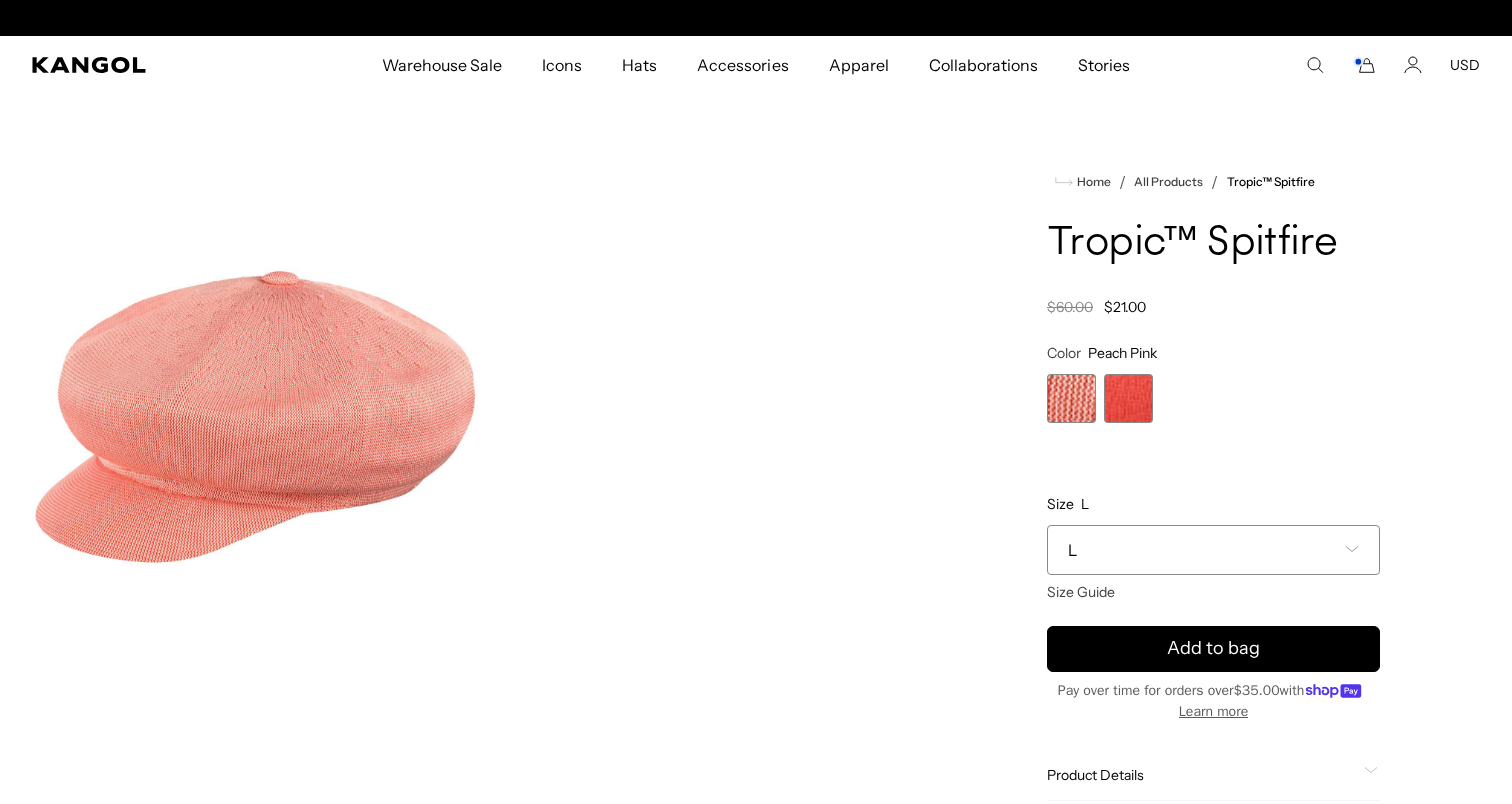 click 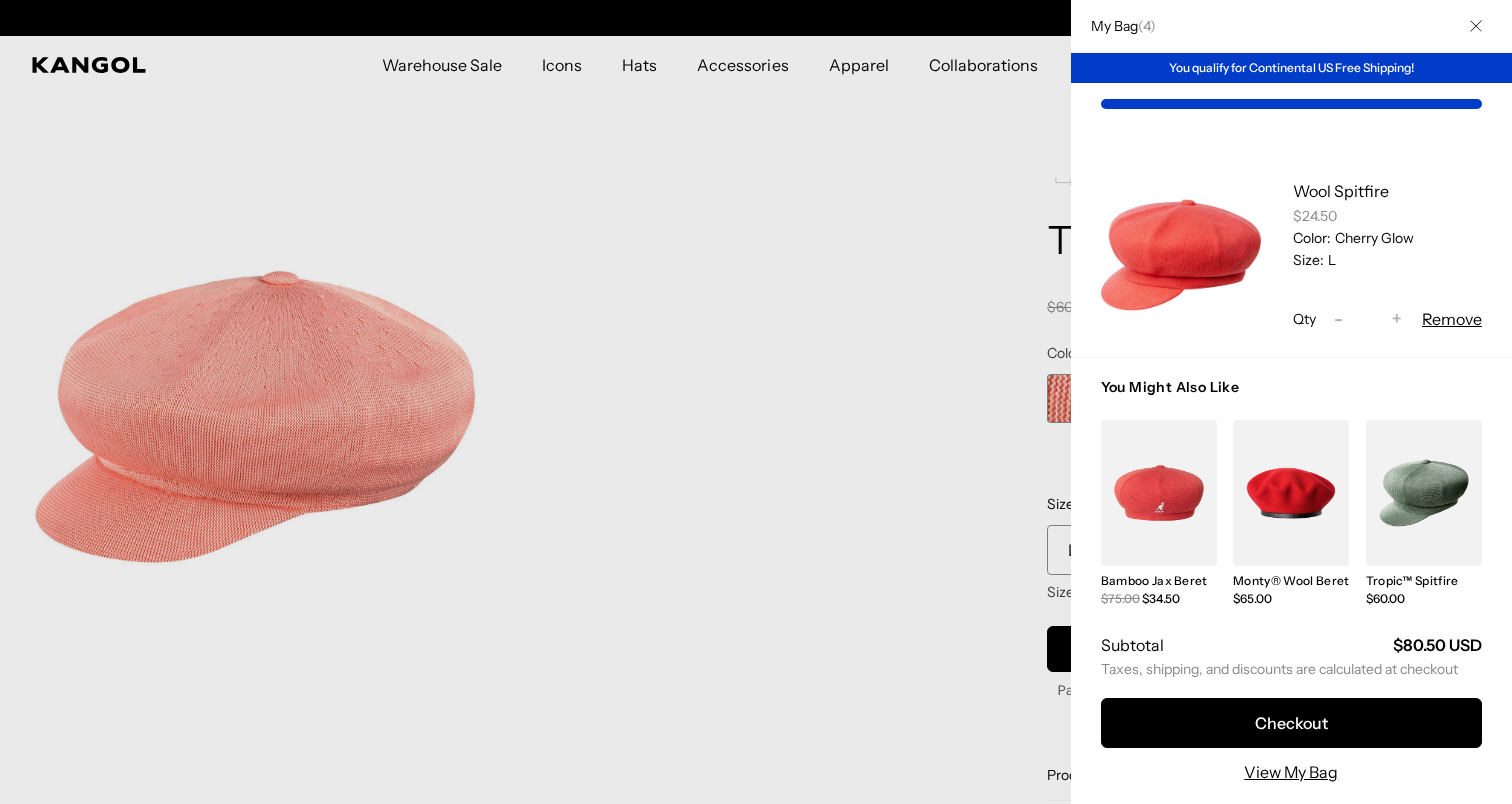 scroll, scrollTop: 0, scrollLeft: 0, axis: both 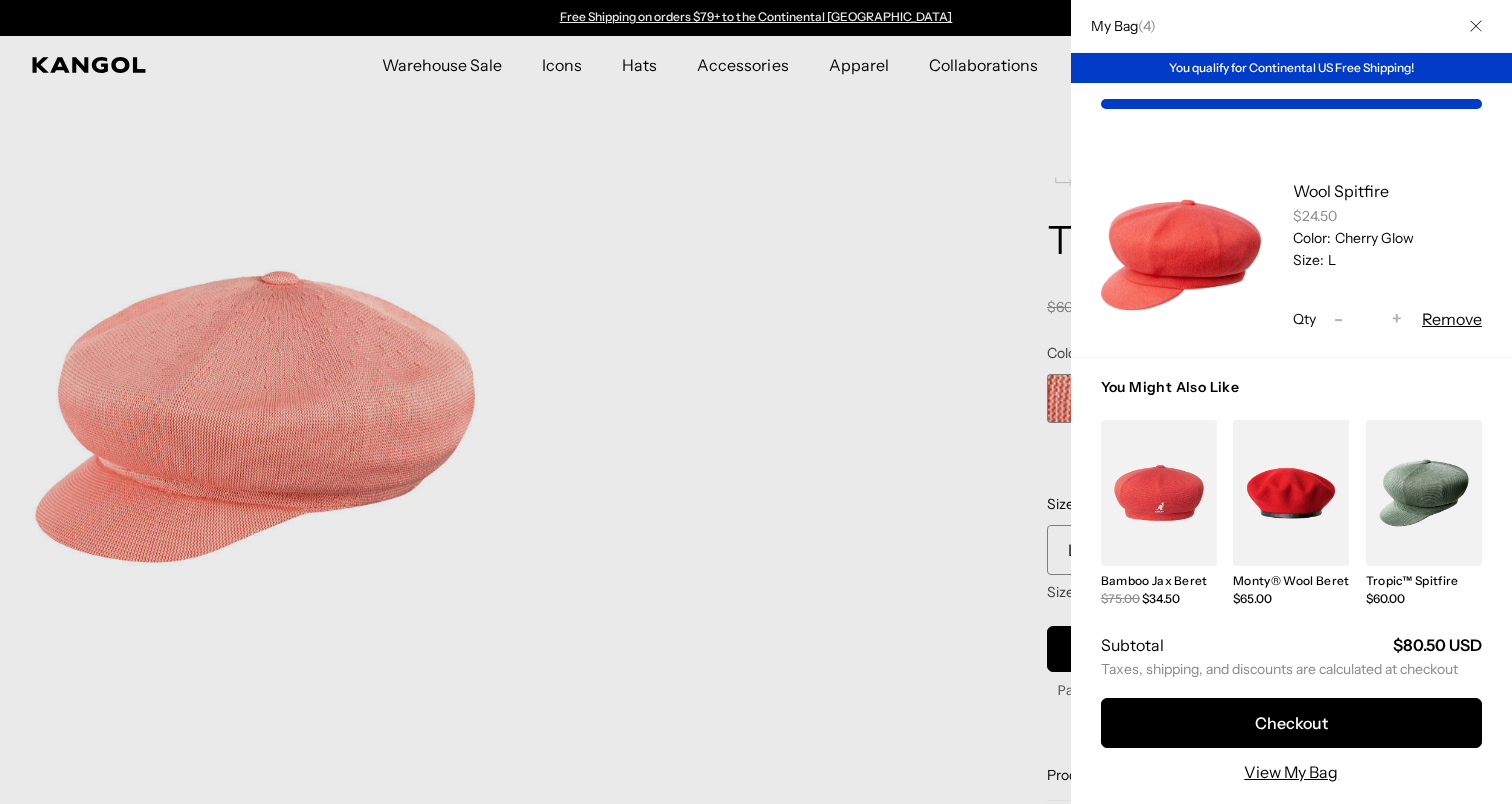 click at bounding box center [756, 402] 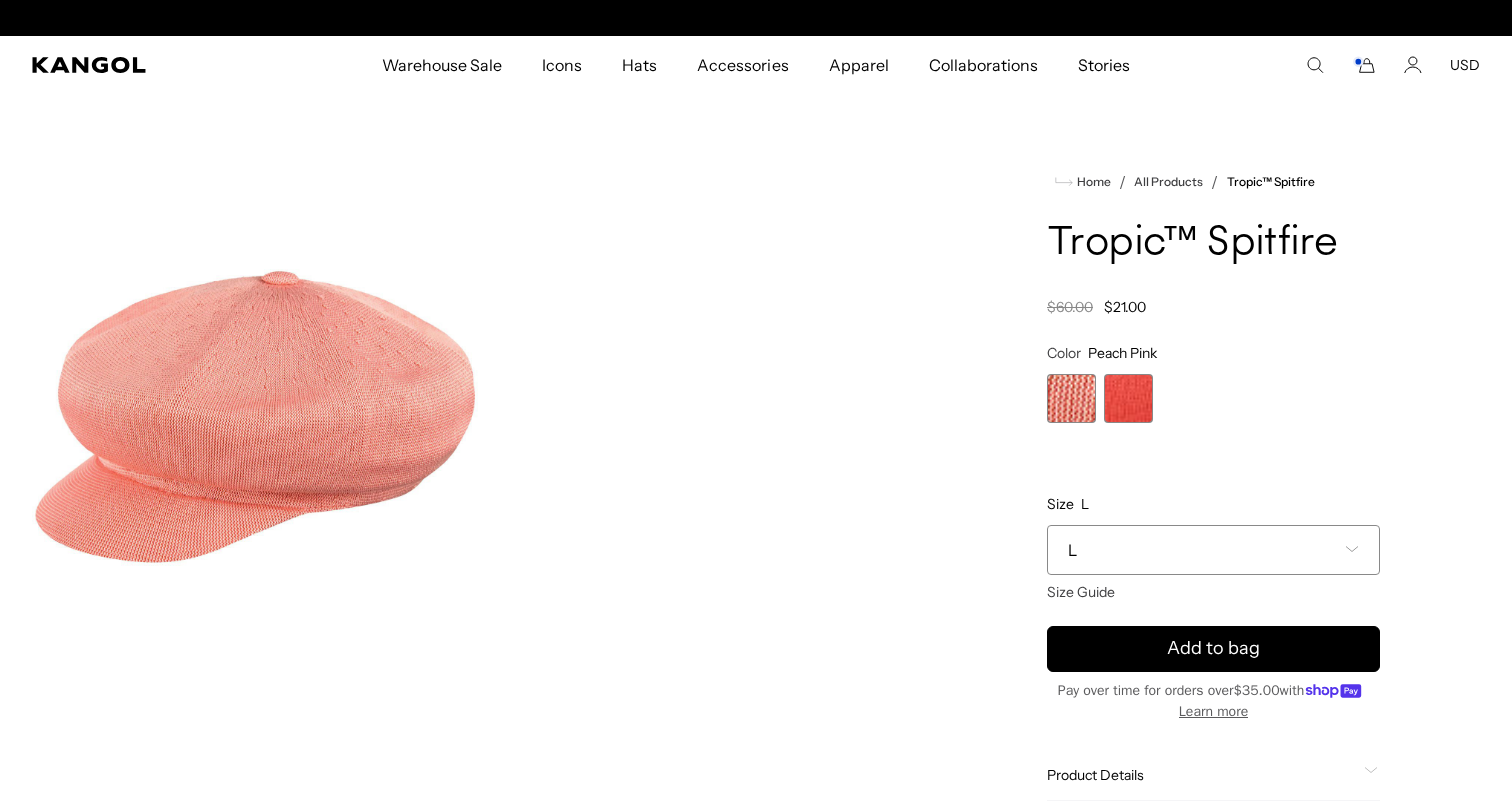 scroll, scrollTop: 0, scrollLeft: 0, axis: both 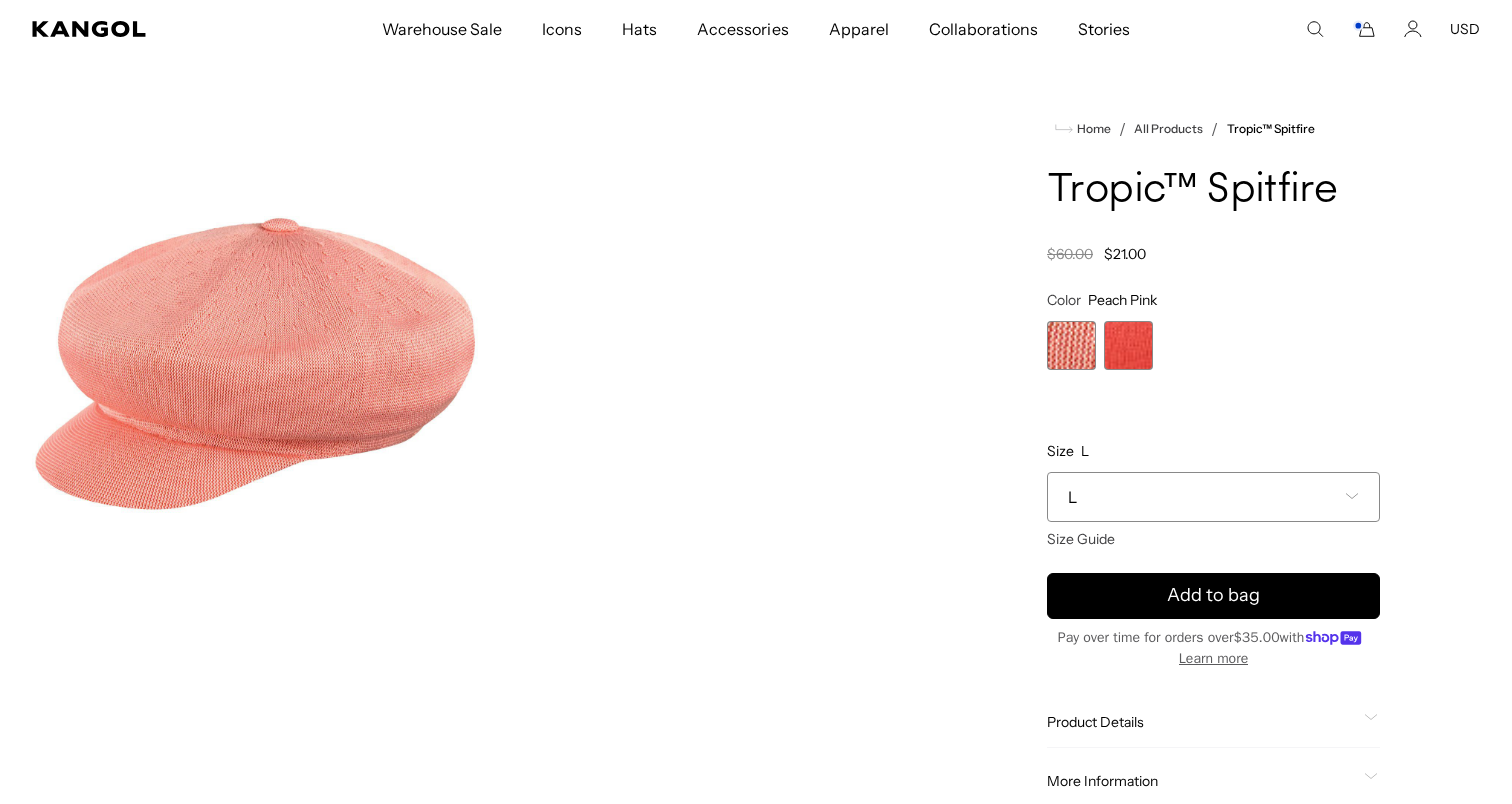 click on "L" at bounding box center [1213, 497] 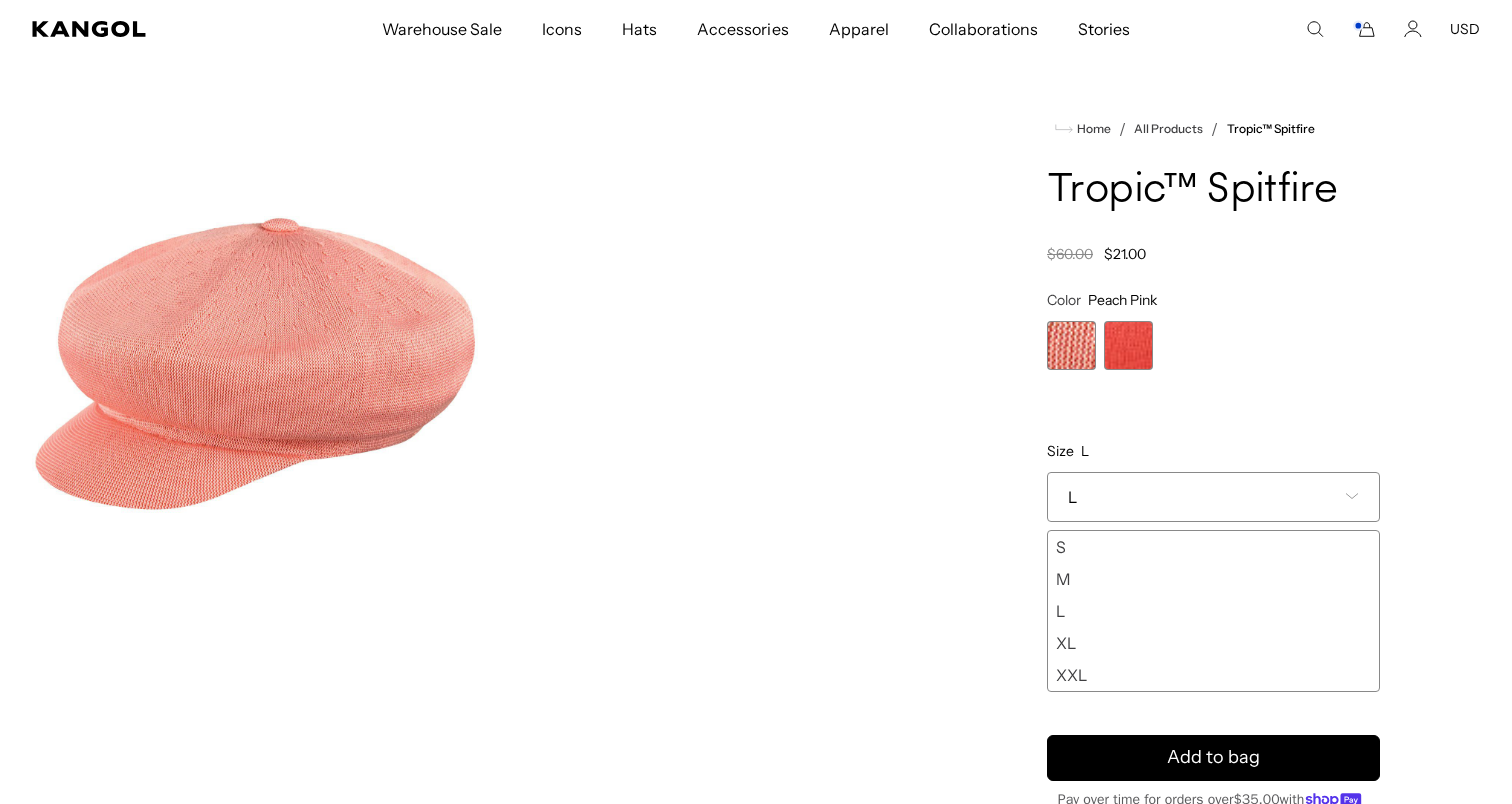 scroll, scrollTop: 0, scrollLeft: 412, axis: horizontal 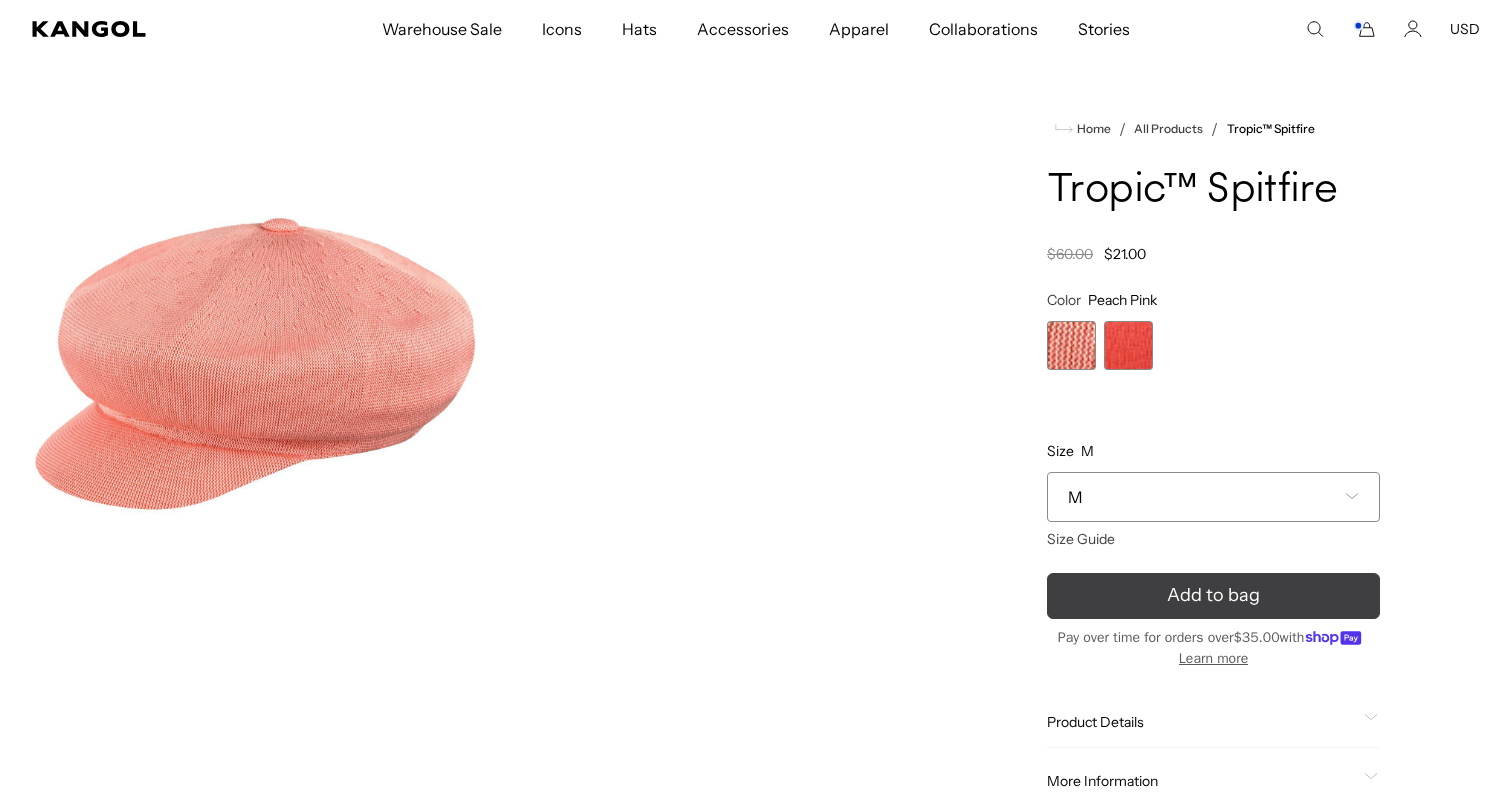 click on "Add to bag" at bounding box center [1213, 596] 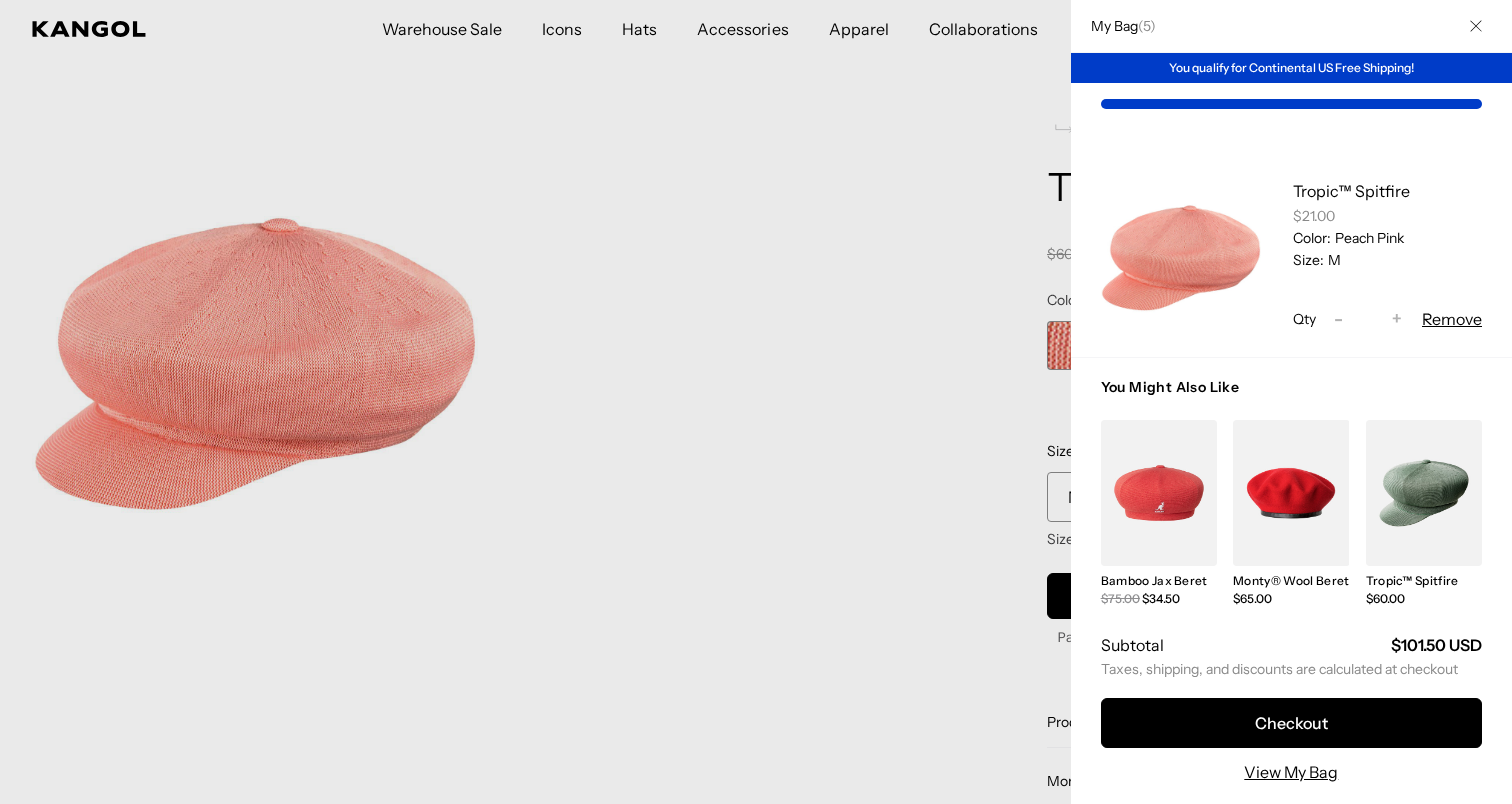 scroll, scrollTop: 892, scrollLeft: 0, axis: vertical 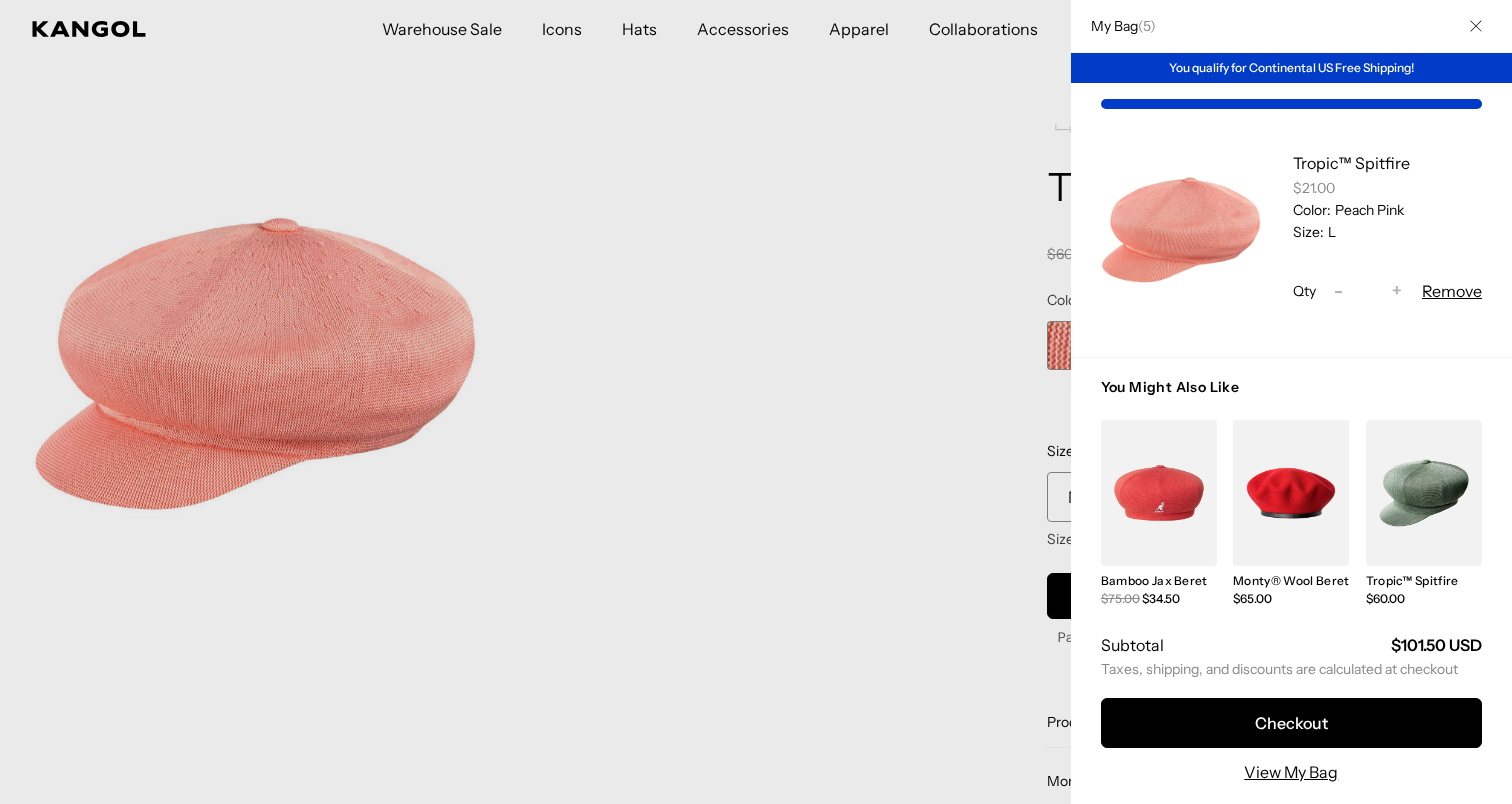 click on "Remove" at bounding box center (1452, 291) 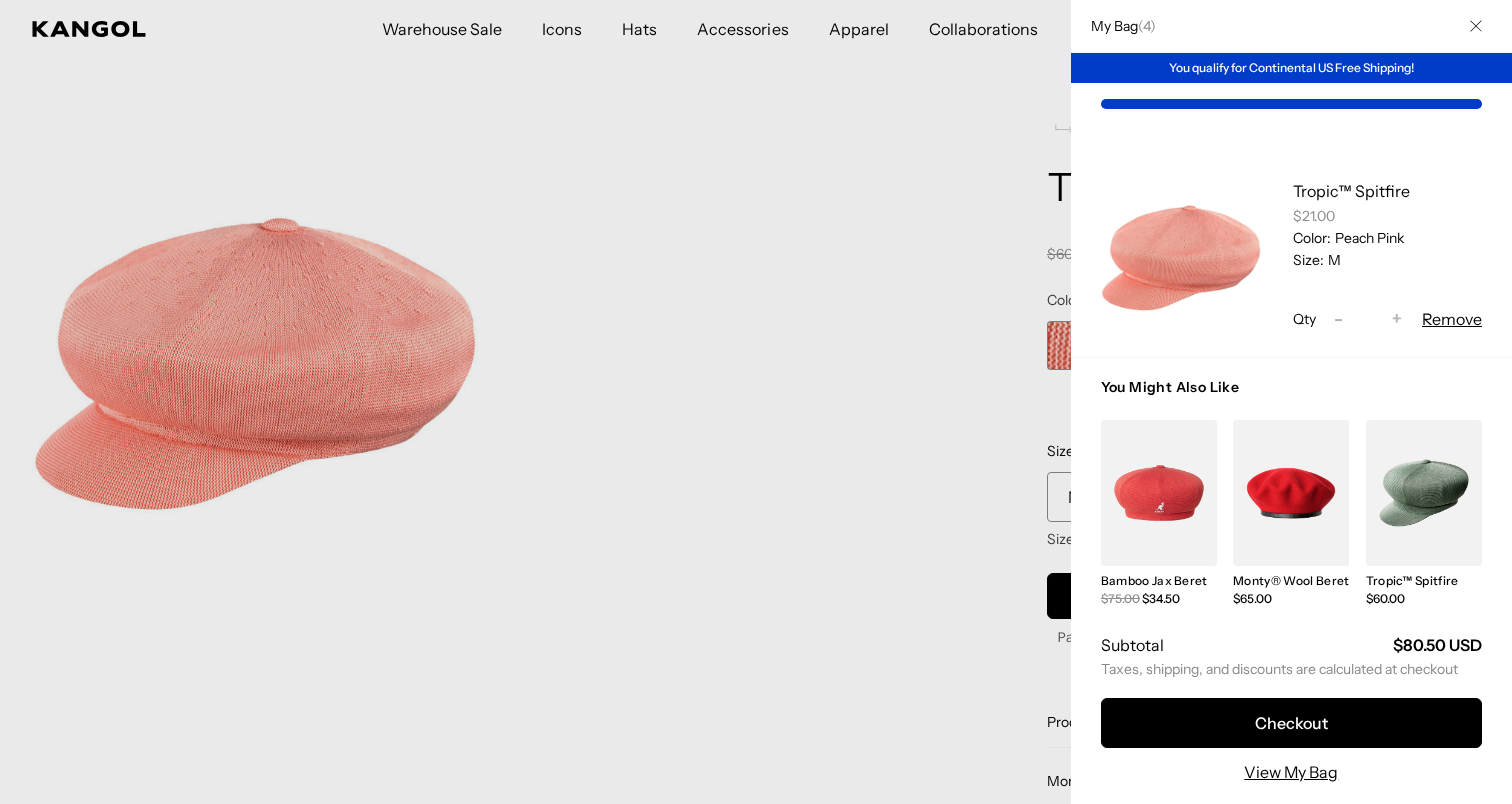 scroll, scrollTop: 0, scrollLeft: 0, axis: both 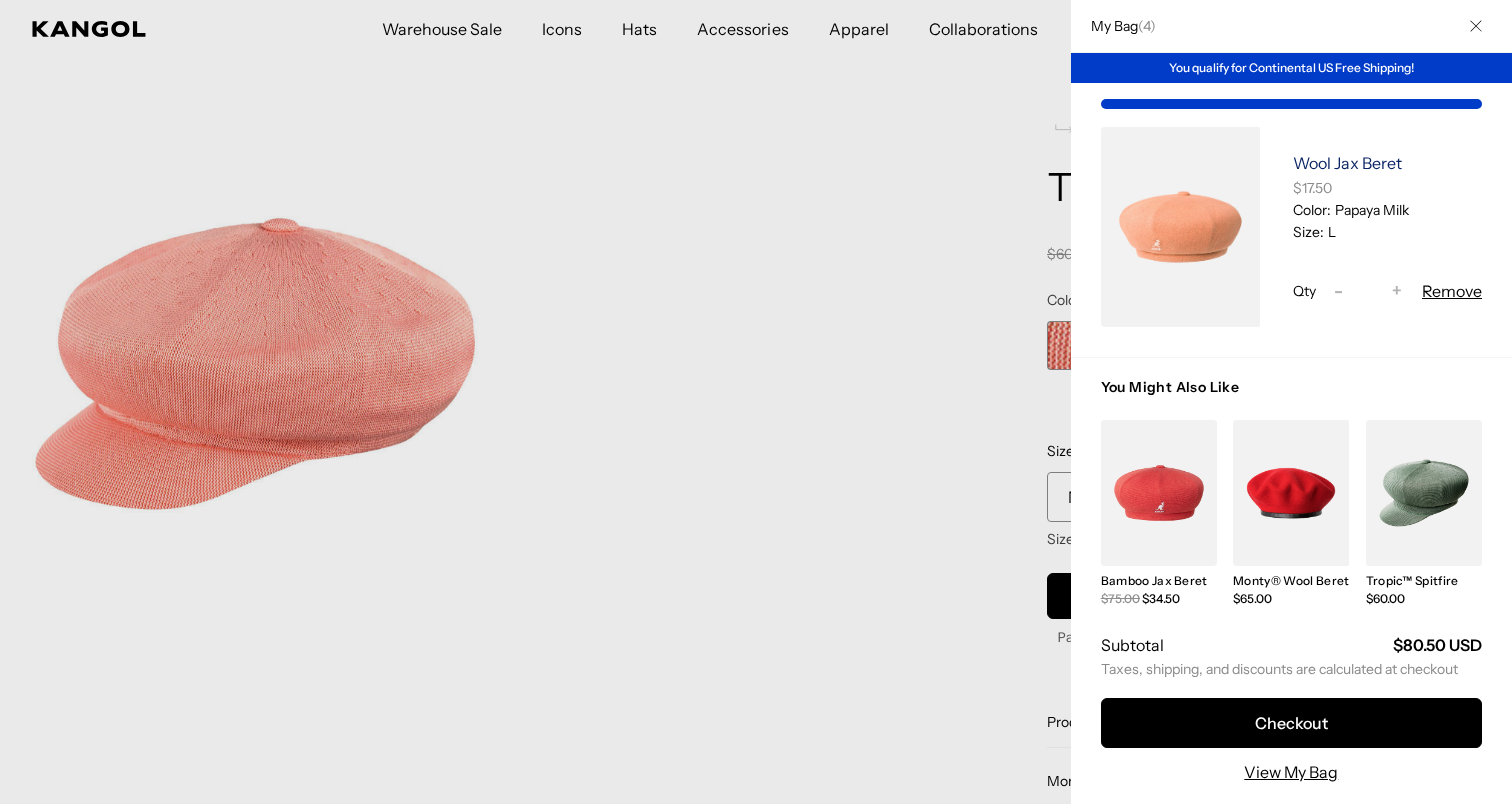 click on "Wool Jax Beret" at bounding box center [1347, 163] 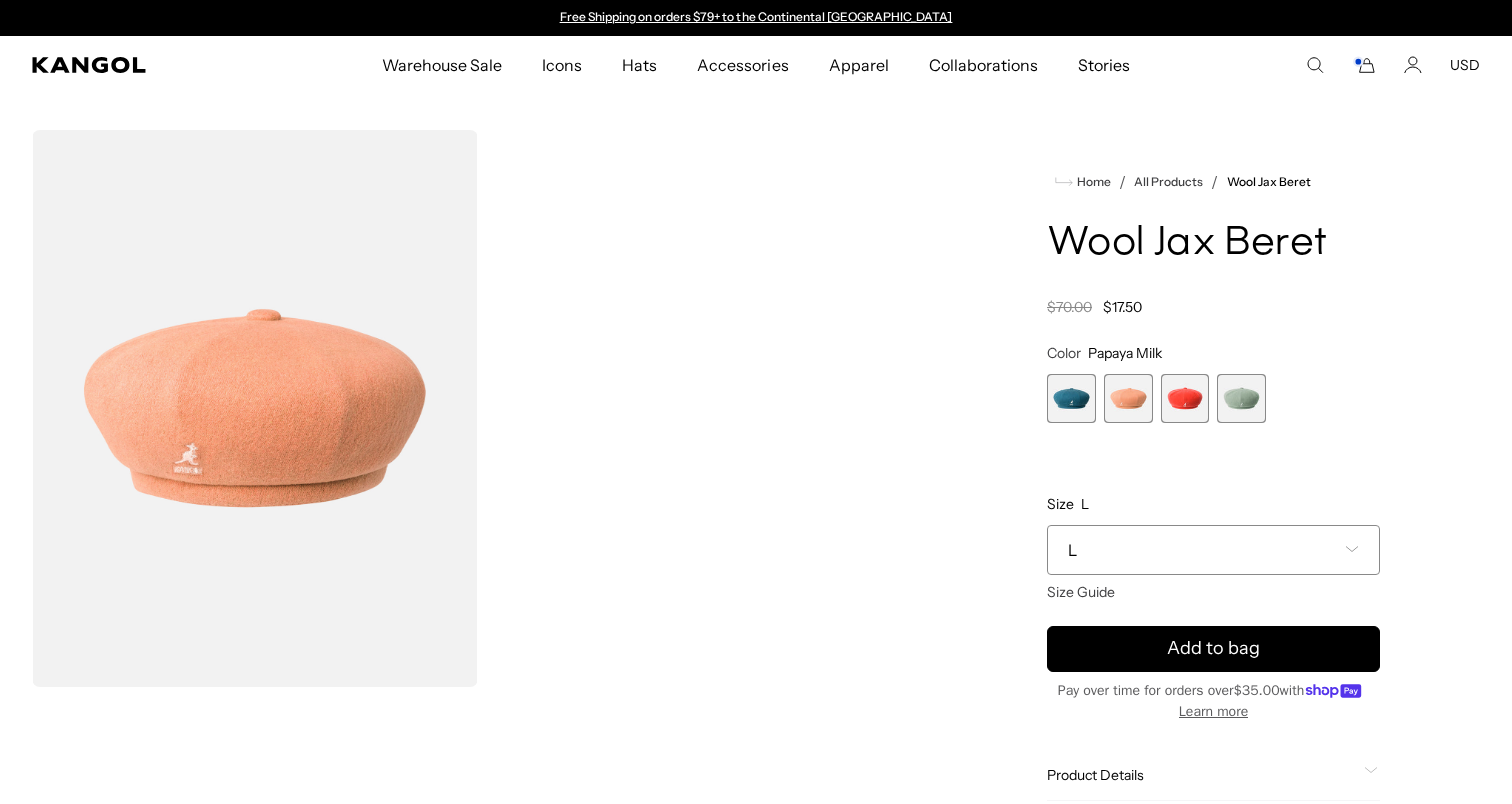 scroll, scrollTop: 0, scrollLeft: 0, axis: both 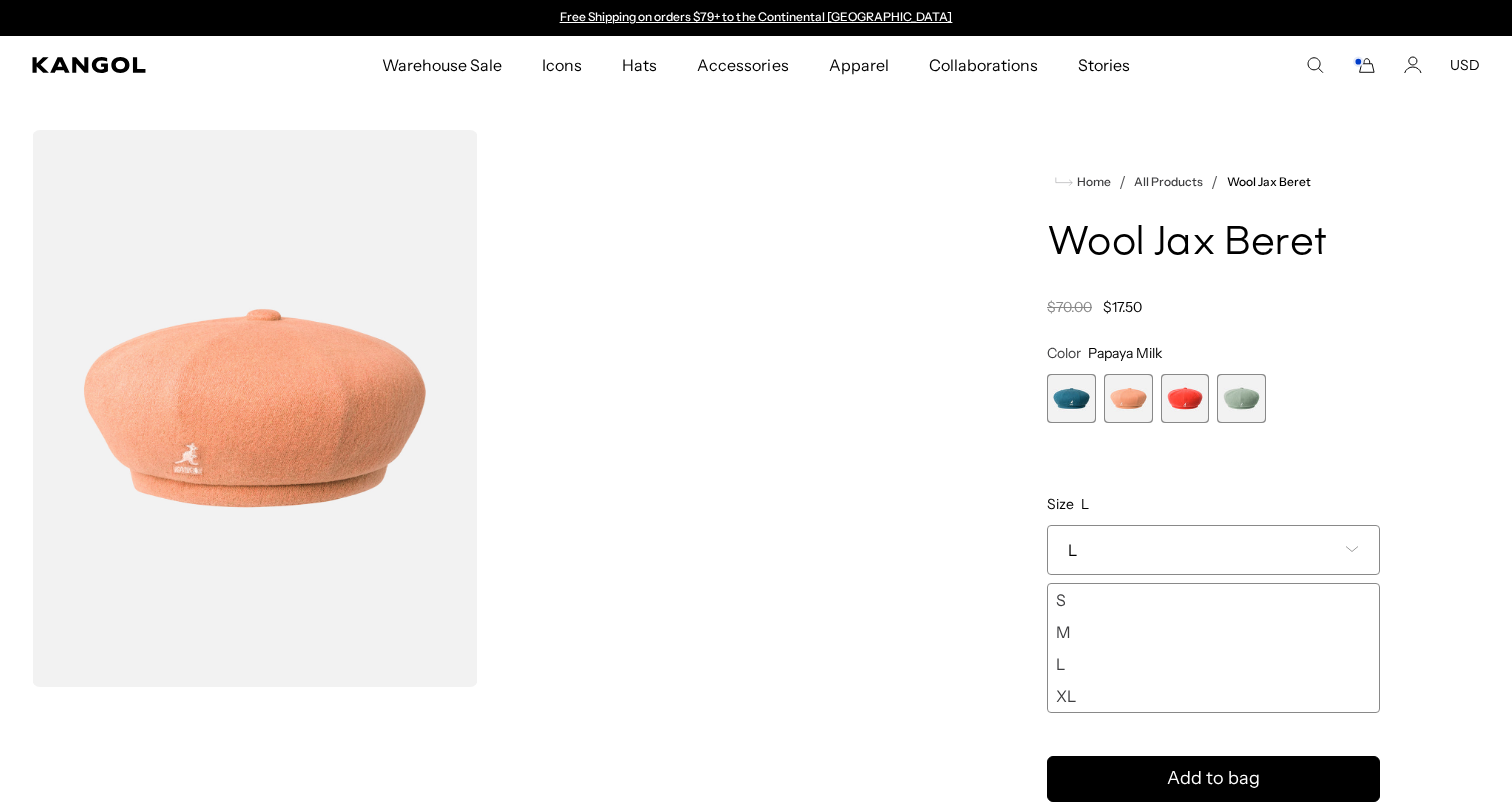 click on "M" at bounding box center [1213, 632] 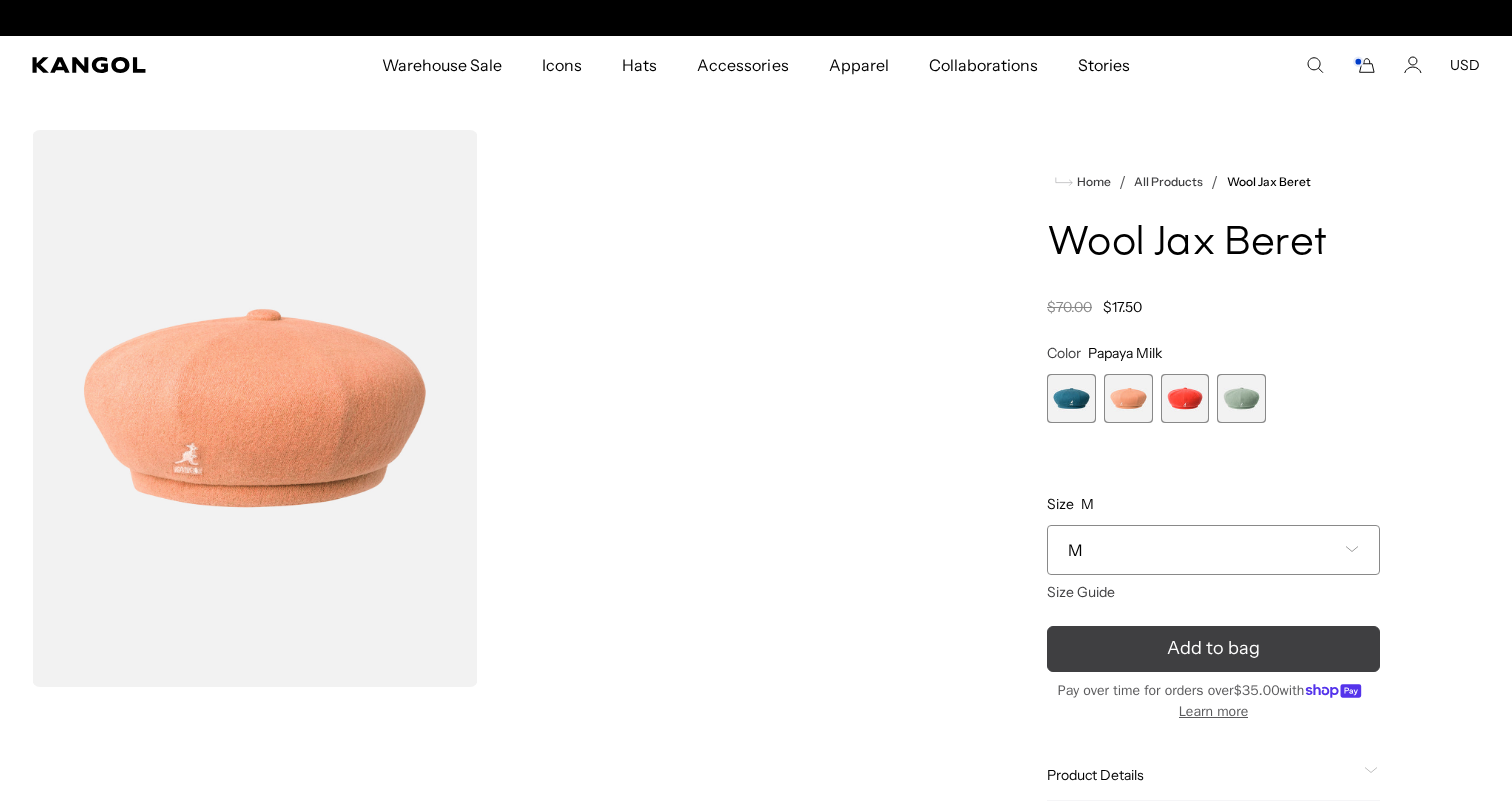 scroll, scrollTop: 0, scrollLeft: 412, axis: horizontal 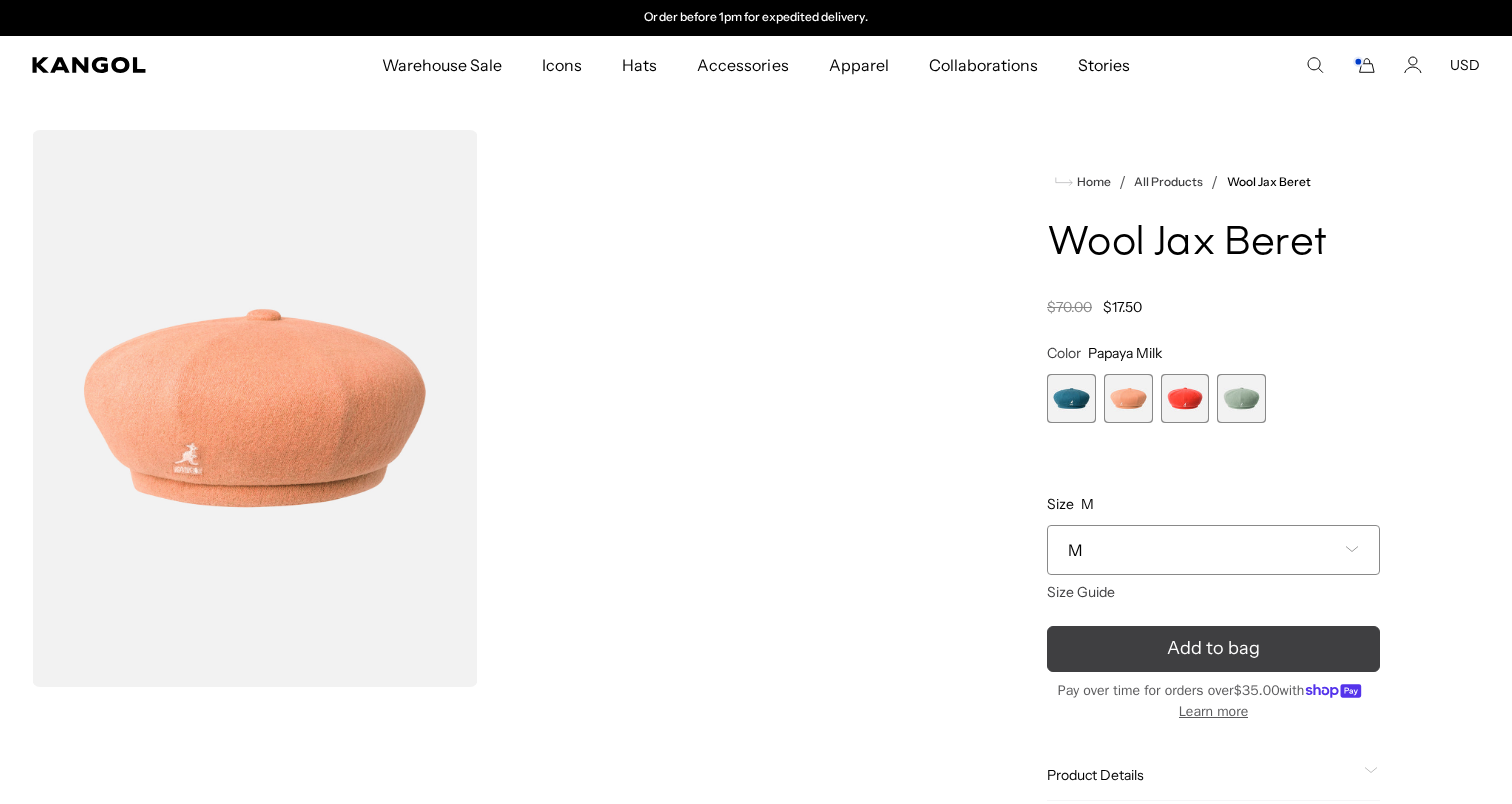 click on "Add to bag" at bounding box center (1213, 649) 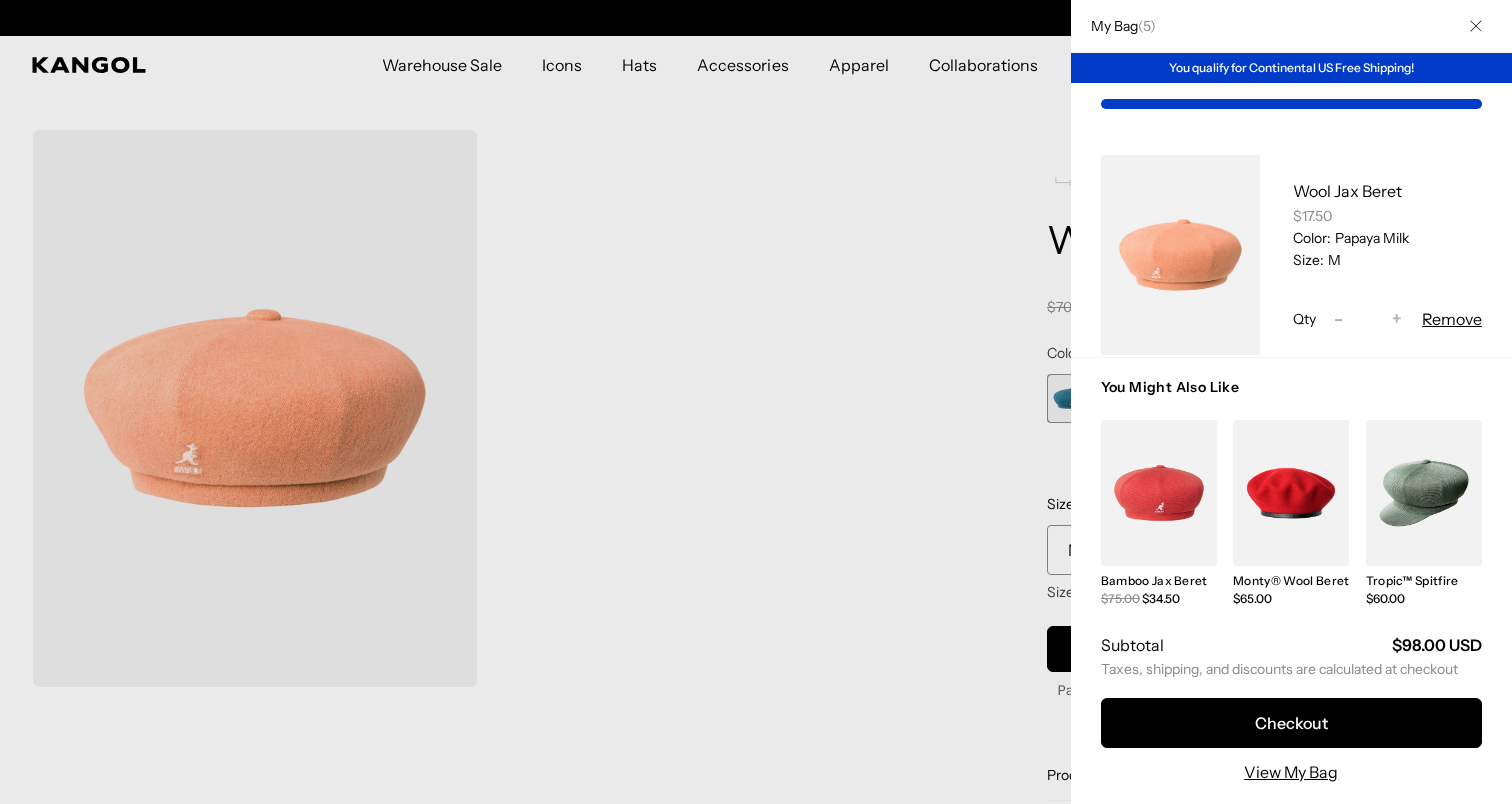 scroll, scrollTop: 0, scrollLeft: 0, axis: both 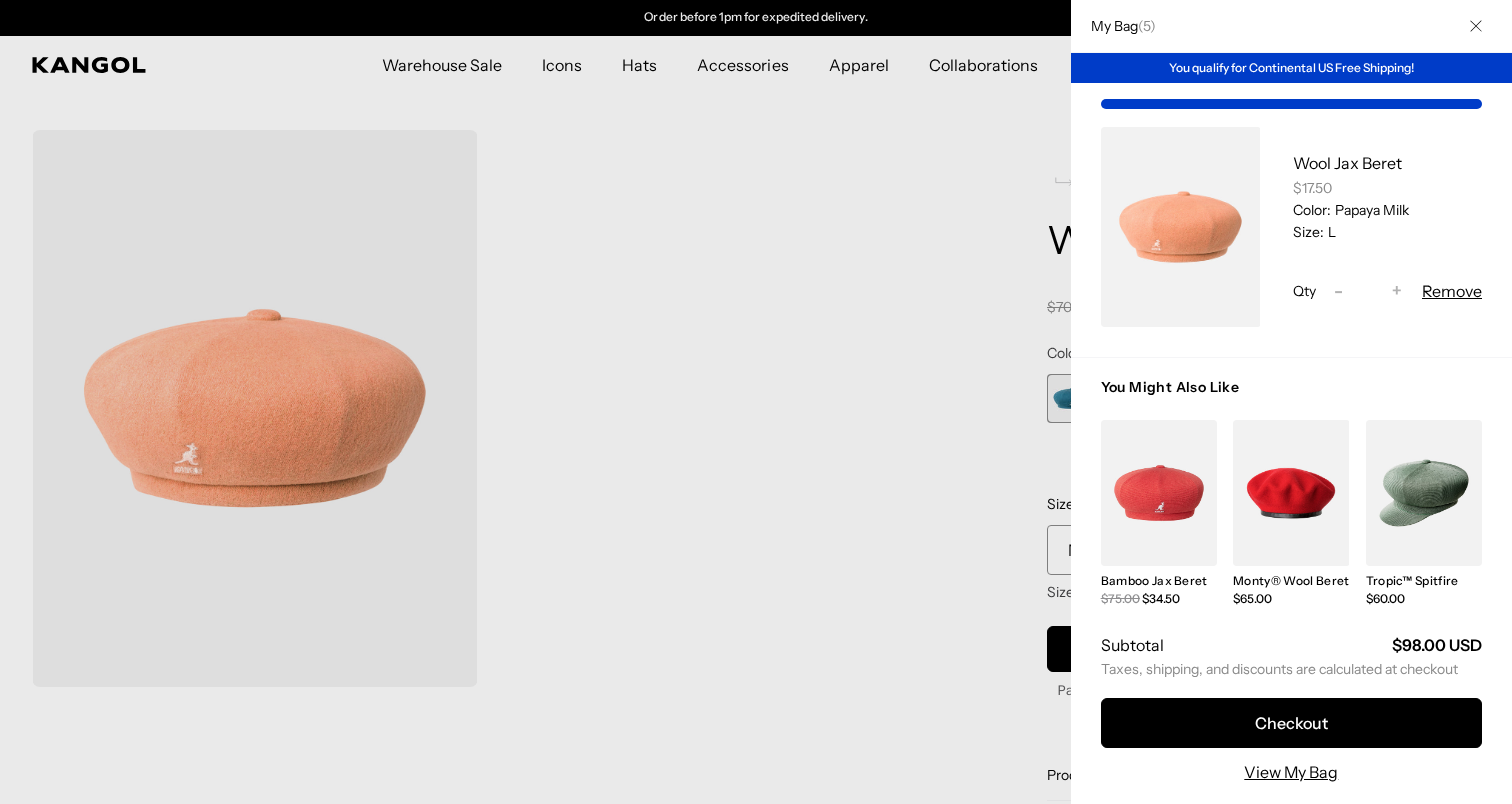 click on "Remove" at bounding box center (1452, 291) 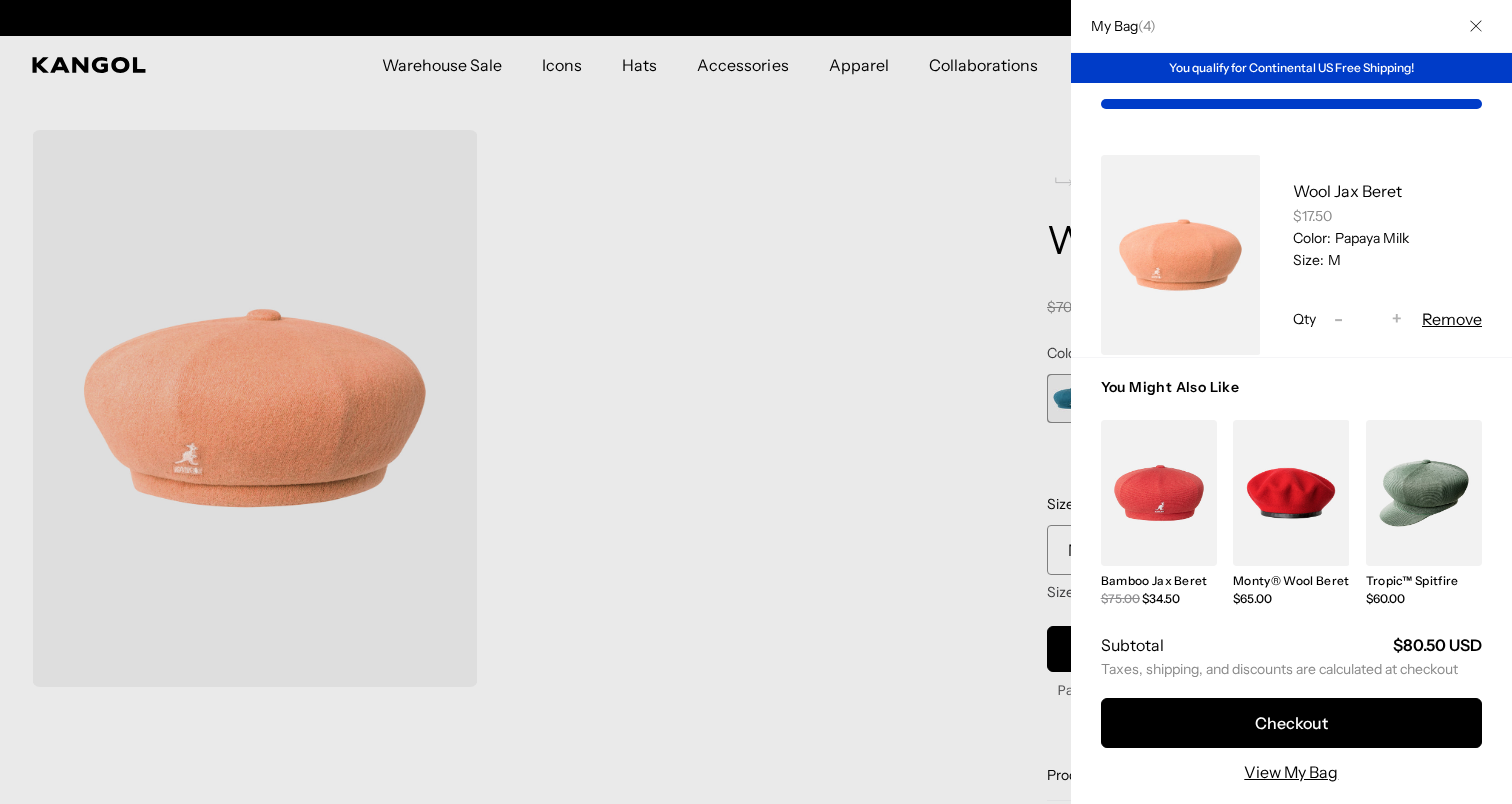 scroll, scrollTop: 0, scrollLeft: 412, axis: horizontal 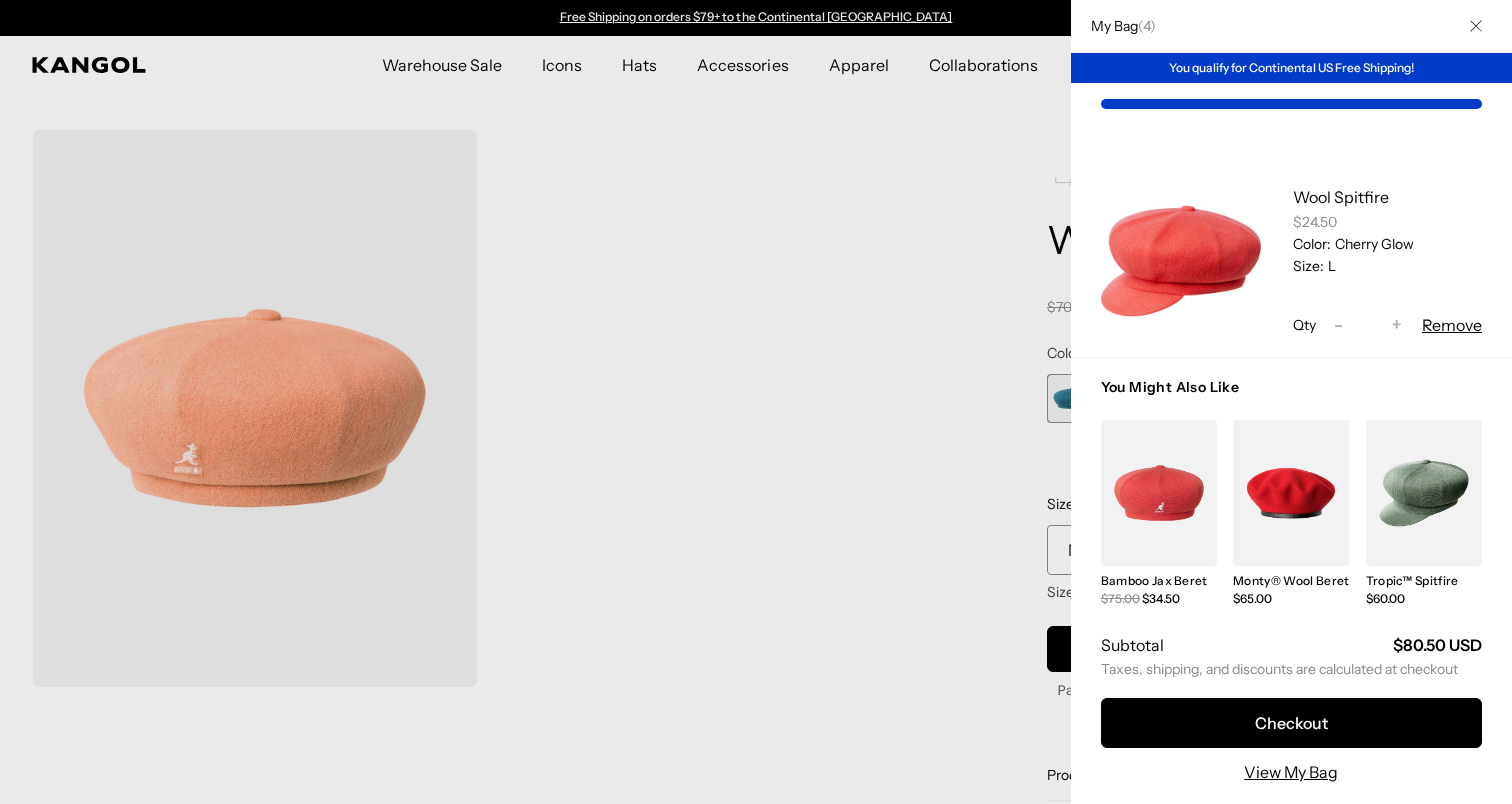 click at bounding box center [756, 402] 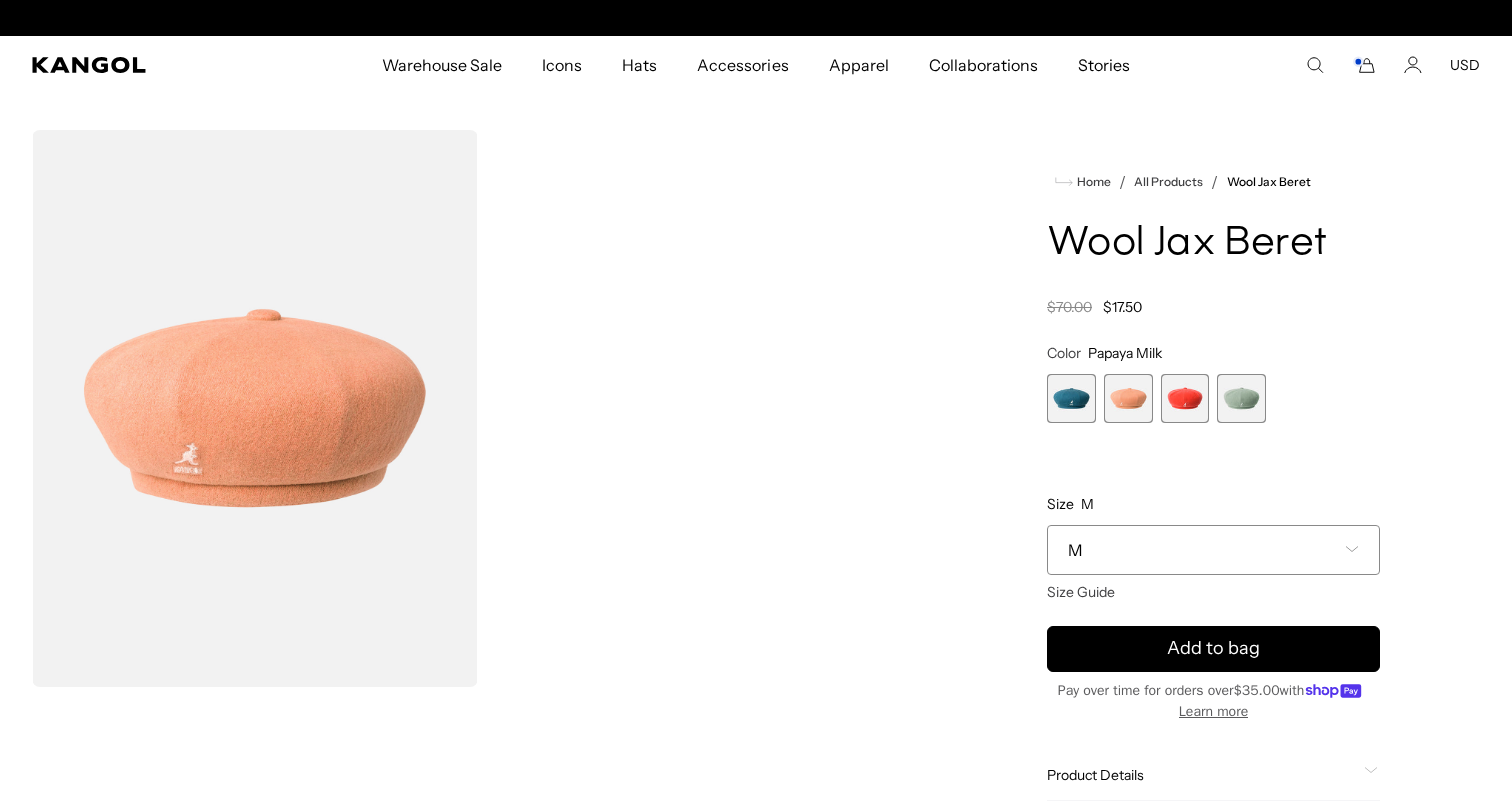scroll, scrollTop: 0, scrollLeft: 0, axis: both 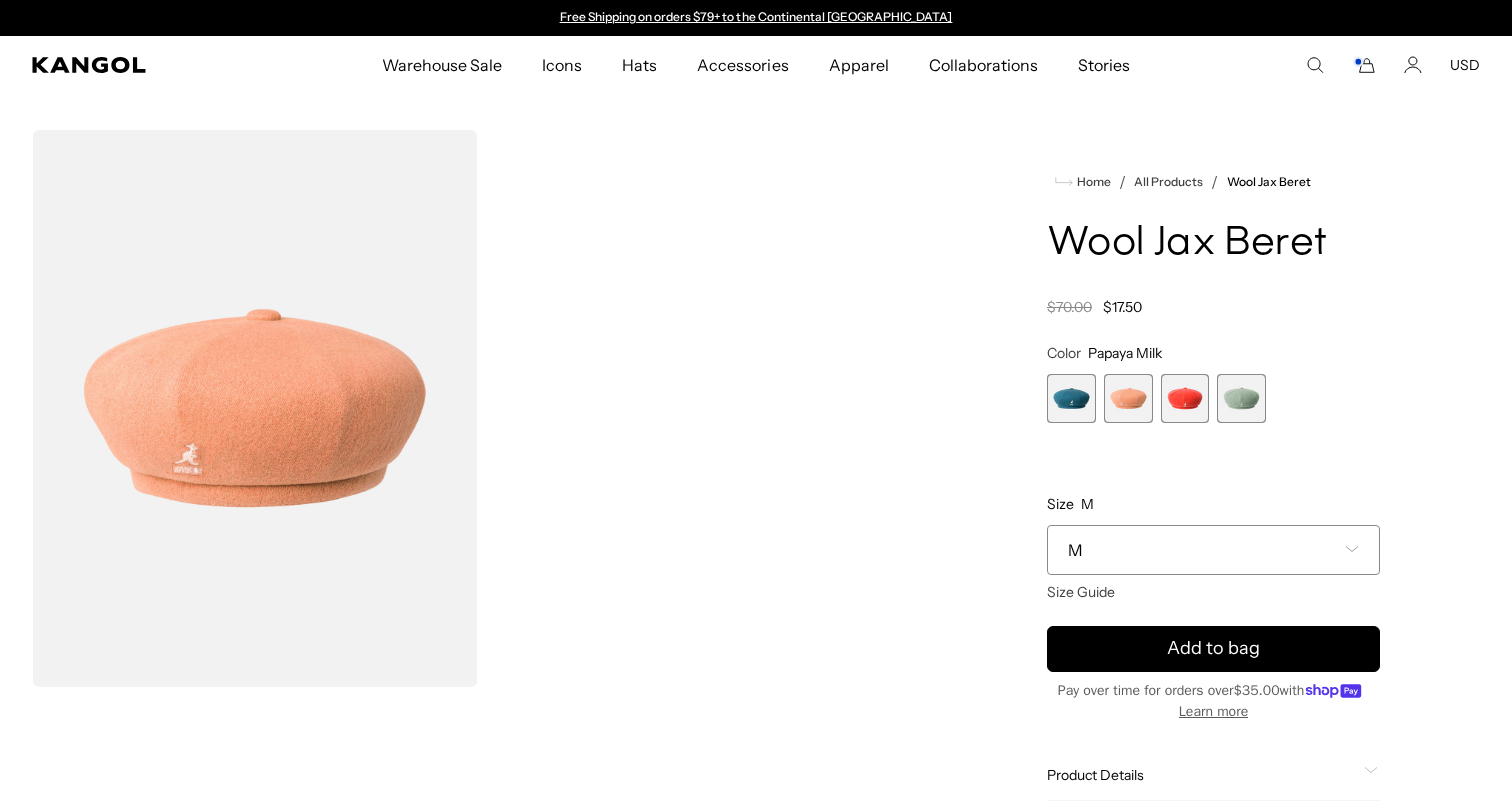 click 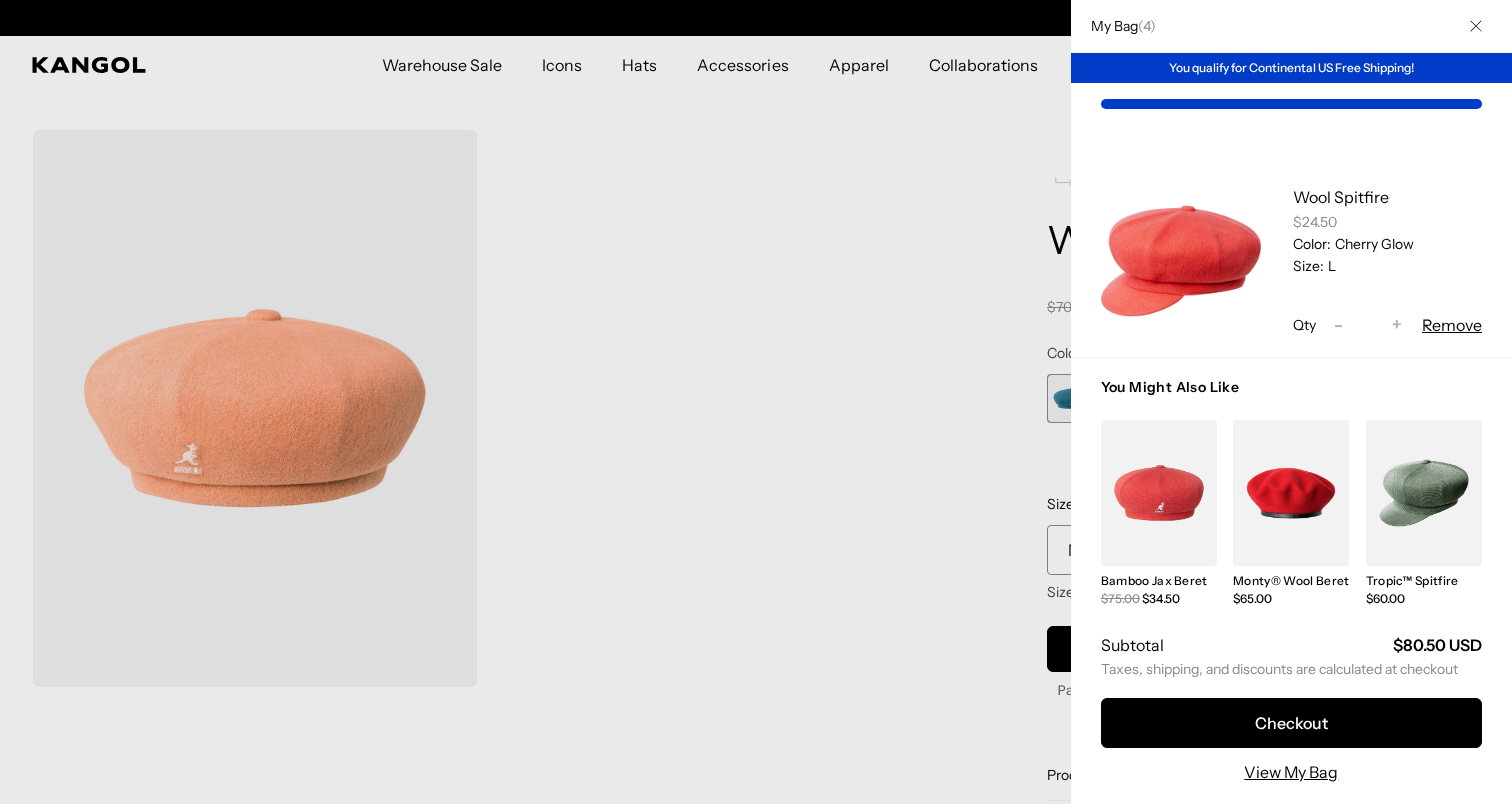 scroll, scrollTop: 0, scrollLeft: 0, axis: both 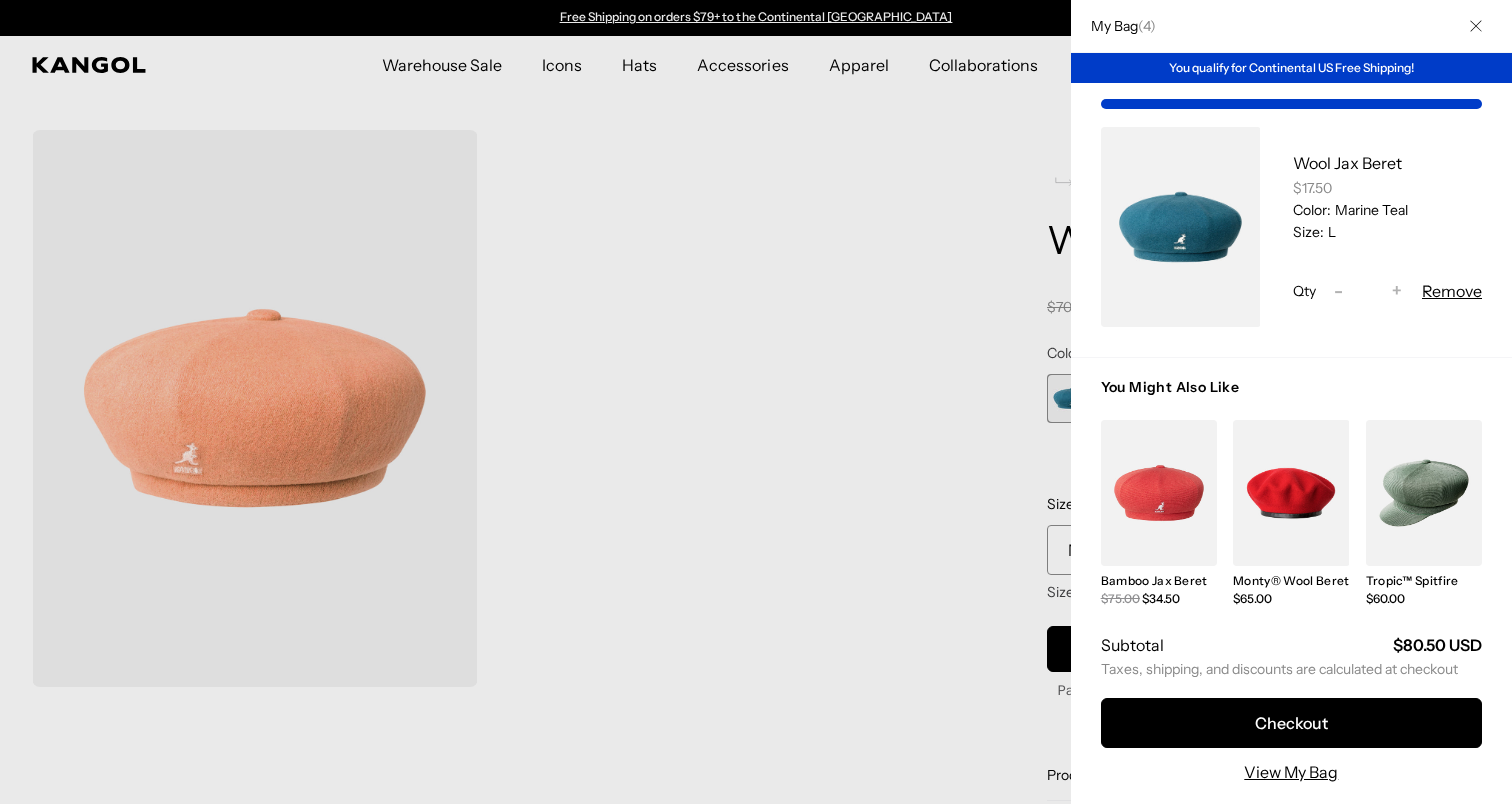 click on "Size:" at bounding box center [1308, 232] 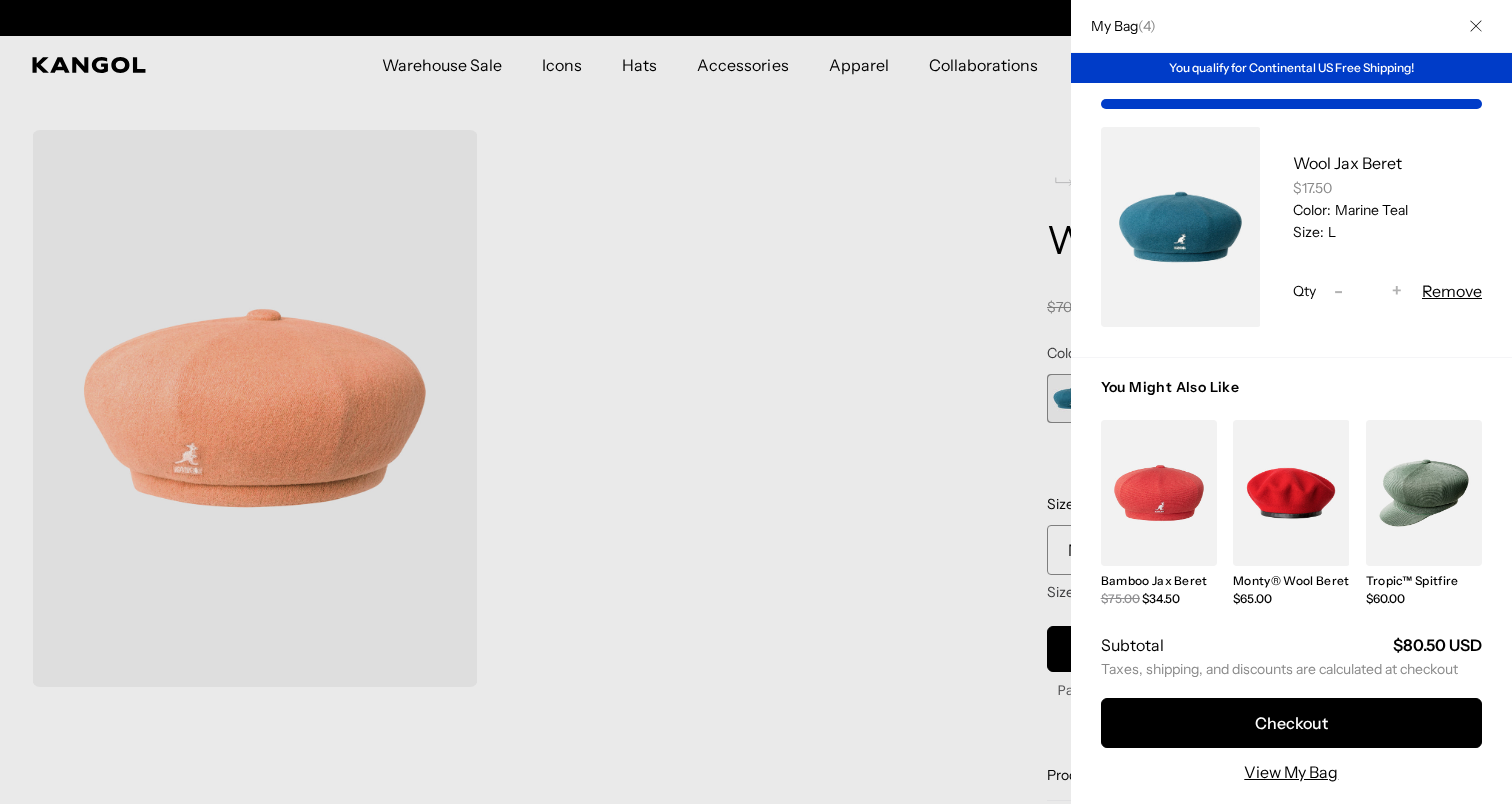 scroll, scrollTop: 0, scrollLeft: 412, axis: horizontal 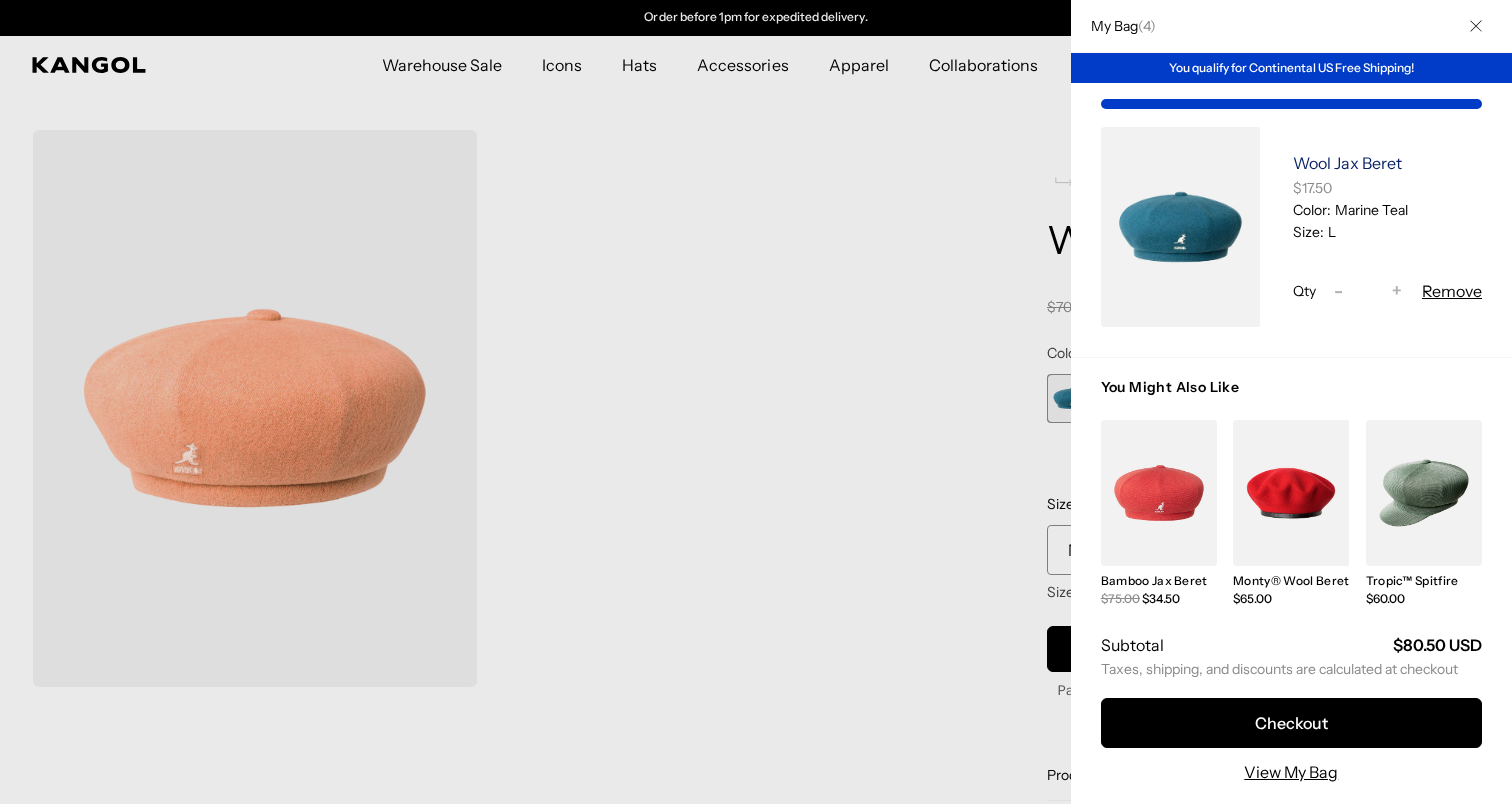 click on "Wool Jax Beret" at bounding box center (1347, 163) 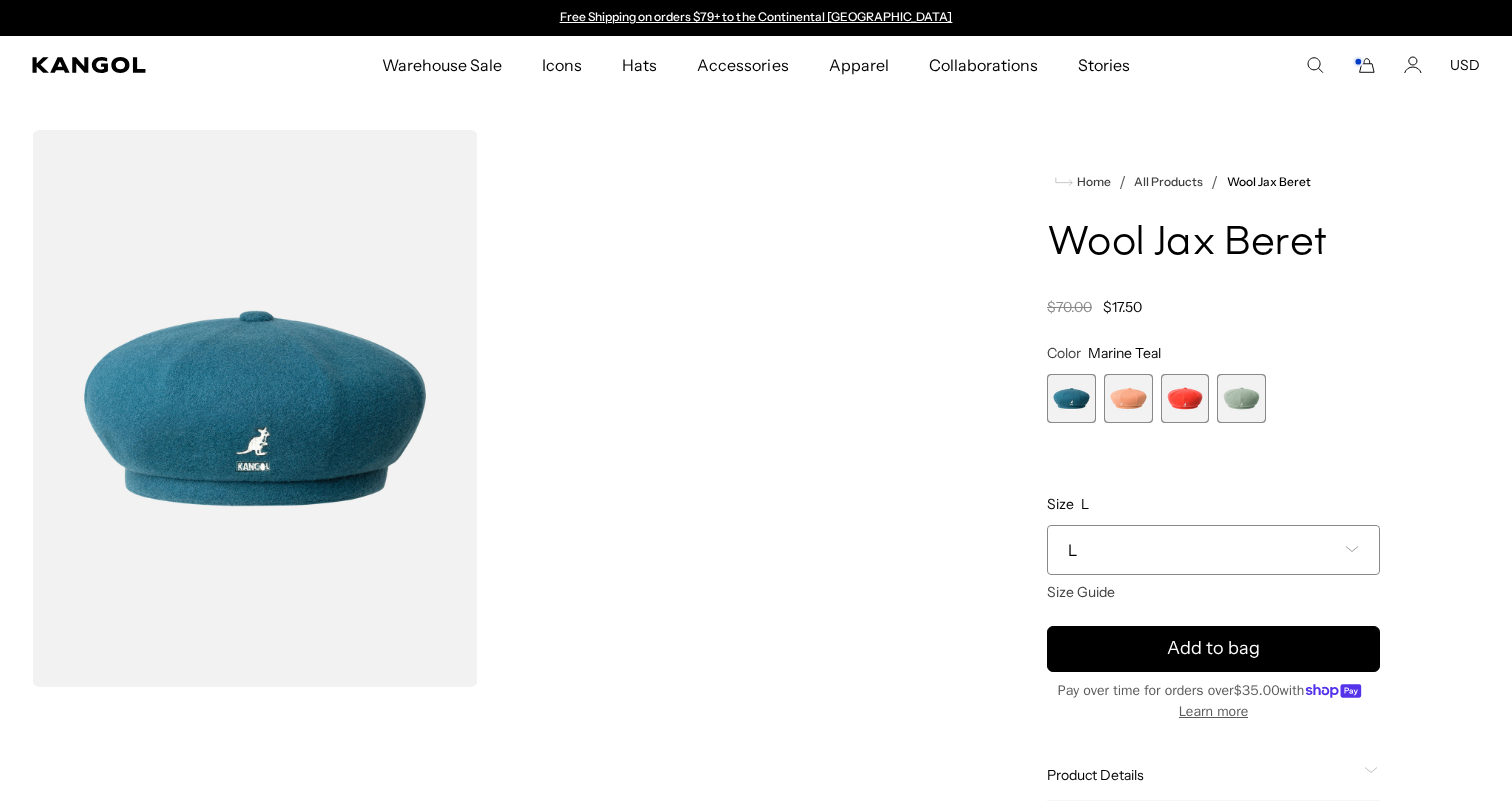 scroll, scrollTop: 0, scrollLeft: 0, axis: both 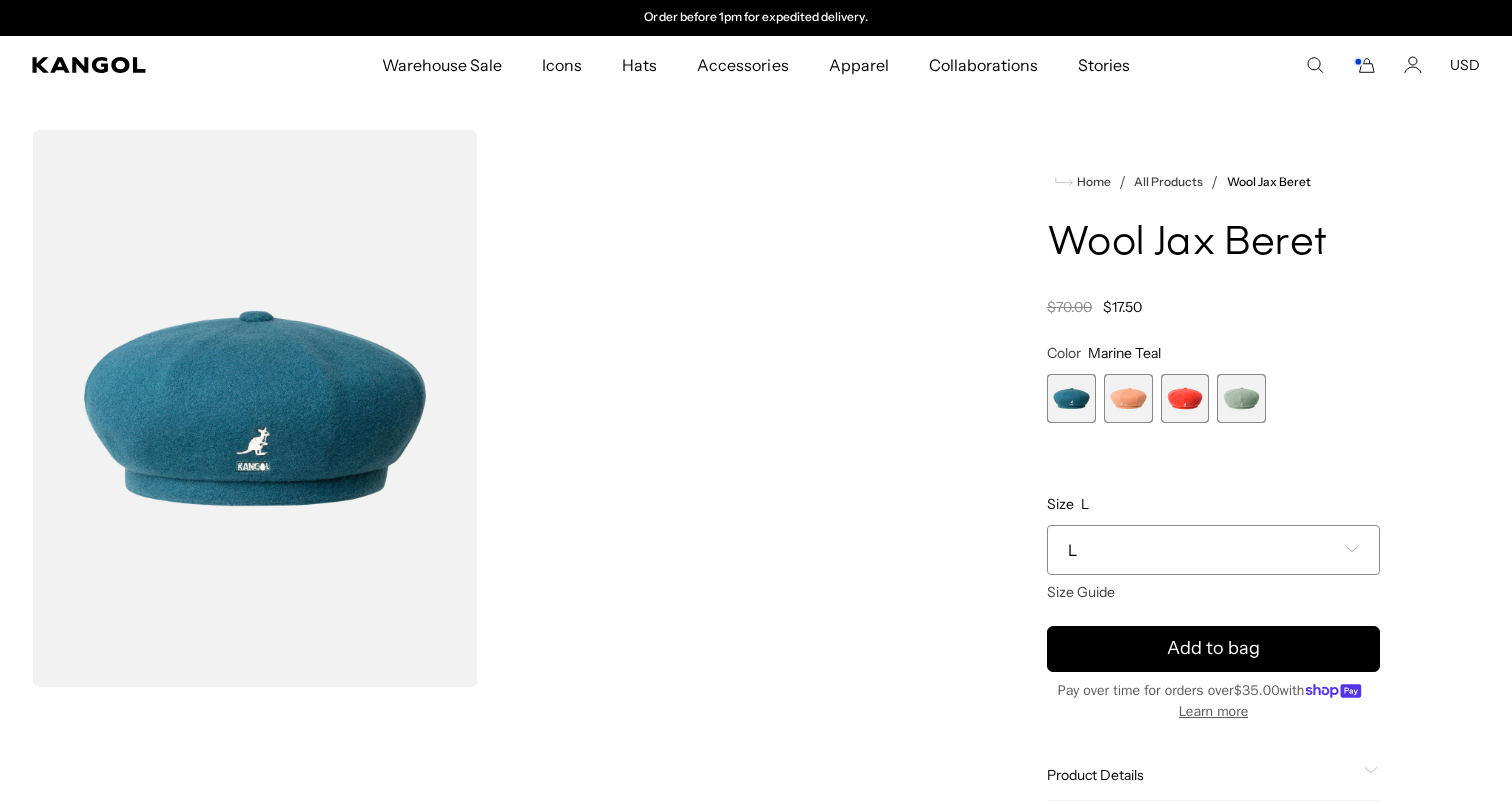 click on "L" at bounding box center [1213, 550] 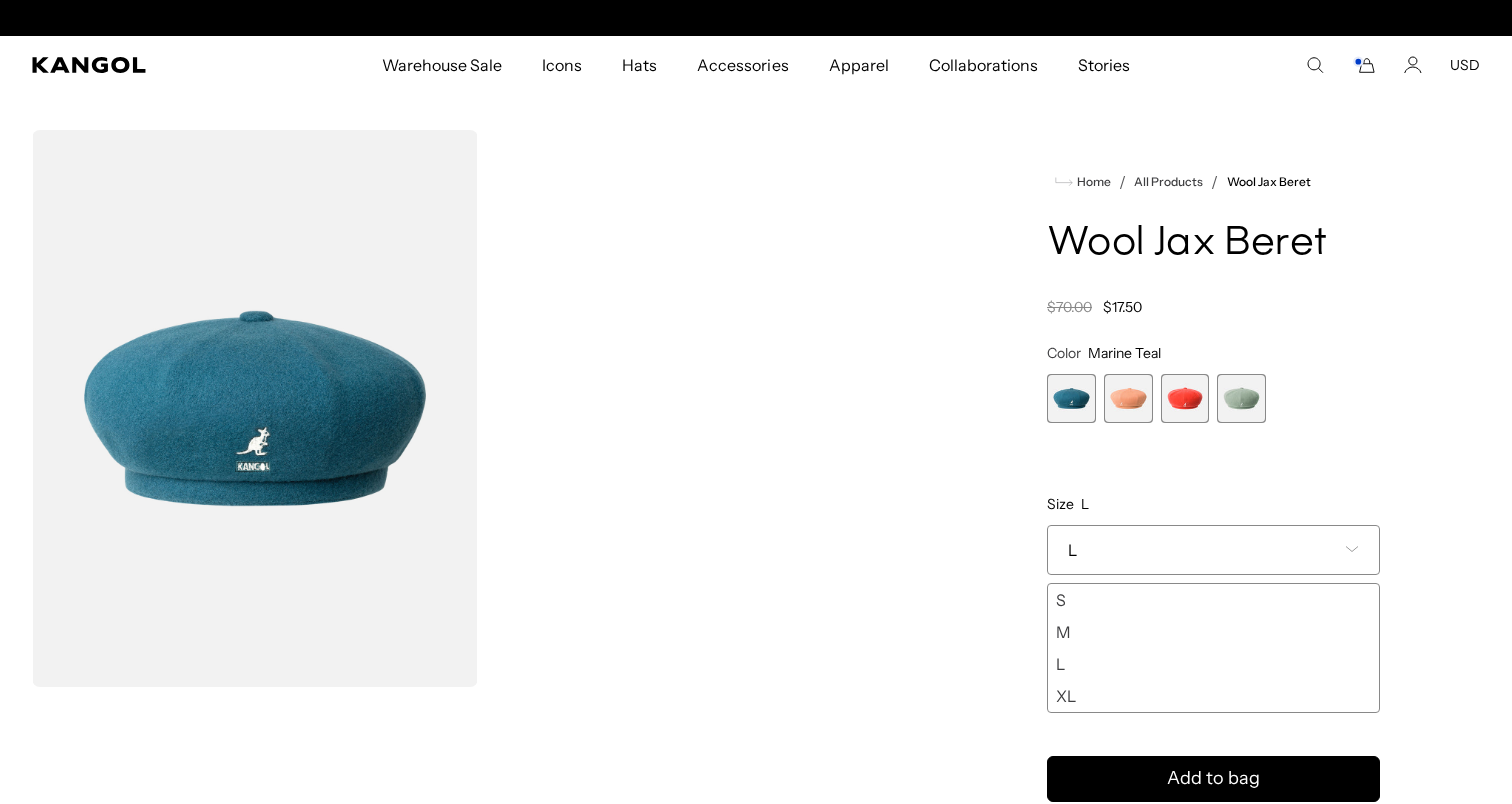 scroll, scrollTop: 0, scrollLeft: 0, axis: both 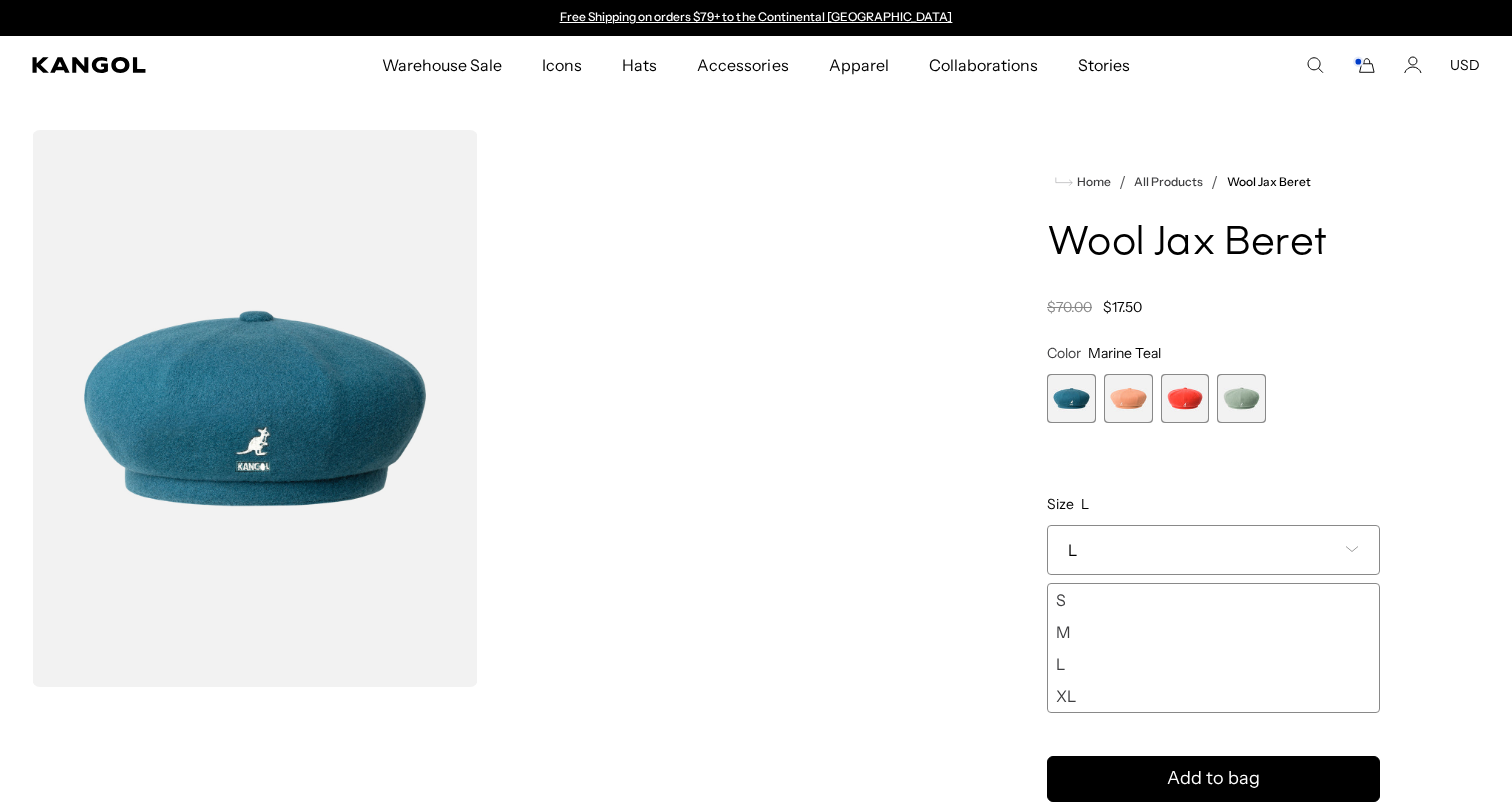 click on "M" at bounding box center (1213, 632) 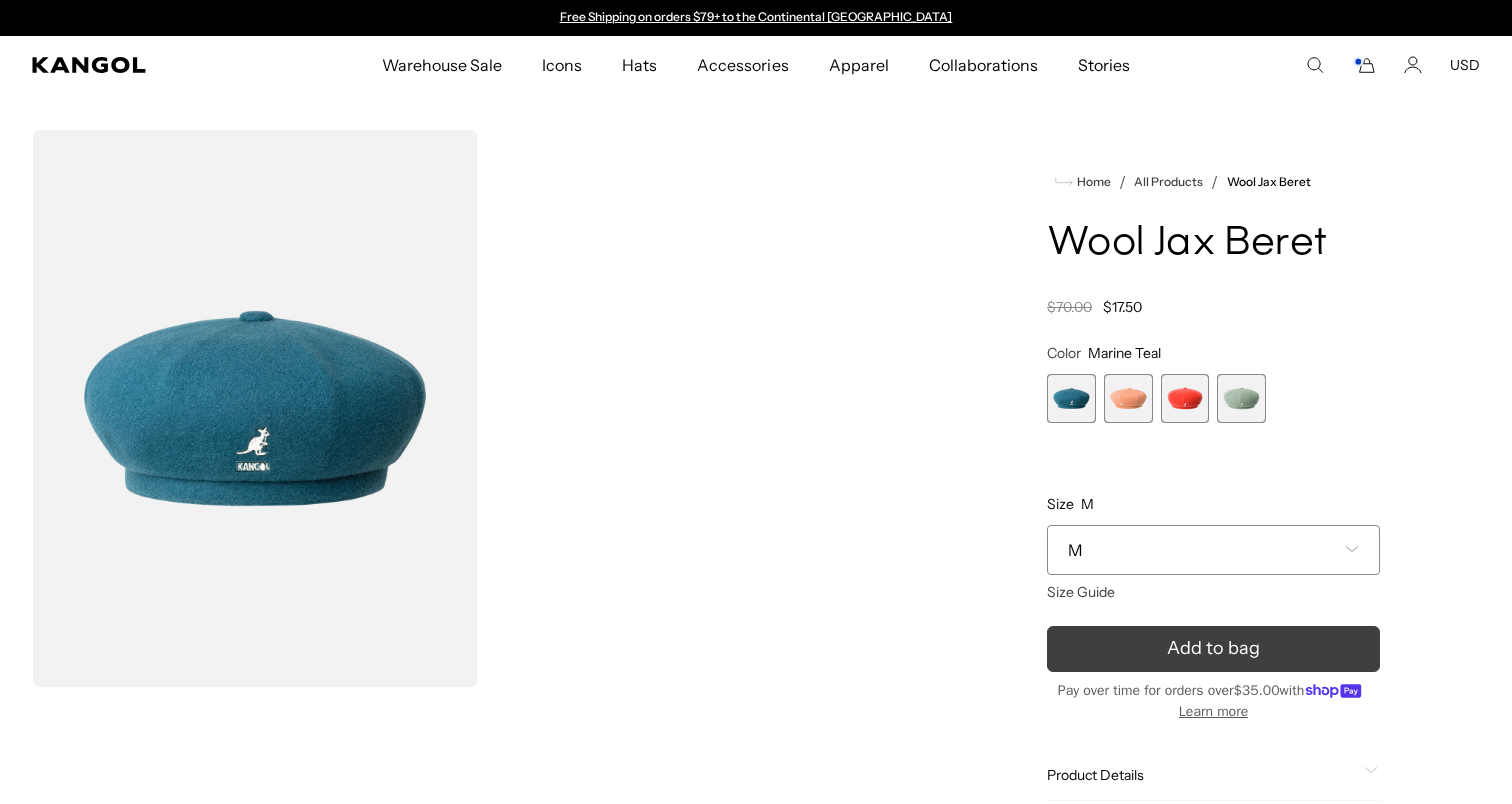click on "Add to bag" at bounding box center (1213, 649) 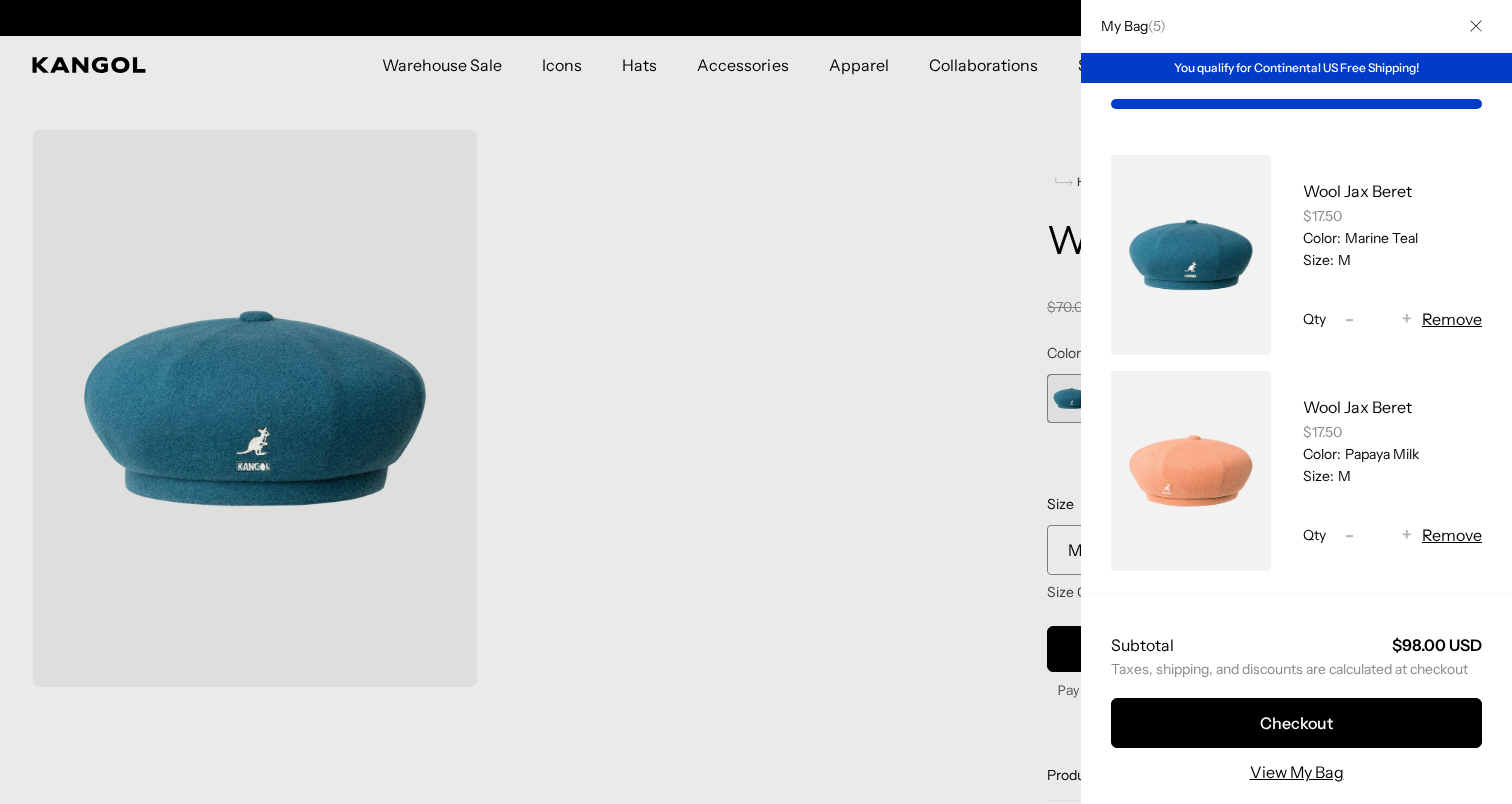 scroll, scrollTop: 0, scrollLeft: 412, axis: horizontal 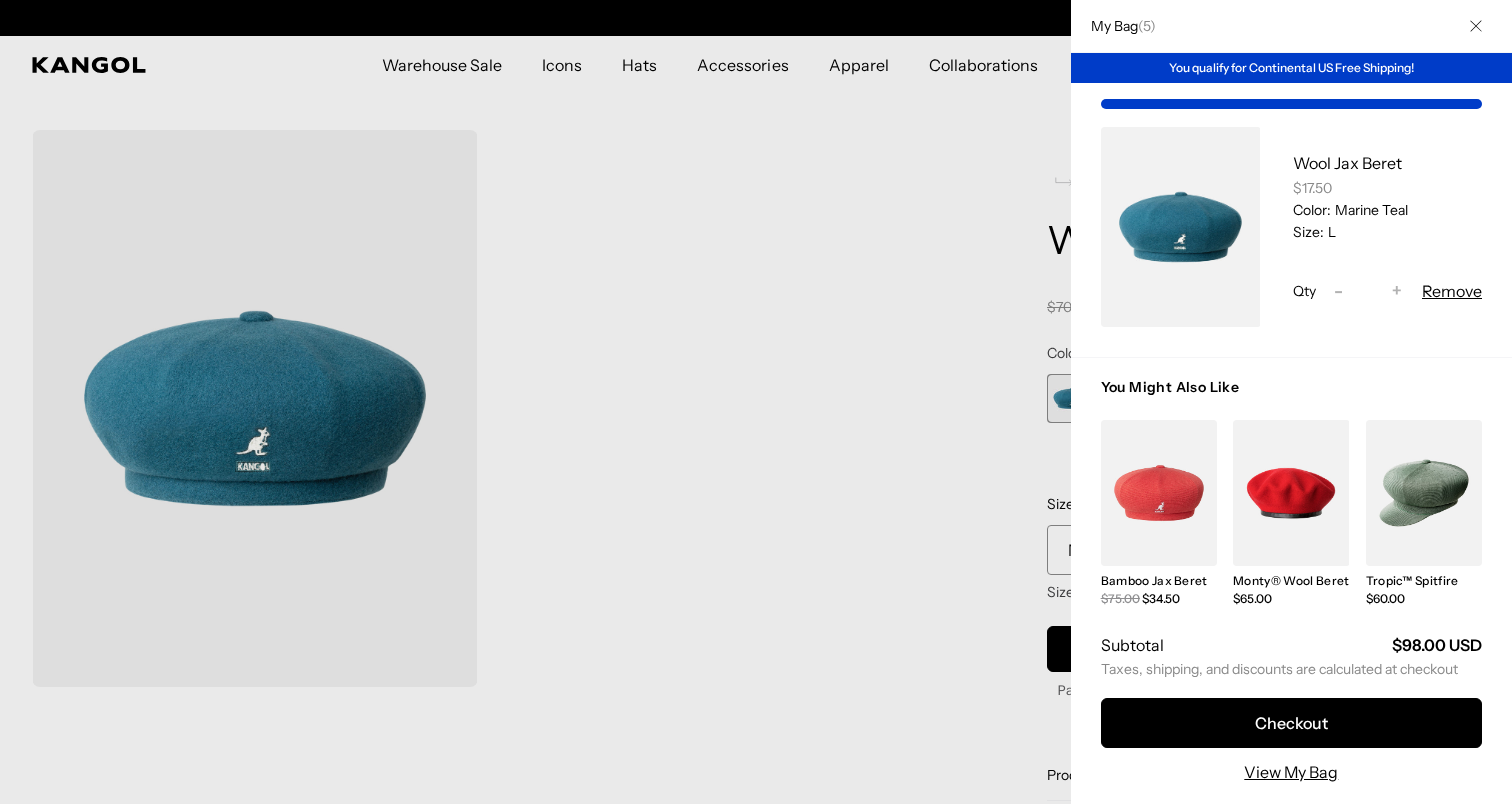 click on "Remove" at bounding box center (1452, 291) 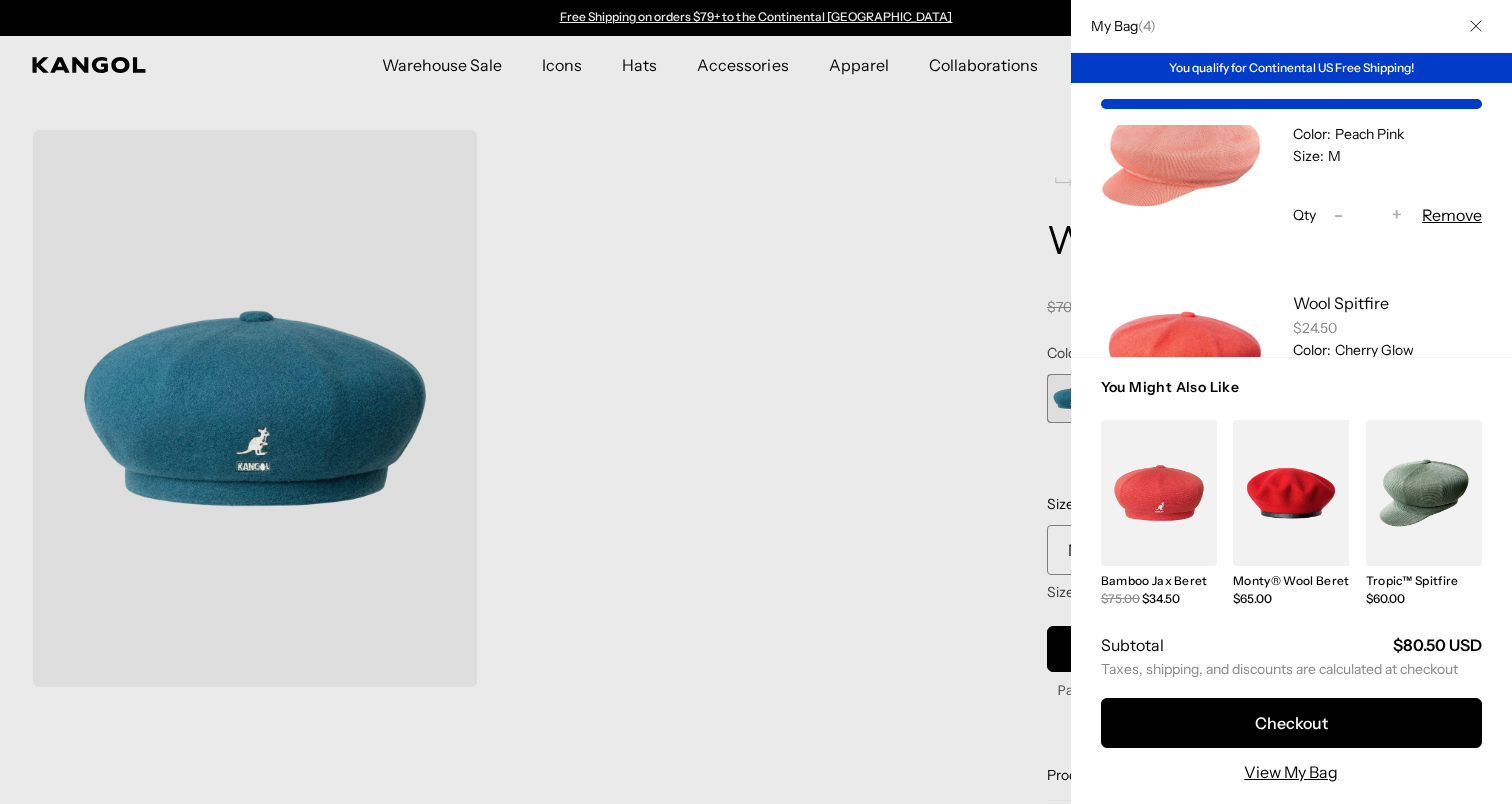 scroll, scrollTop: 676, scrollLeft: 0, axis: vertical 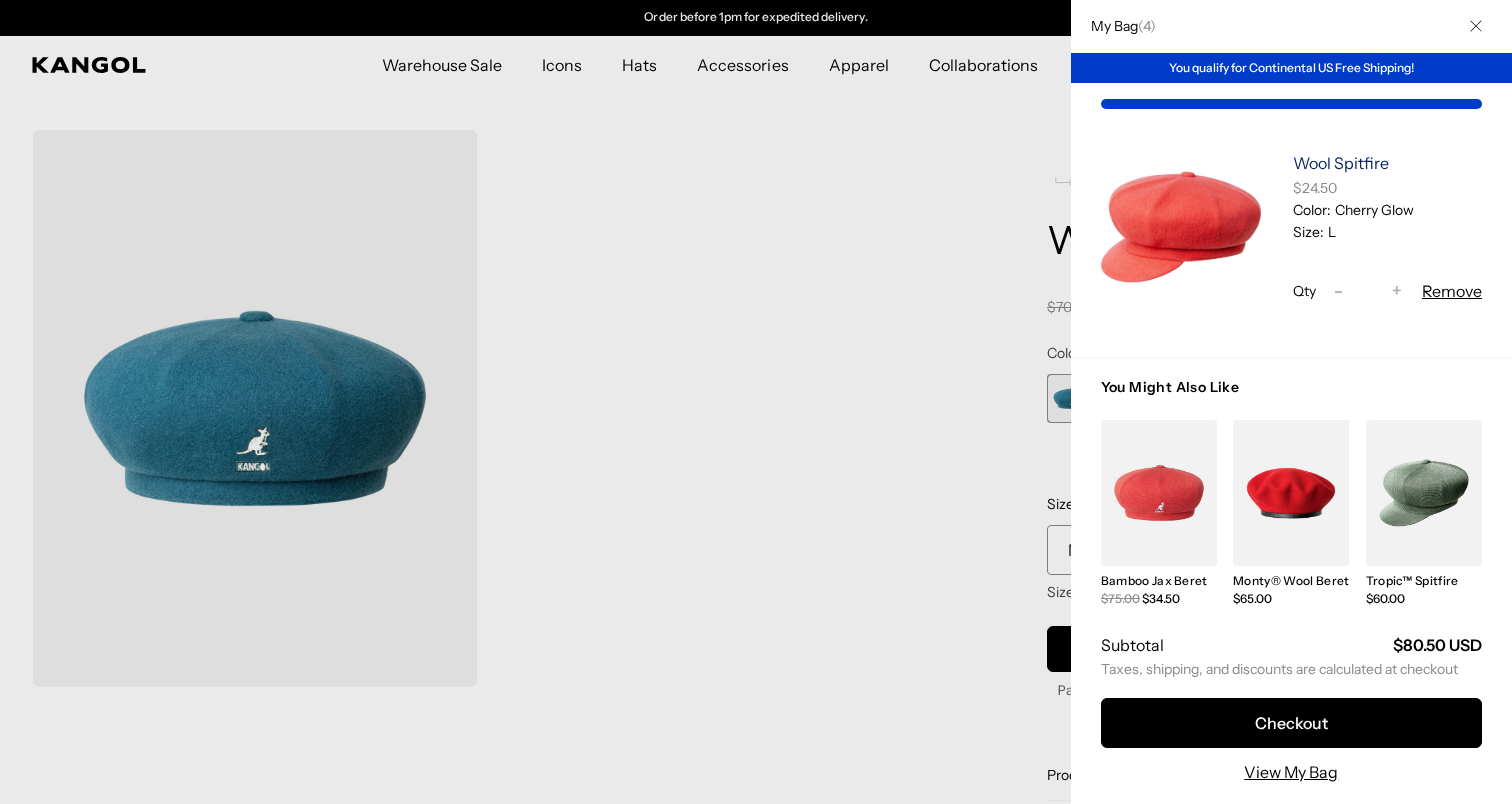 click on "Wool Spitfire" at bounding box center (1341, 163) 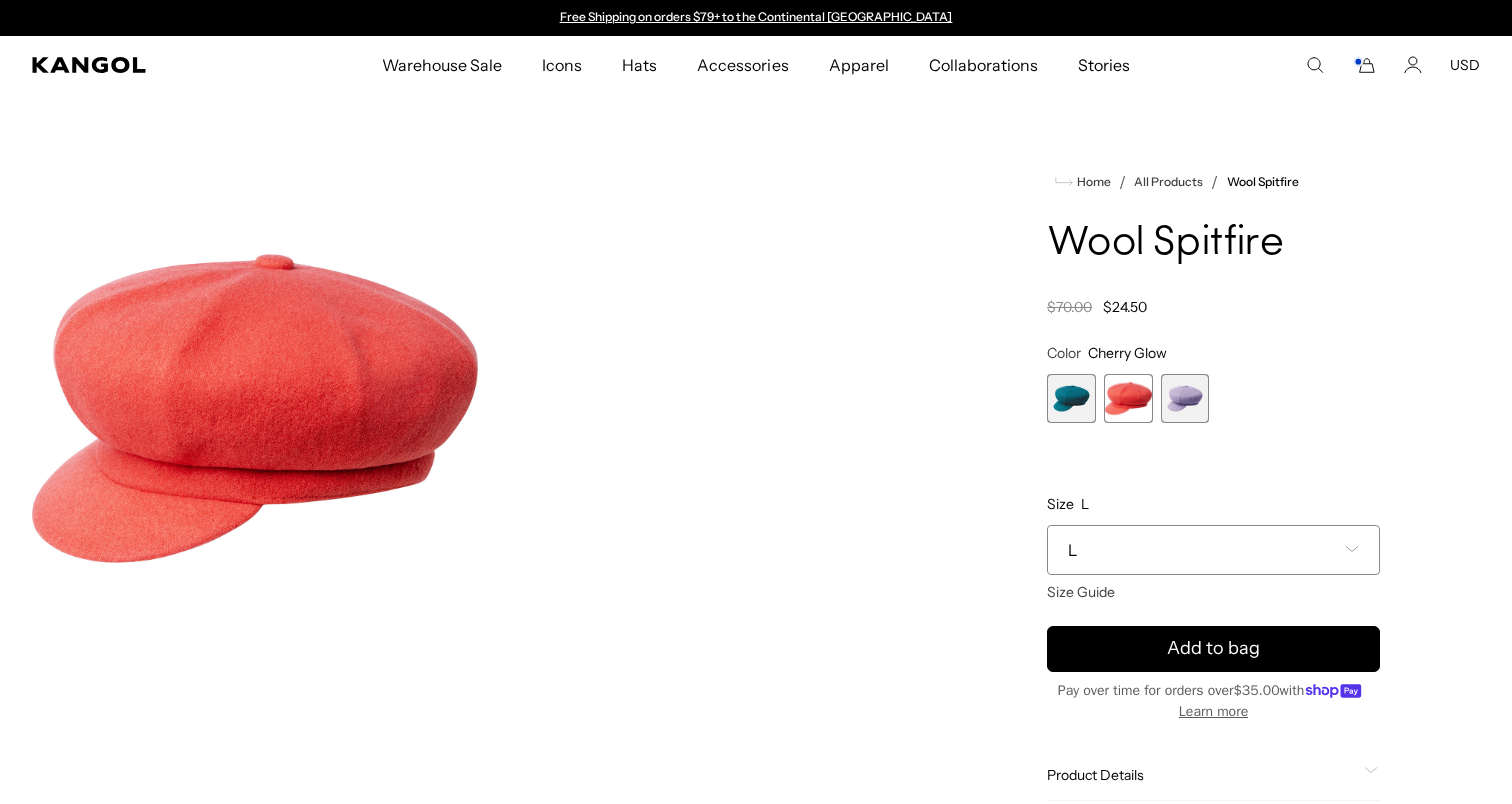 scroll, scrollTop: 0, scrollLeft: 0, axis: both 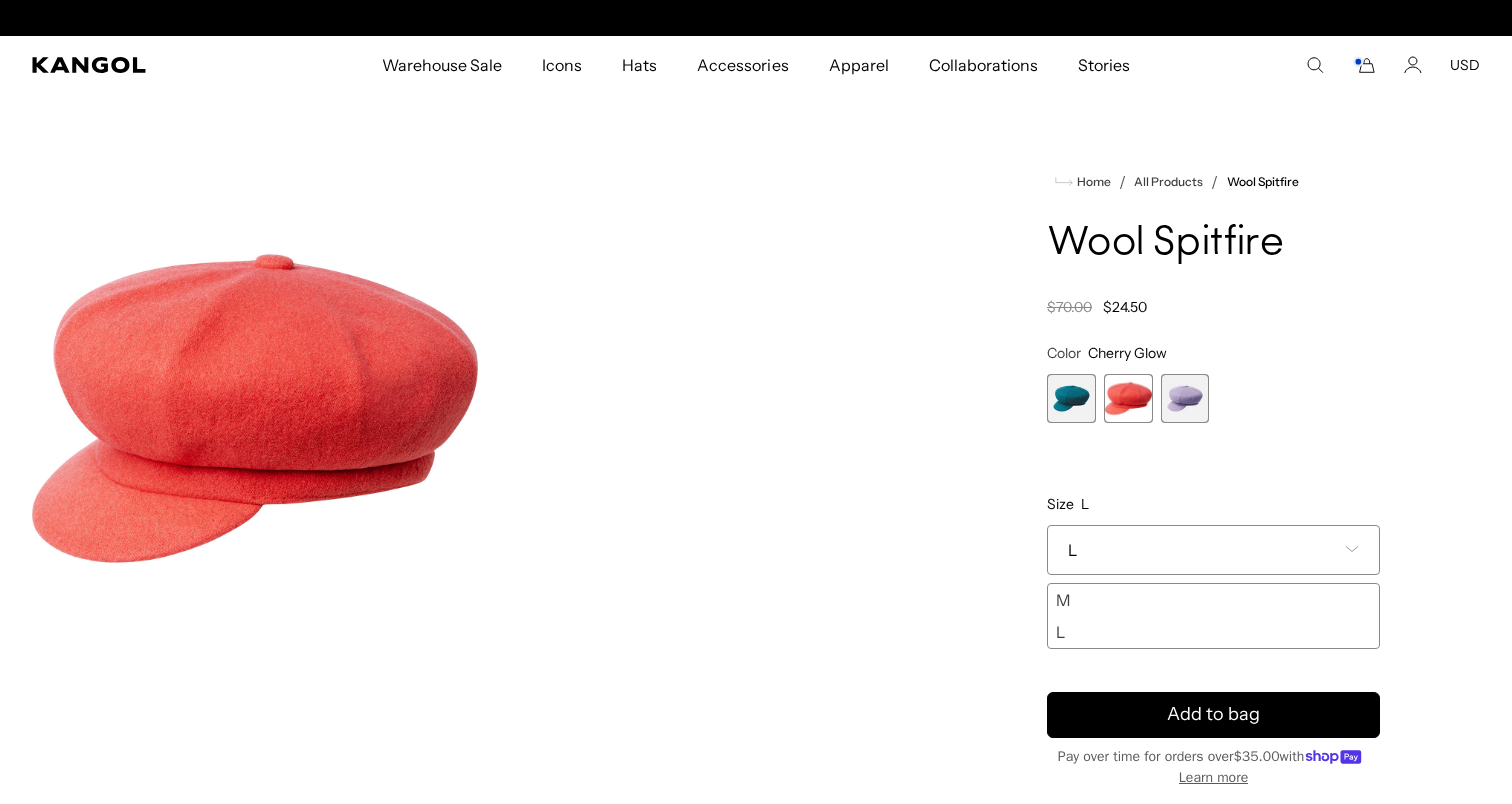 click on "M" at bounding box center [1213, 600] 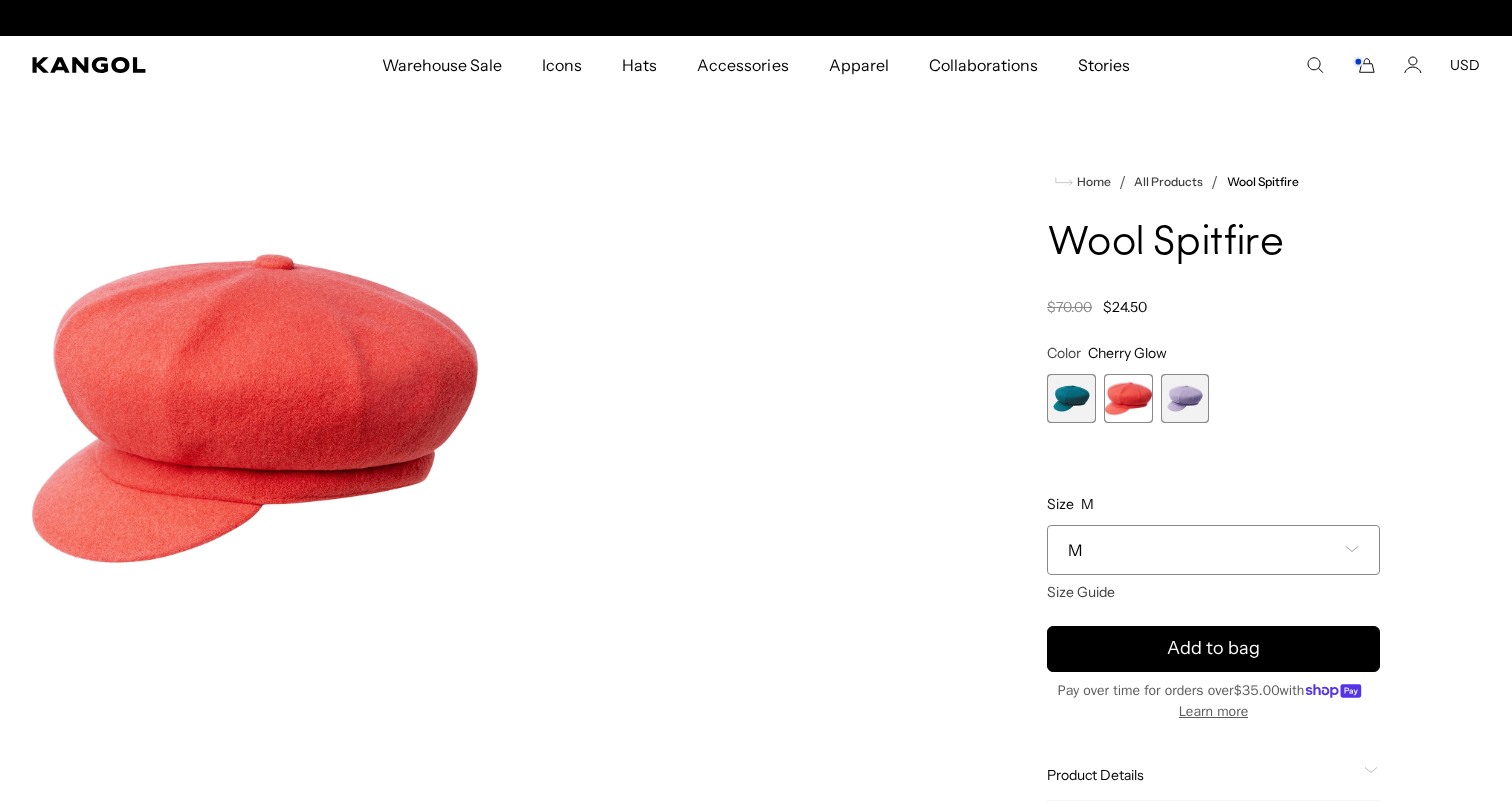 scroll, scrollTop: 0, scrollLeft: 412, axis: horizontal 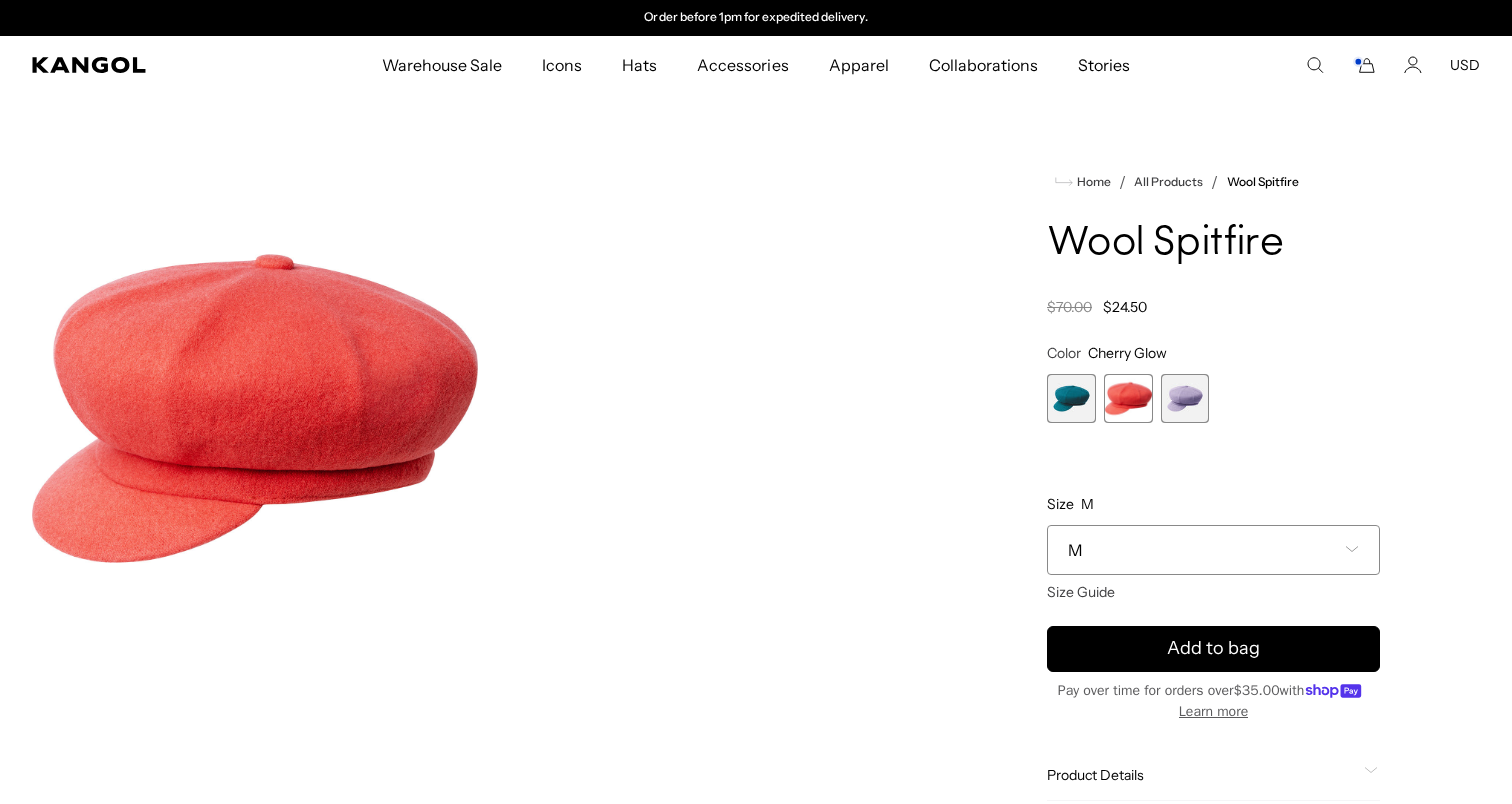 click at bounding box center (1185, 398) 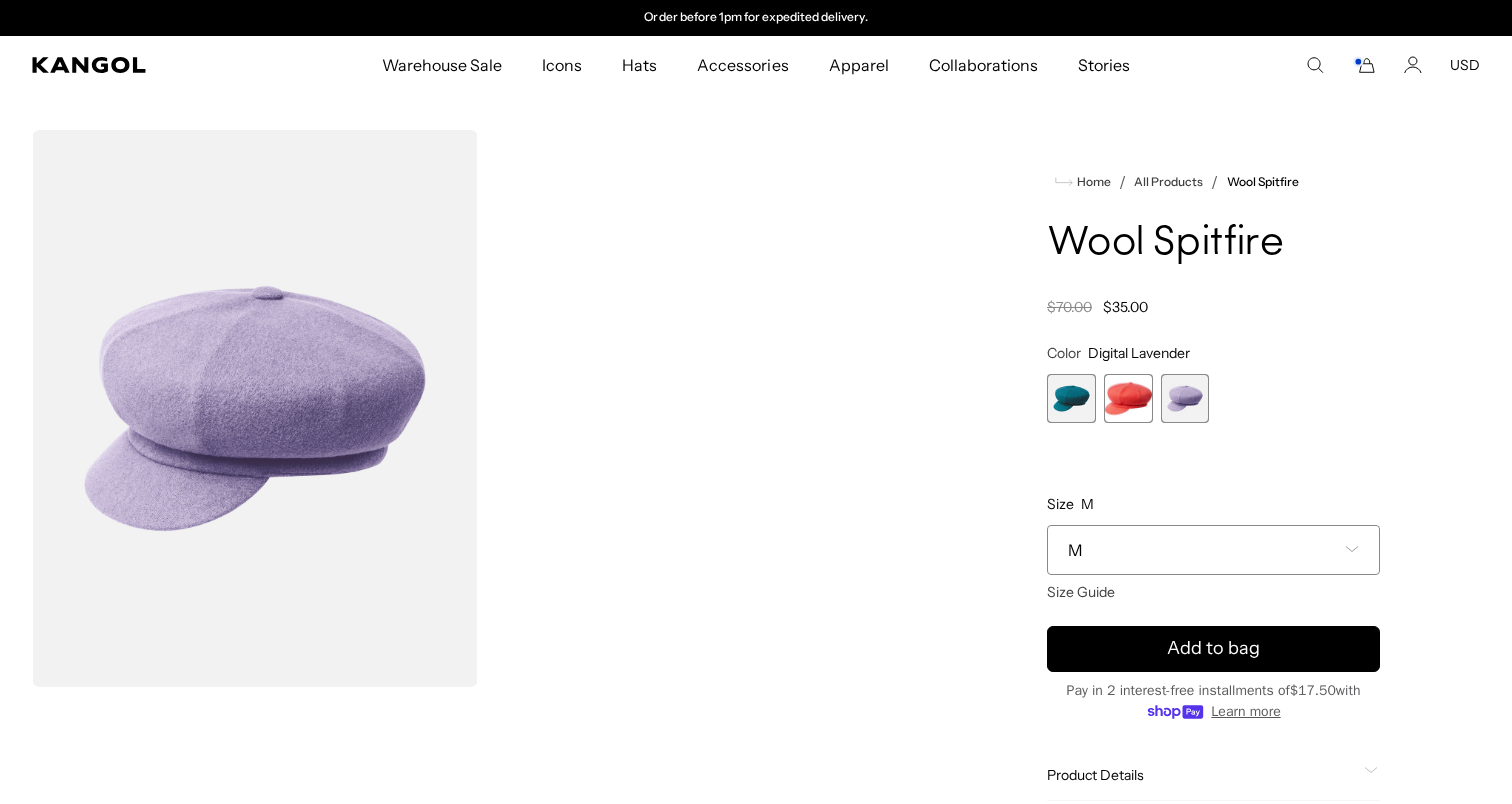 click on "M" at bounding box center [1213, 550] 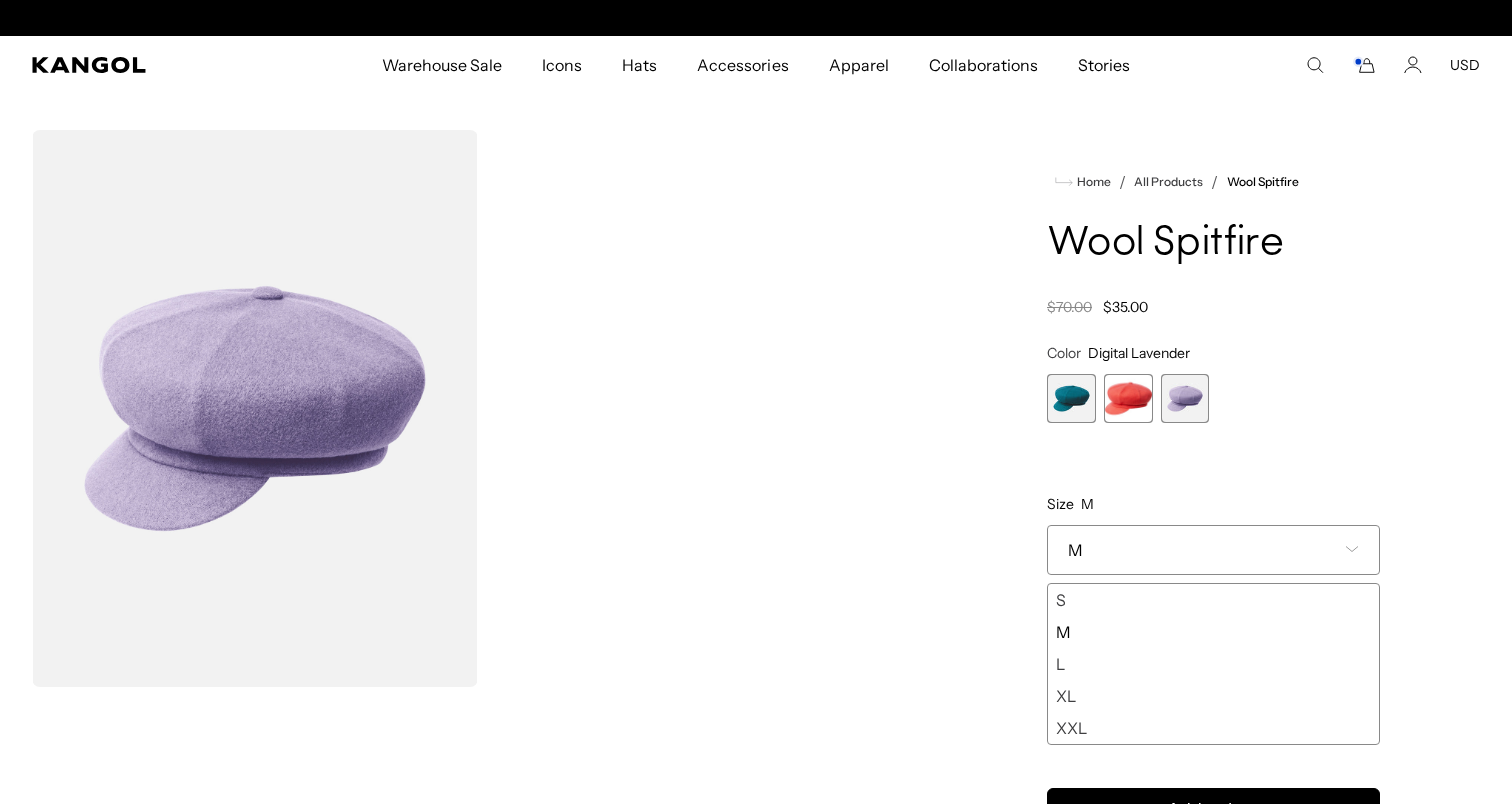 scroll, scrollTop: 0, scrollLeft: 0, axis: both 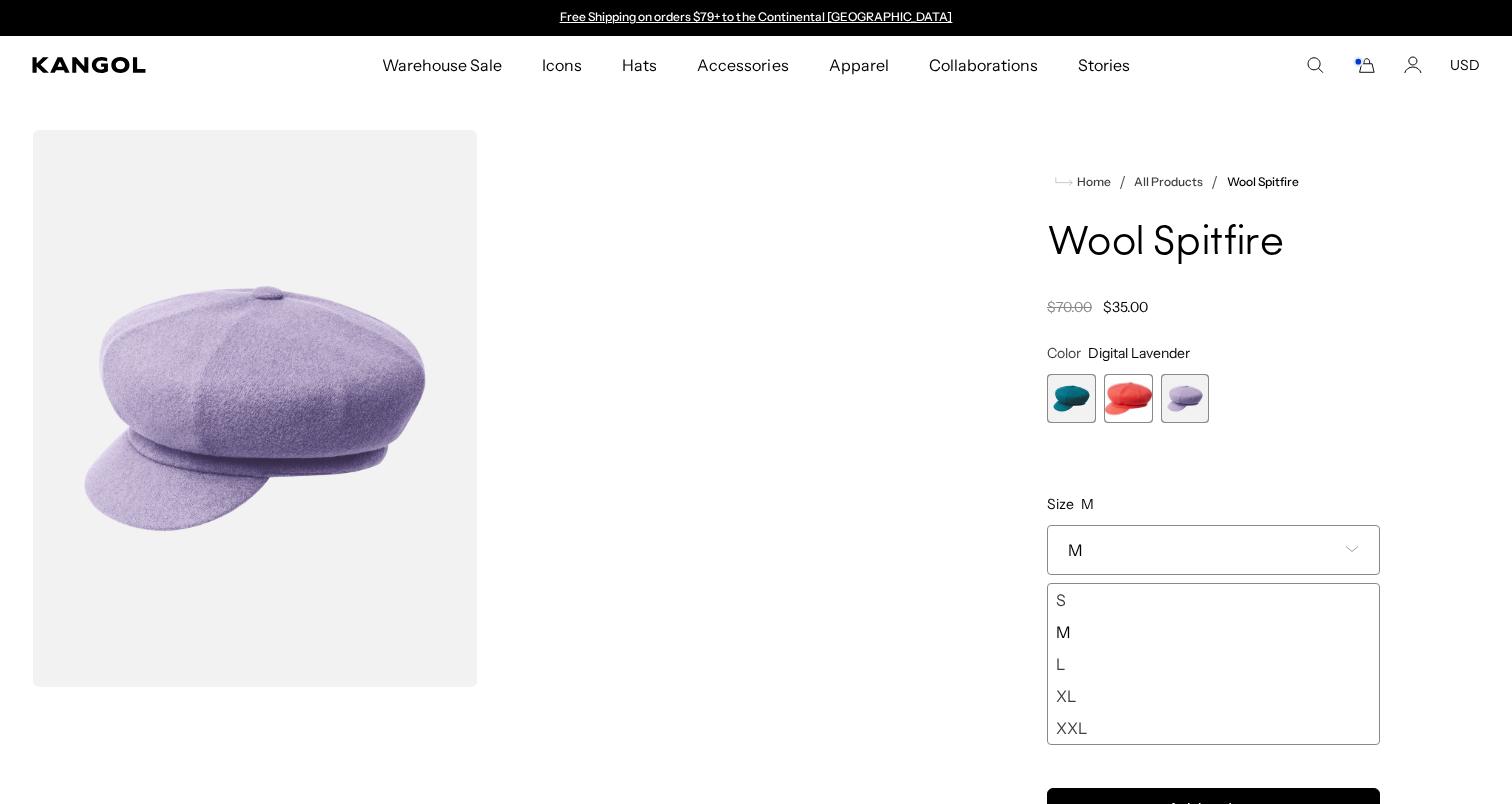 click on "M" at bounding box center (1213, 550) 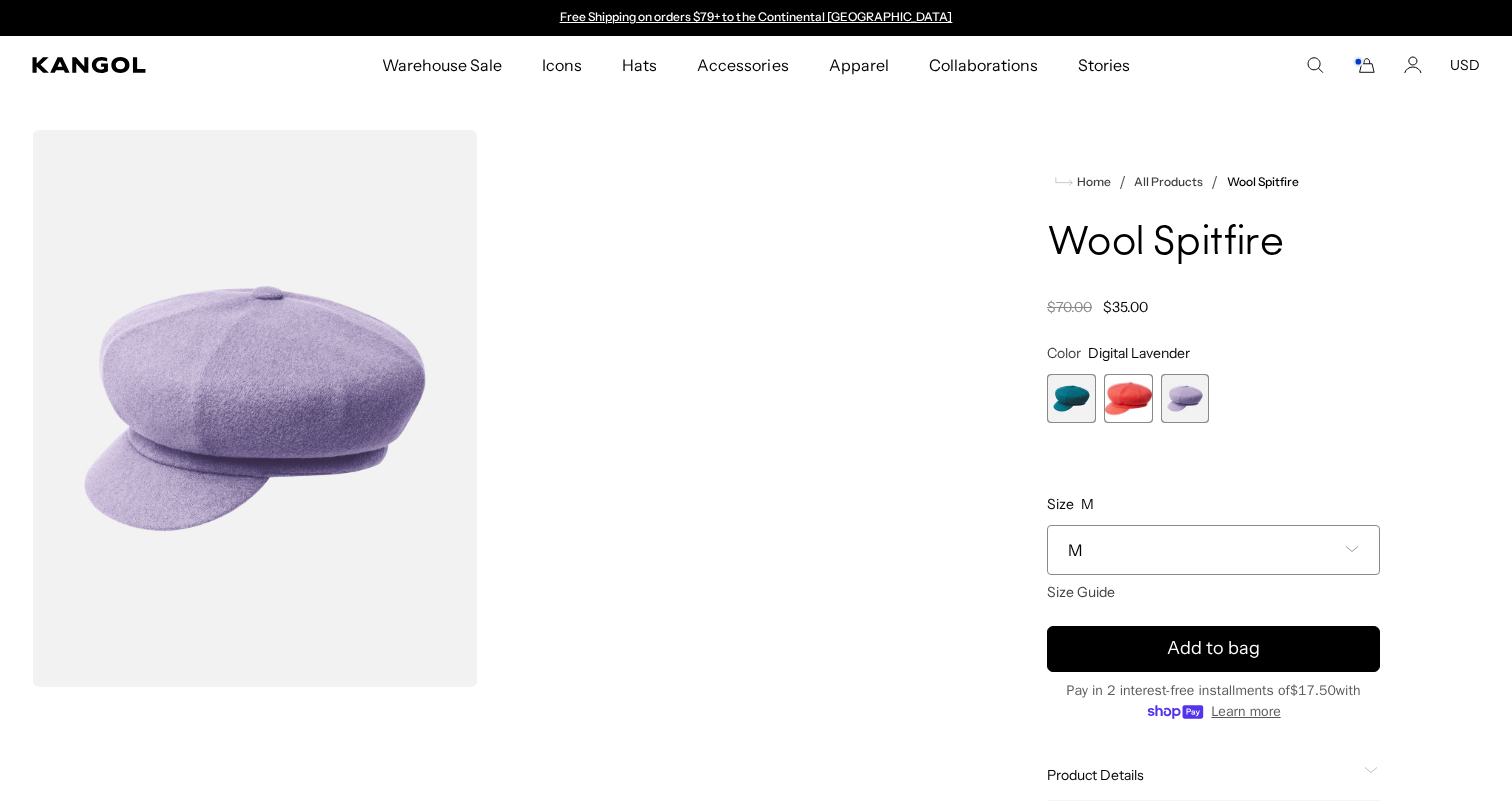 click at bounding box center (1128, 398) 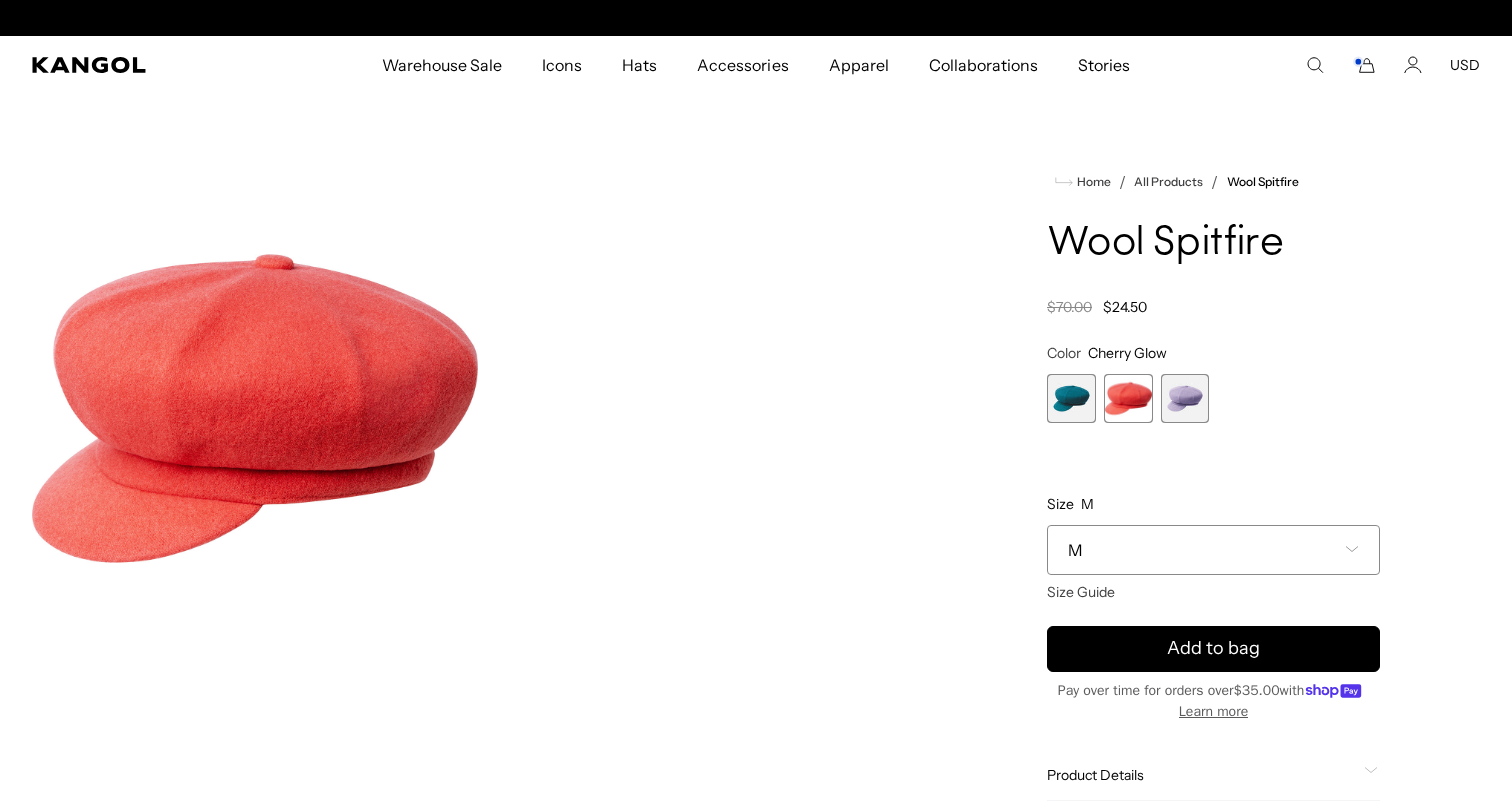 scroll, scrollTop: 0, scrollLeft: 0, axis: both 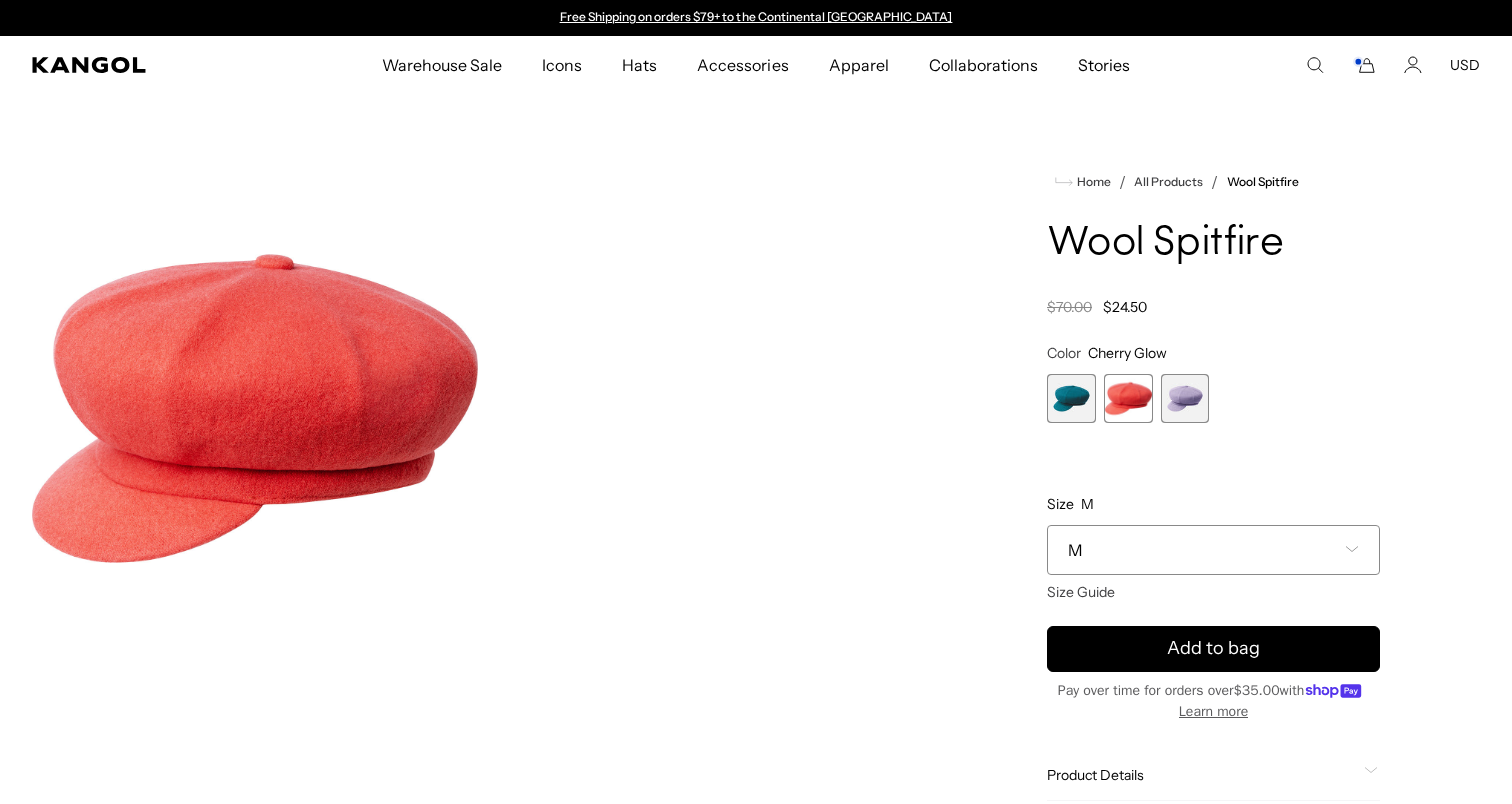 click at bounding box center [1185, 398] 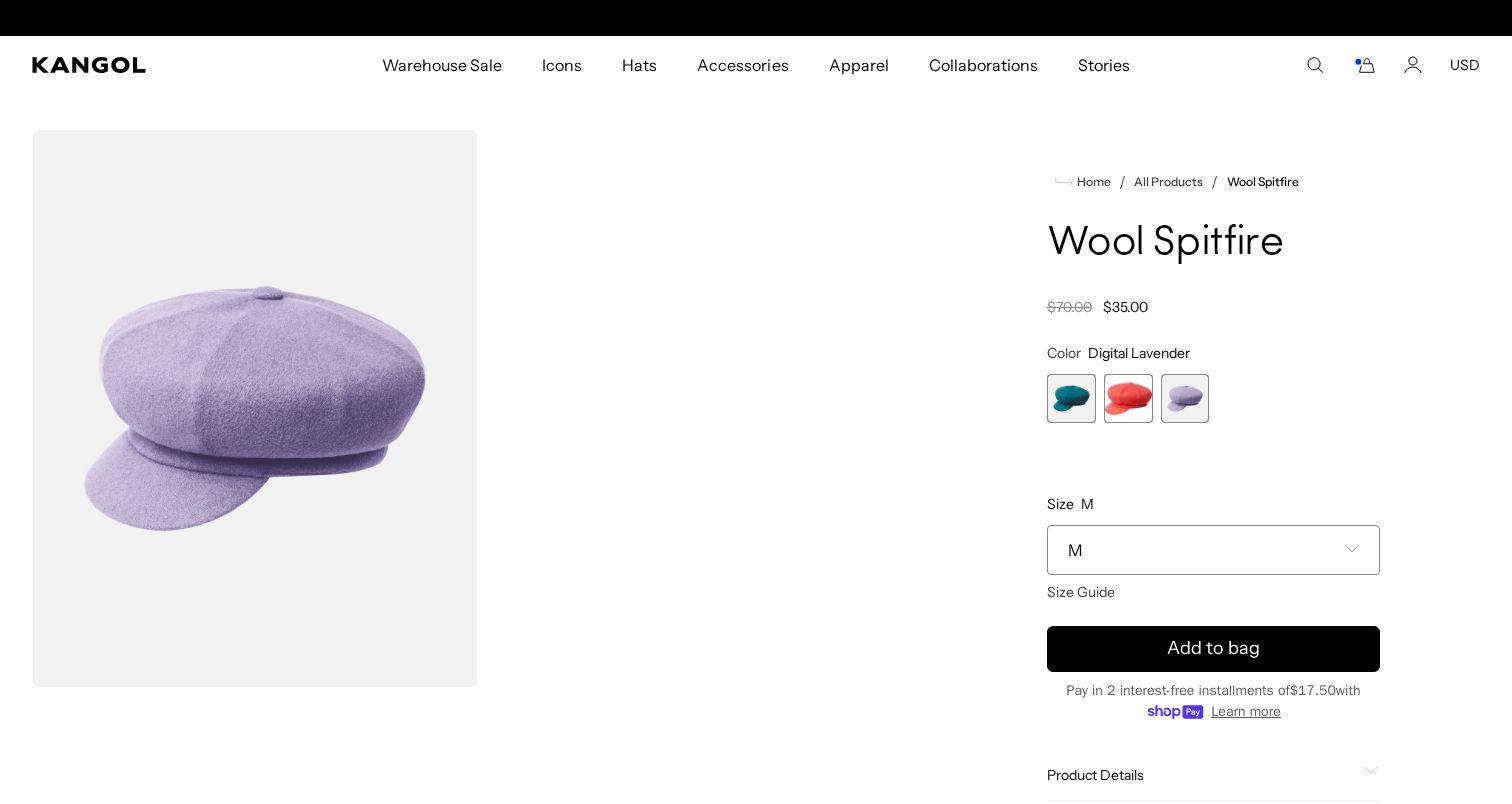 scroll, scrollTop: 0, scrollLeft: 0, axis: both 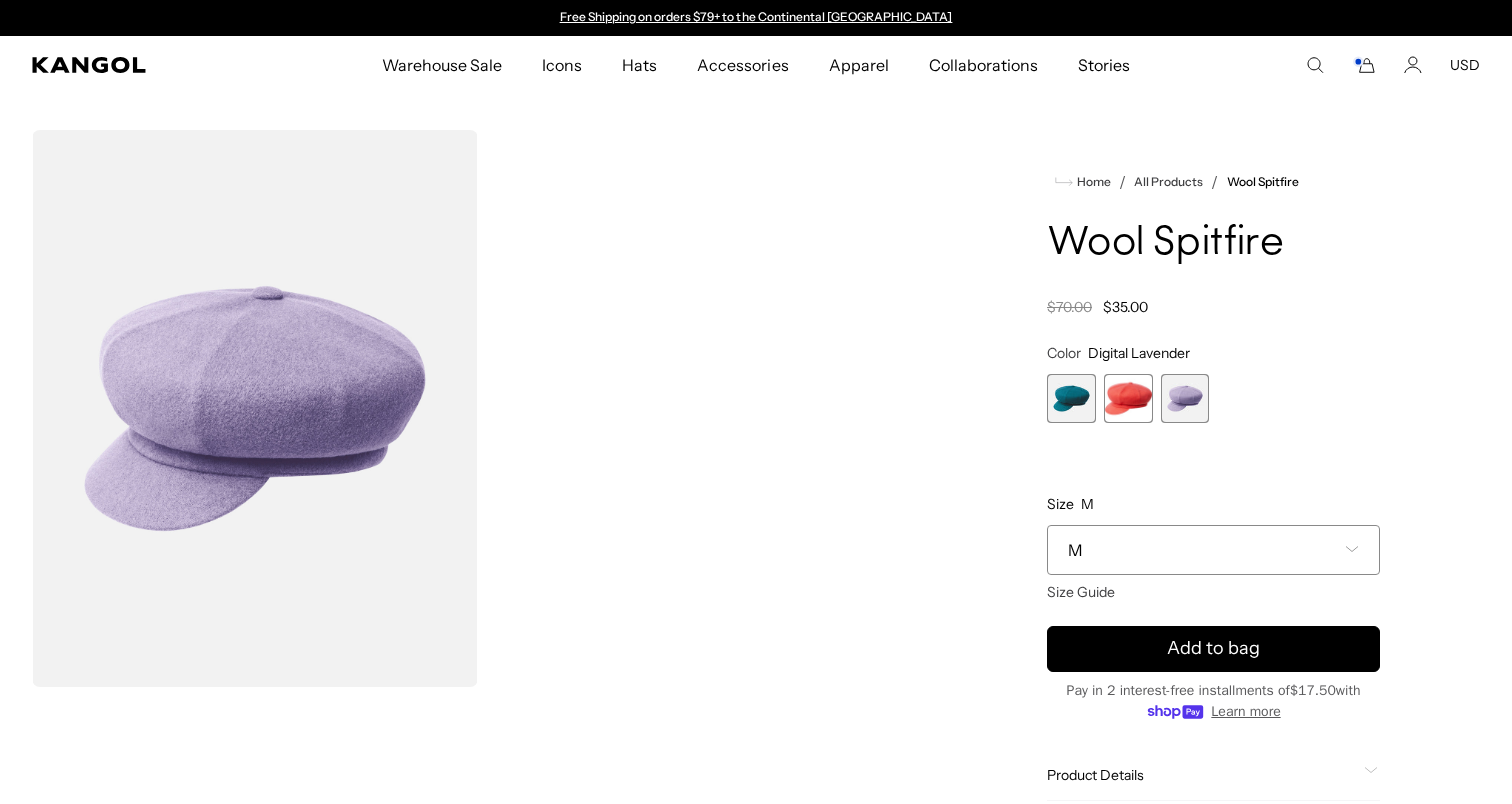 click at bounding box center [1128, 398] 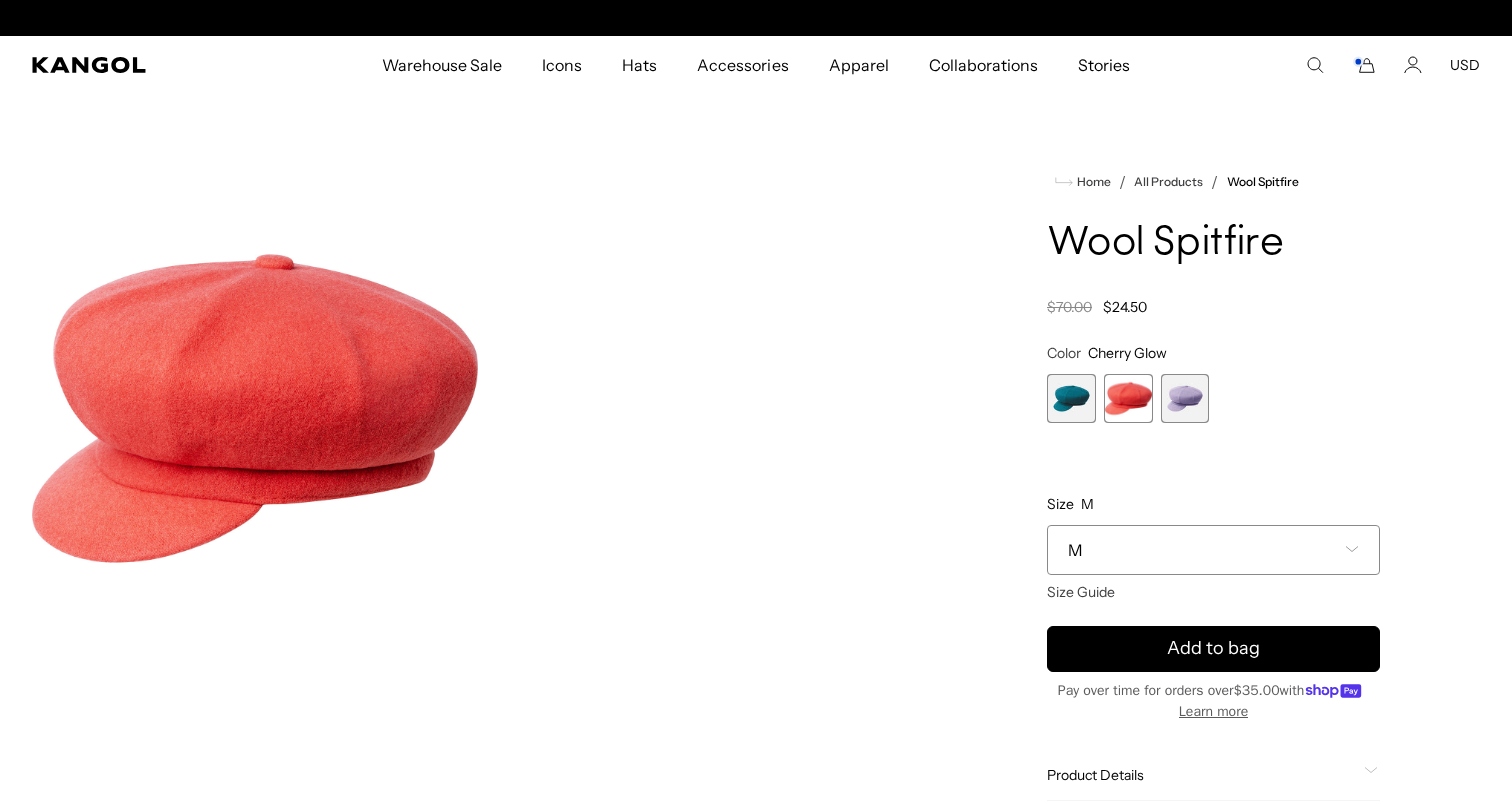 scroll, scrollTop: 0, scrollLeft: 0, axis: both 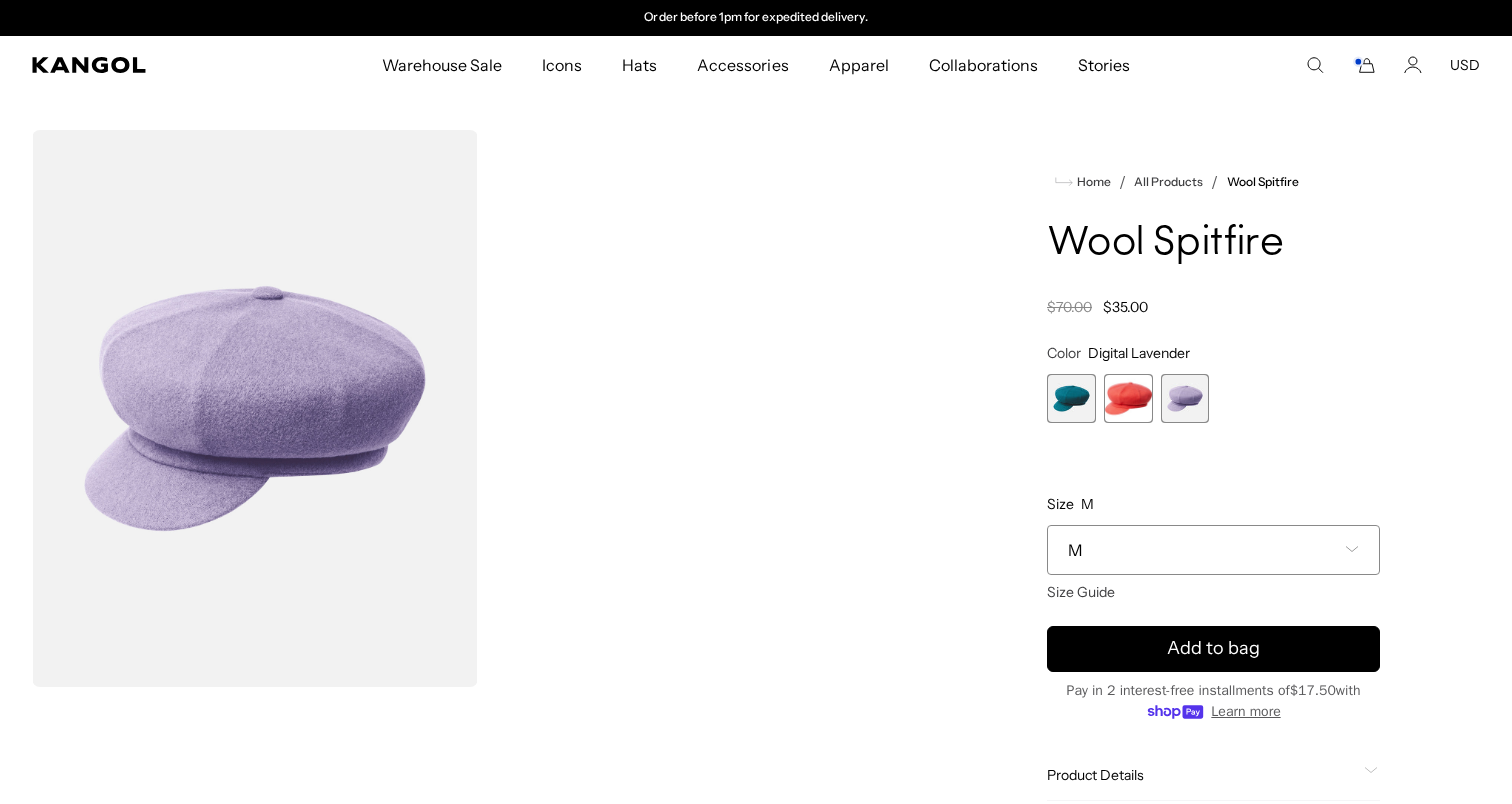 click at bounding box center [1128, 398] 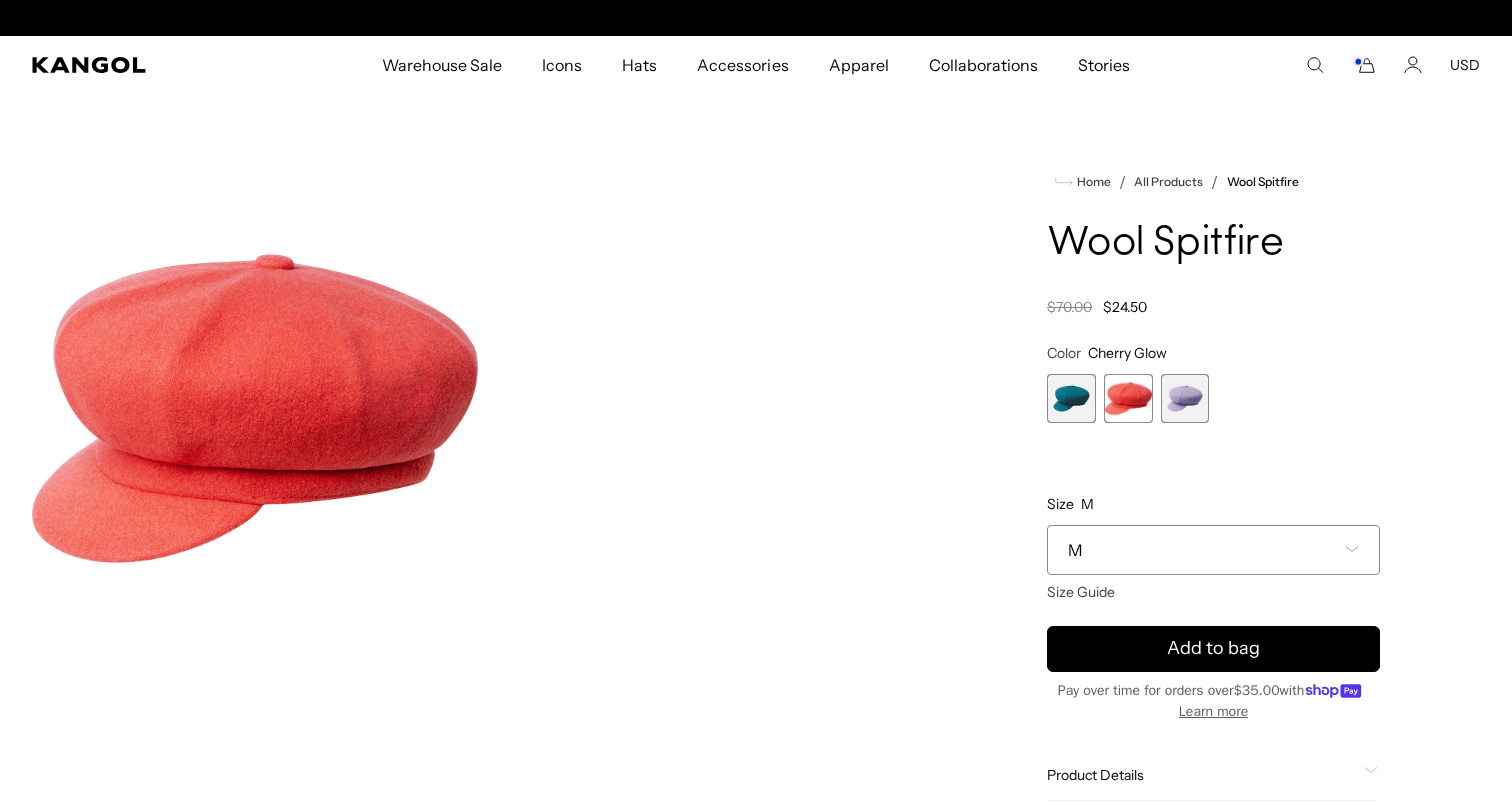 scroll, scrollTop: 0, scrollLeft: 0, axis: both 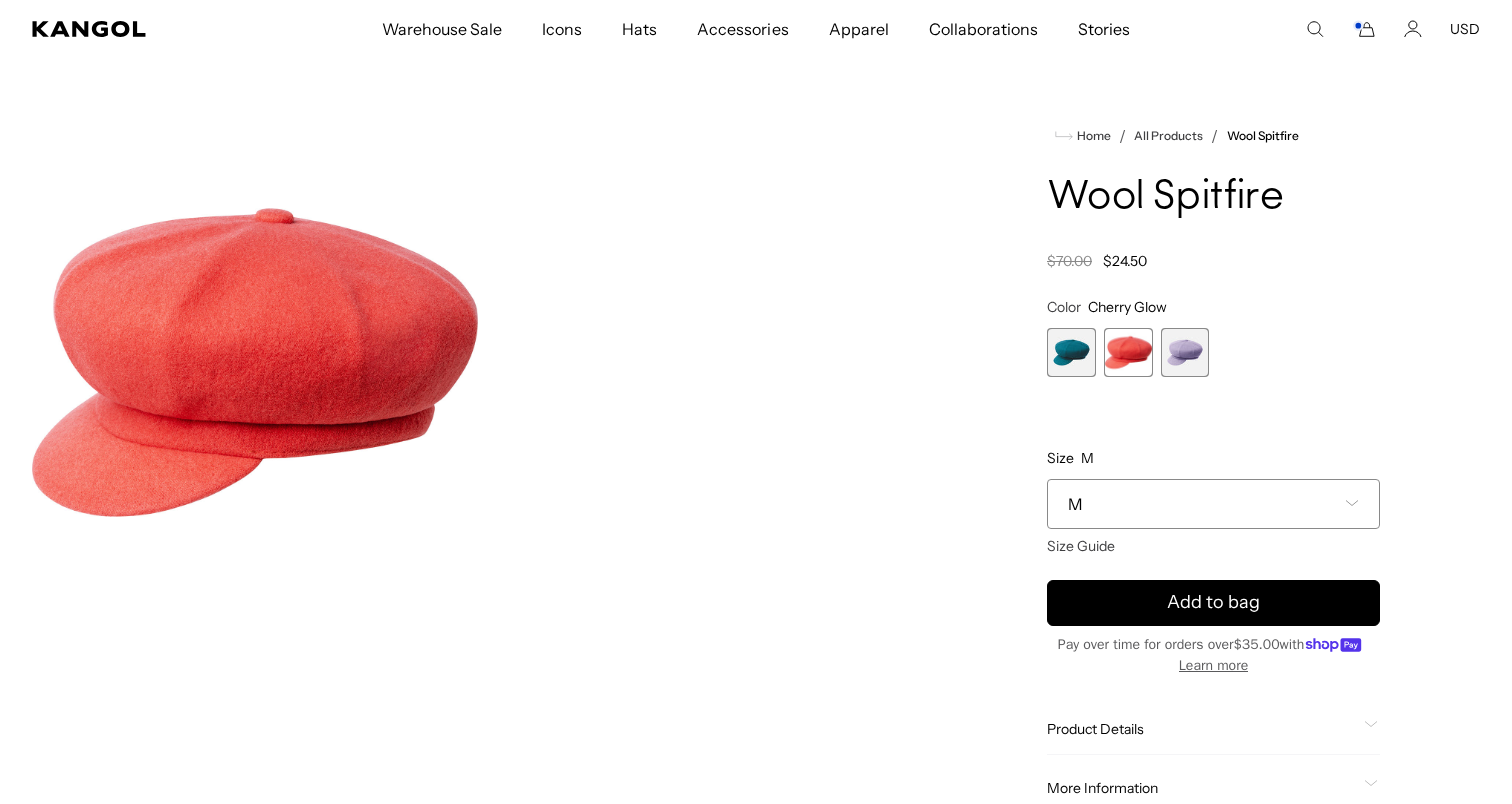 click at bounding box center (1185, 352) 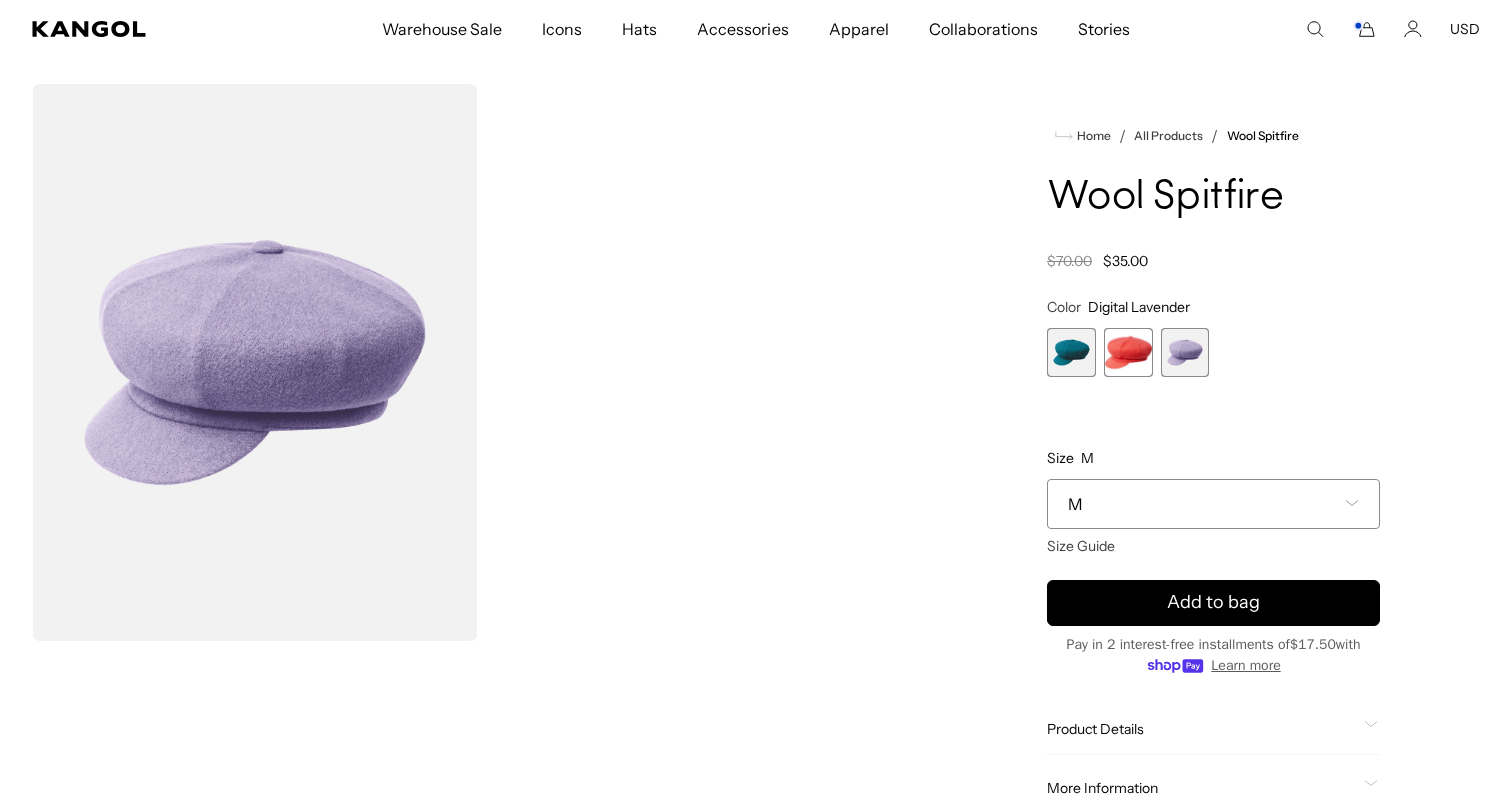 scroll, scrollTop: 0, scrollLeft: 412, axis: horizontal 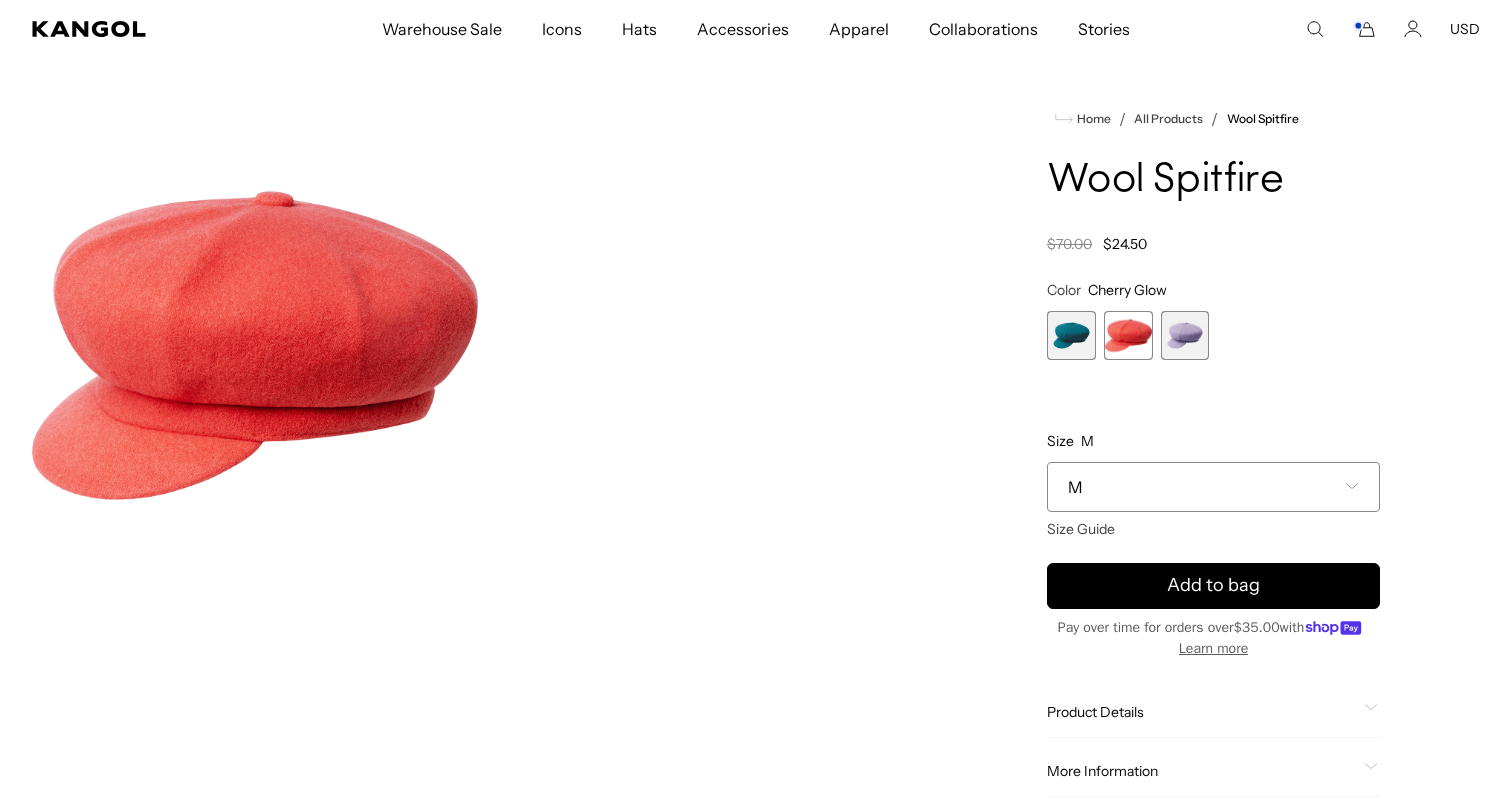 click at bounding box center (1185, 335) 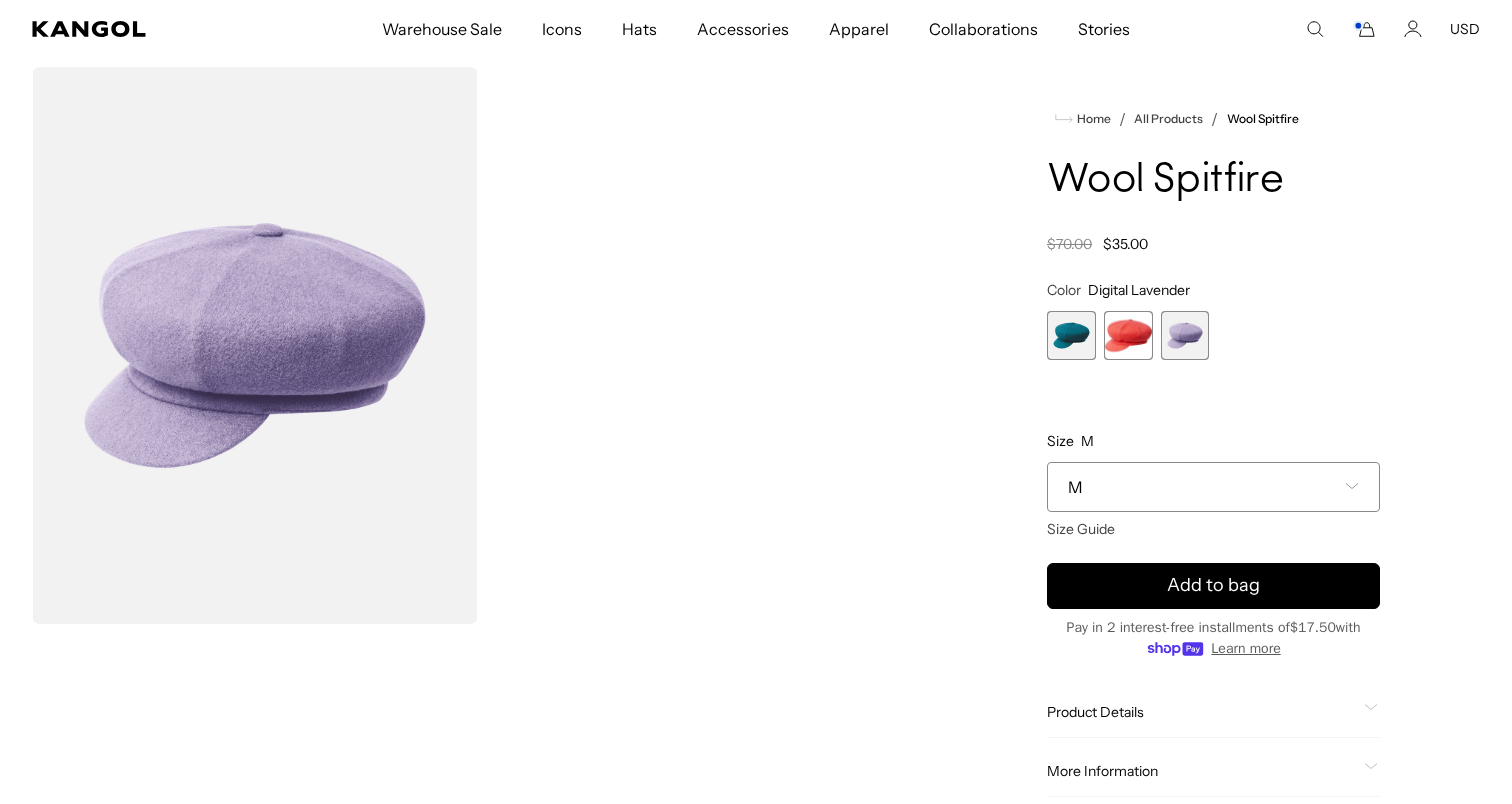 click at bounding box center (1128, 335) 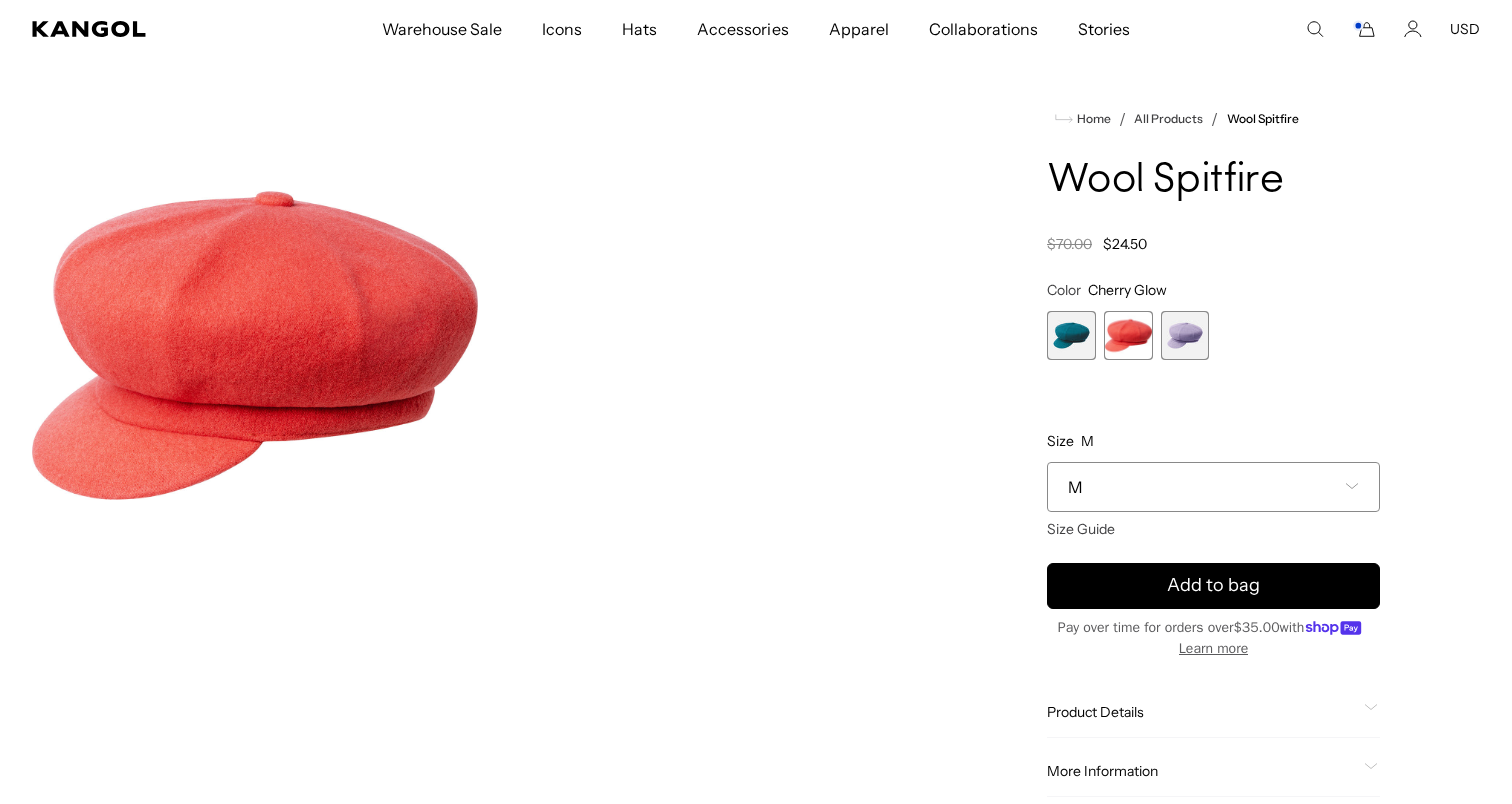 scroll, scrollTop: 0, scrollLeft: 0, axis: both 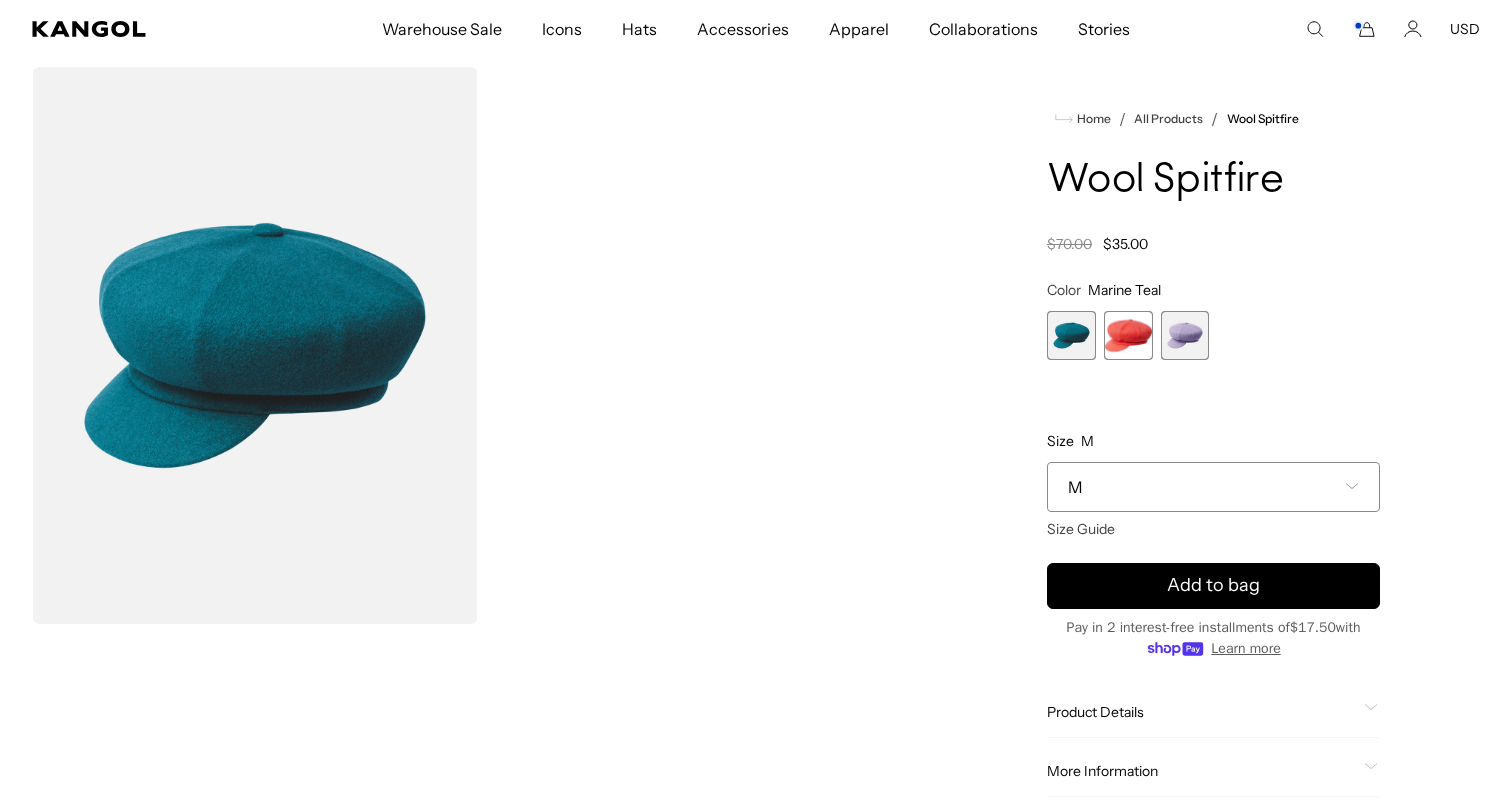 click at bounding box center [1128, 335] 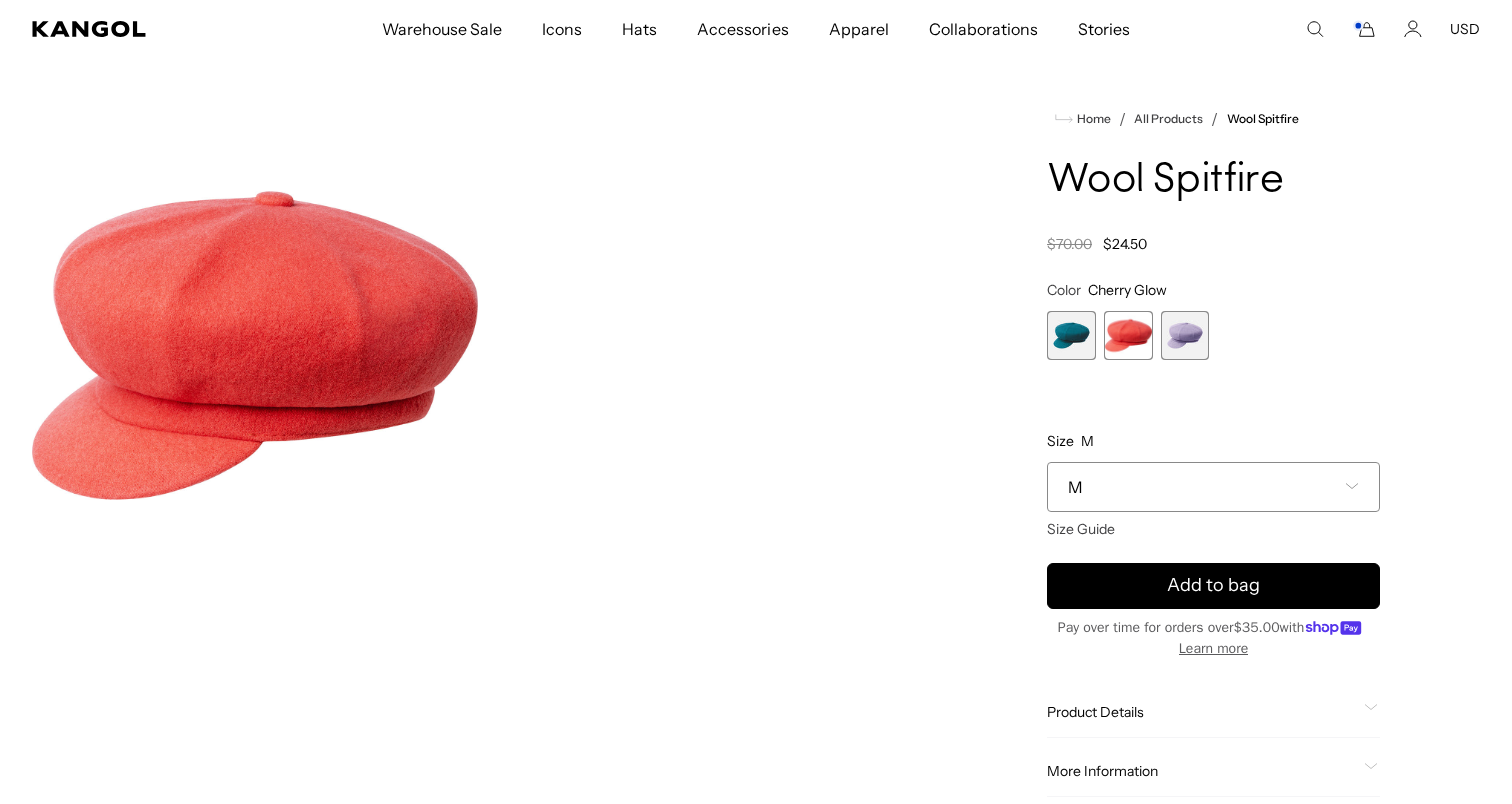 scroll, scrollTop: 0, scrollLeft: 0, axis: both 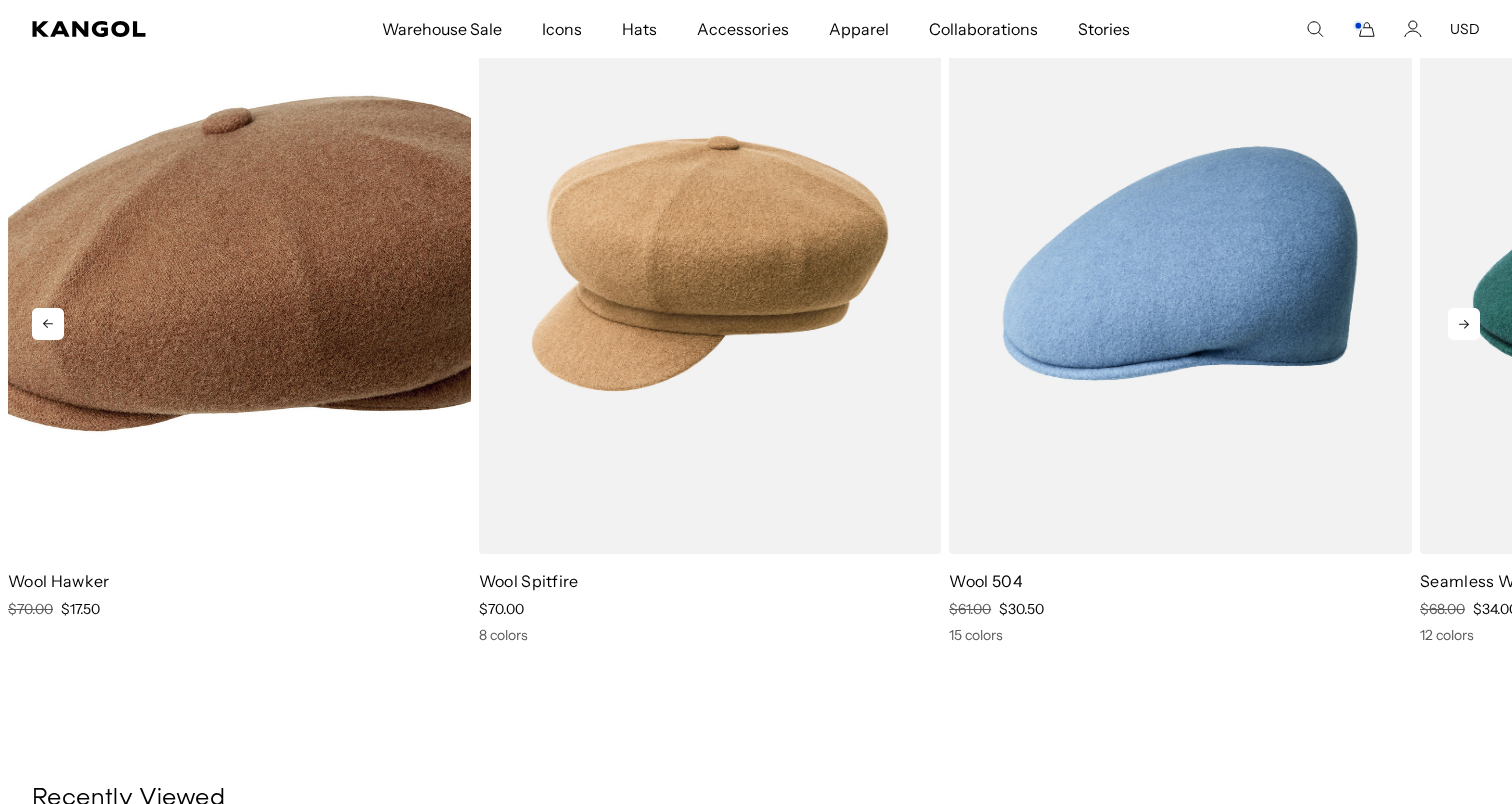 click 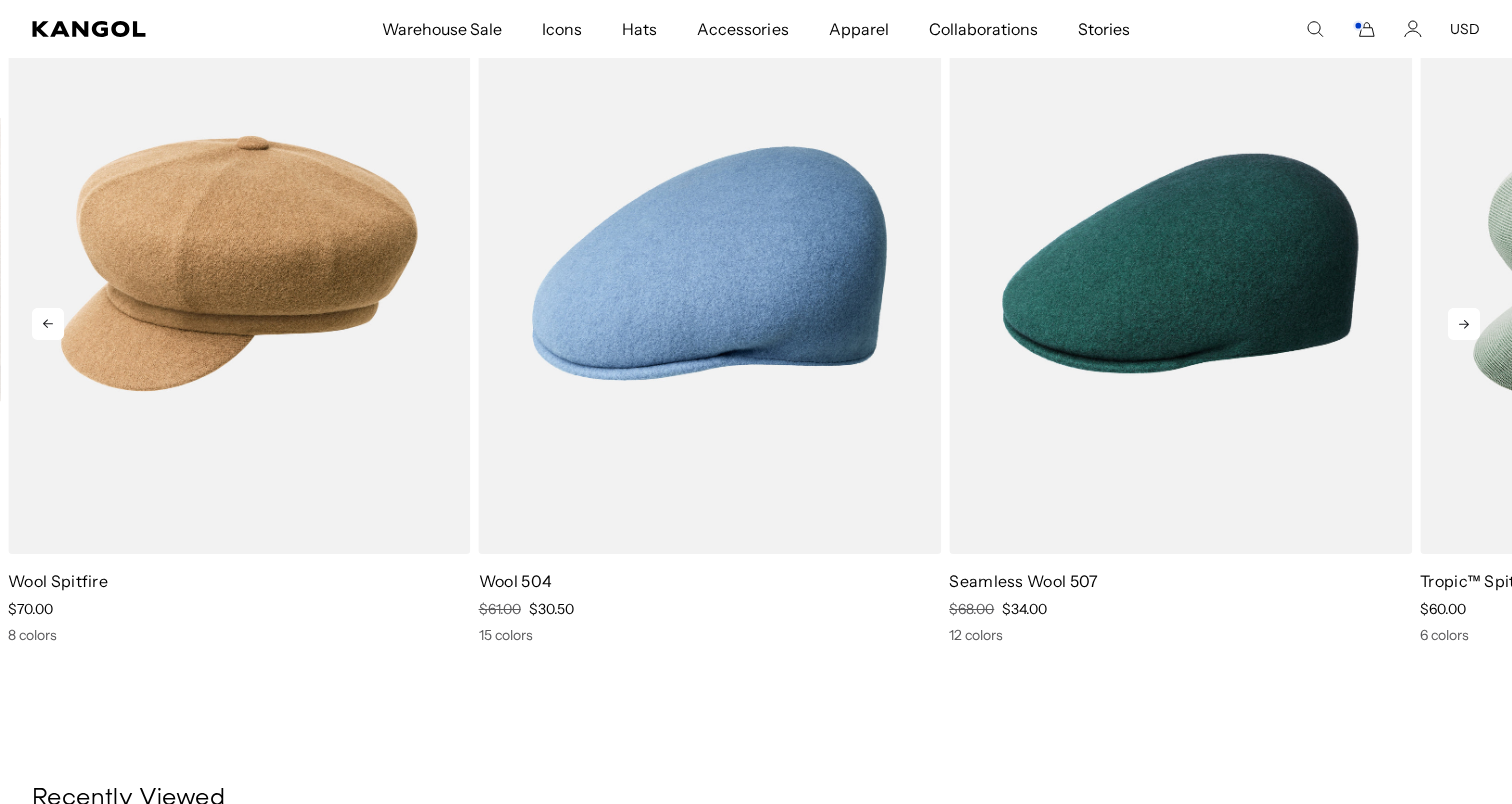 click 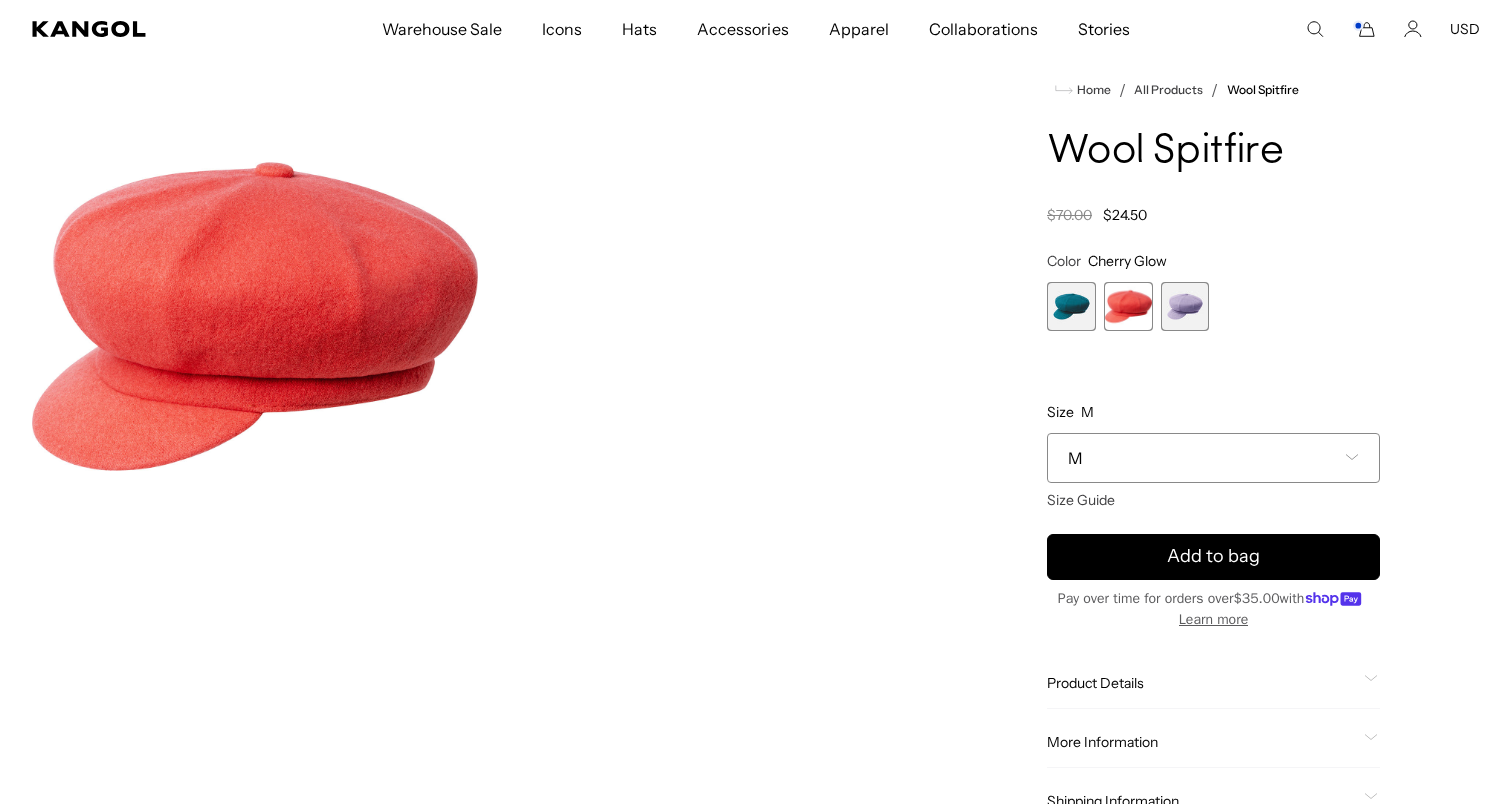 scroll, scrollTop: 0, scrollLeft: 0, axis: both 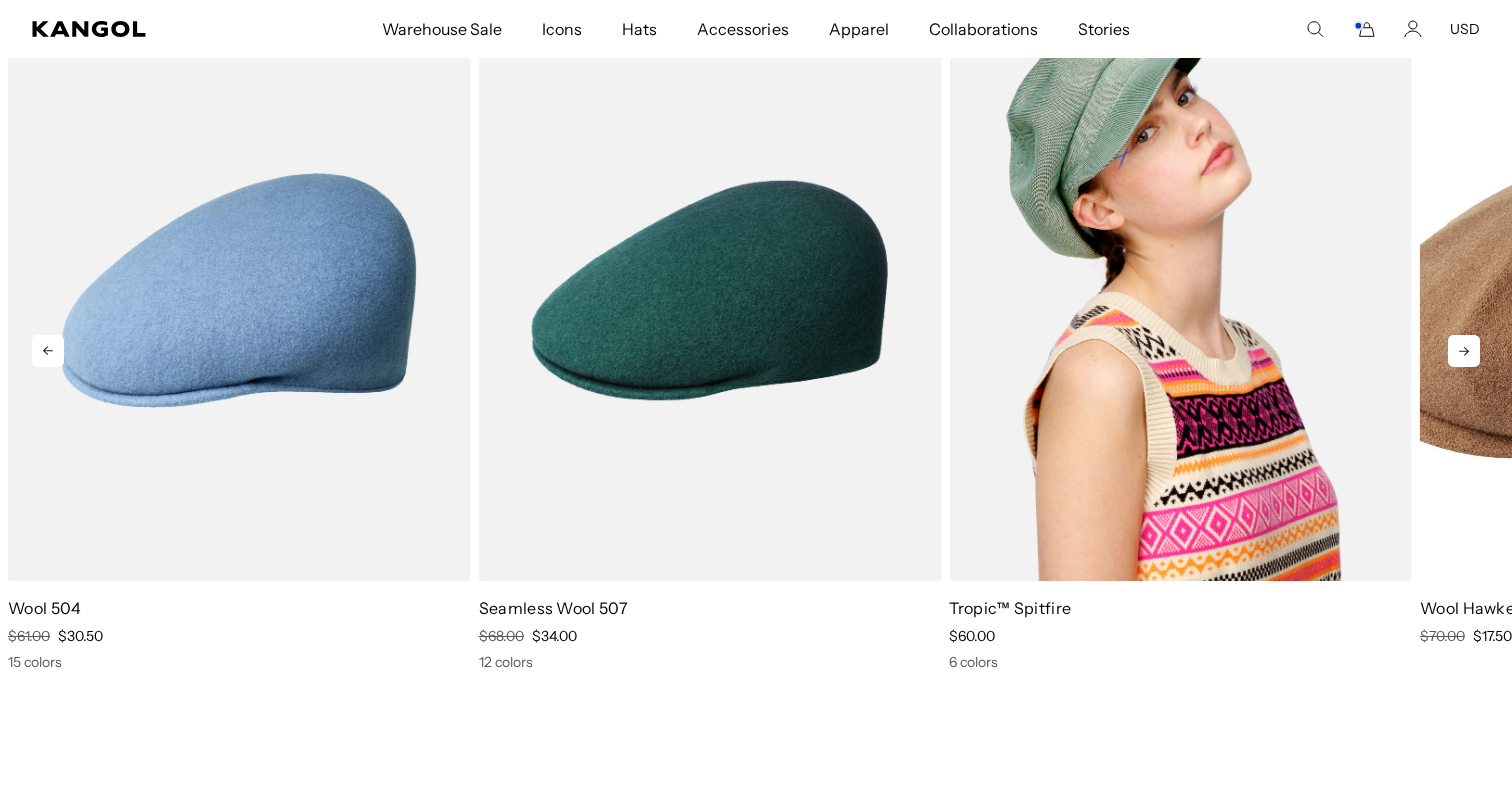 click at bounding box center [1180, 290] 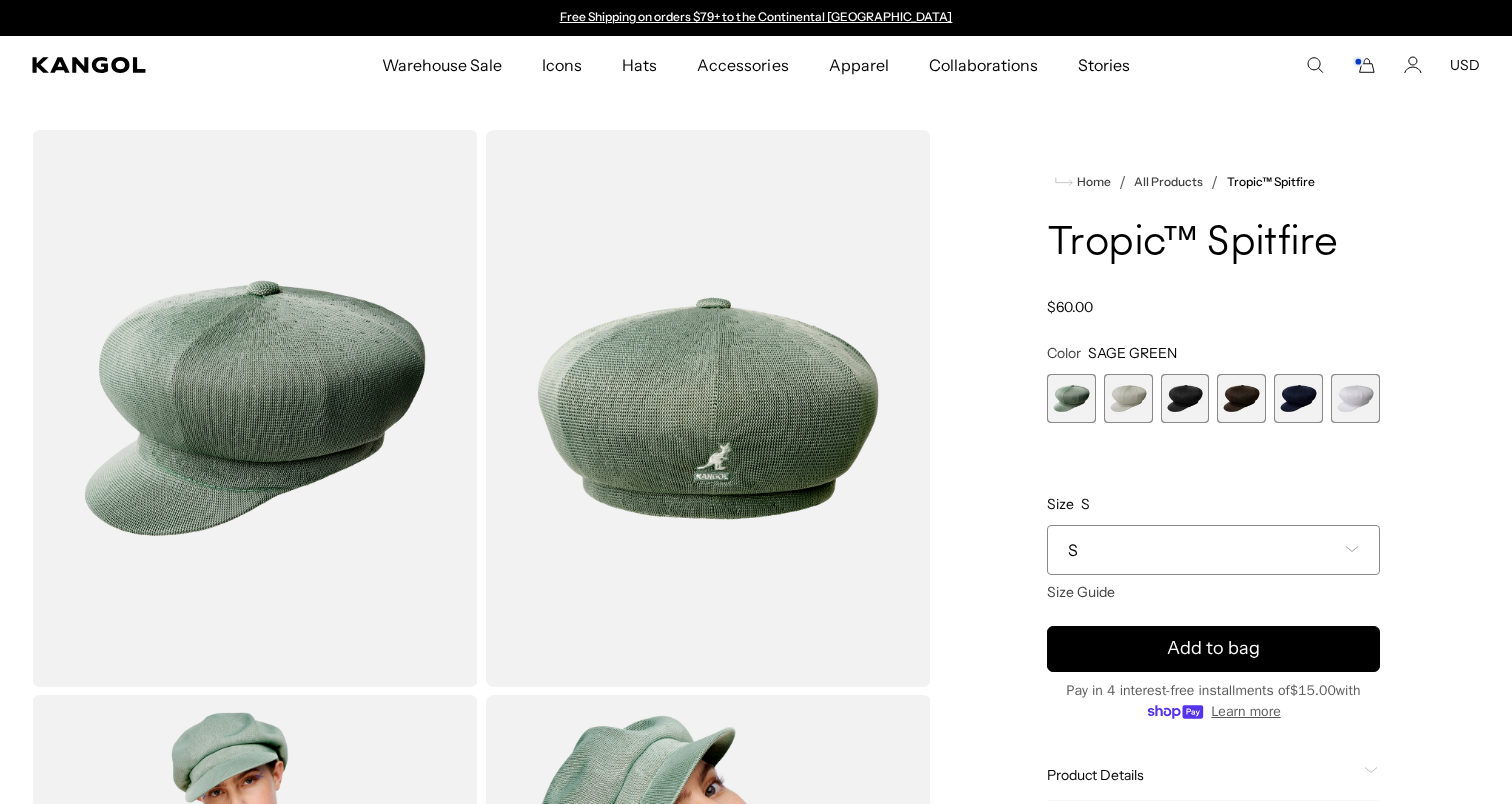 scroll, scrollTop: 0, scrollLeft: 0, axis: both 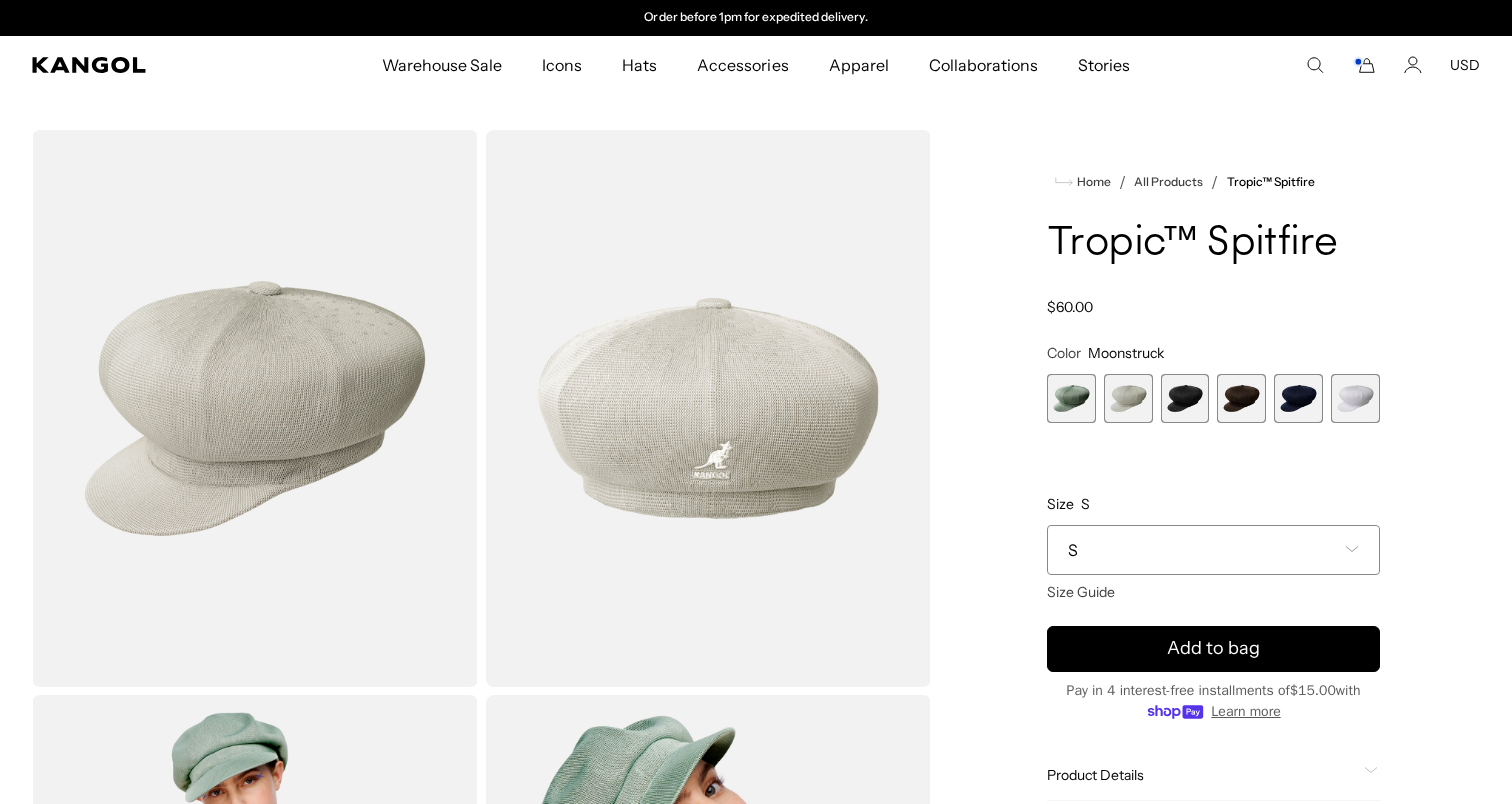 click at bounding box center [1355, 398] 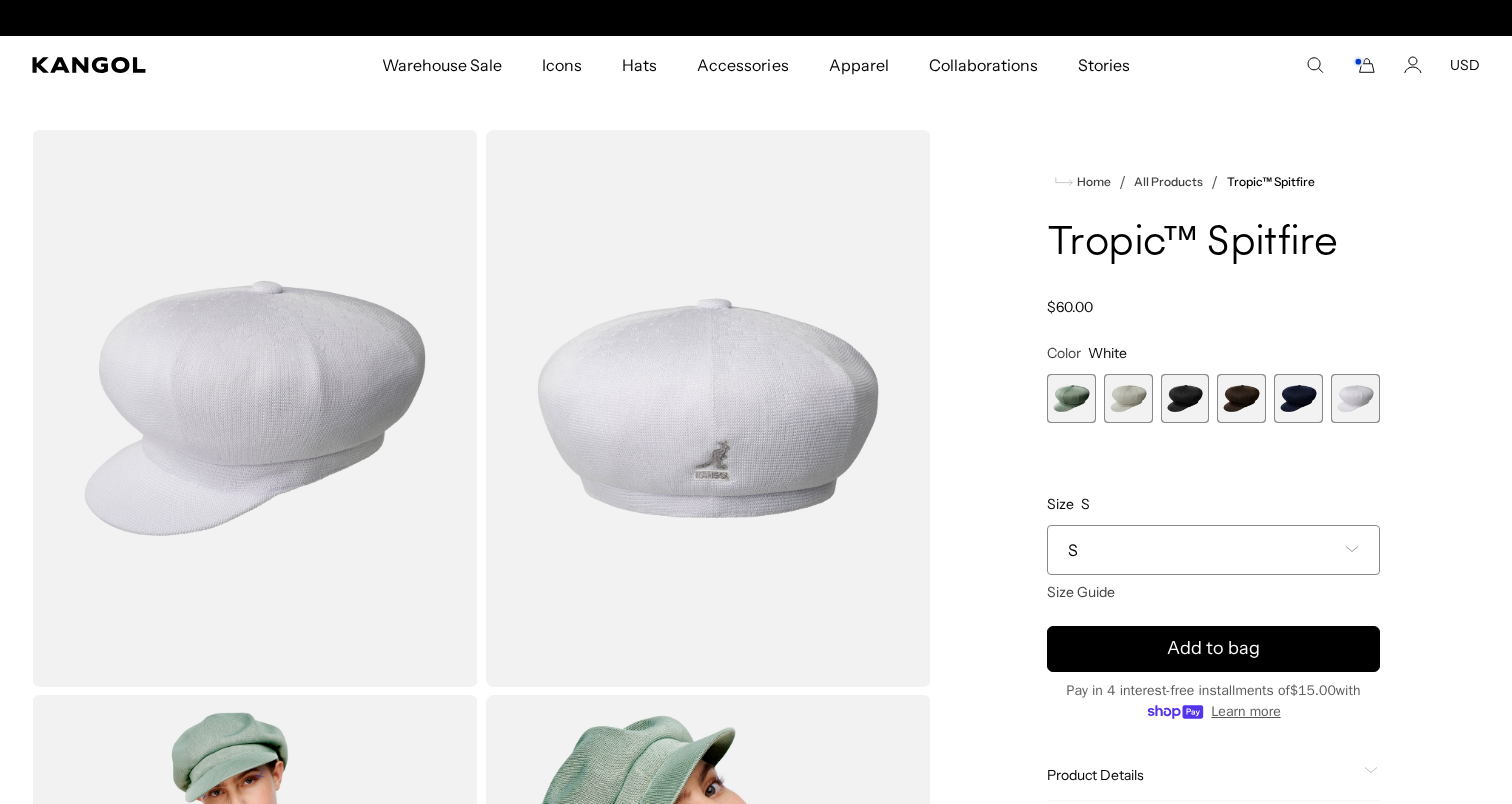 scroll, scrollTop: 0, scrollLeft: 0, axis: both 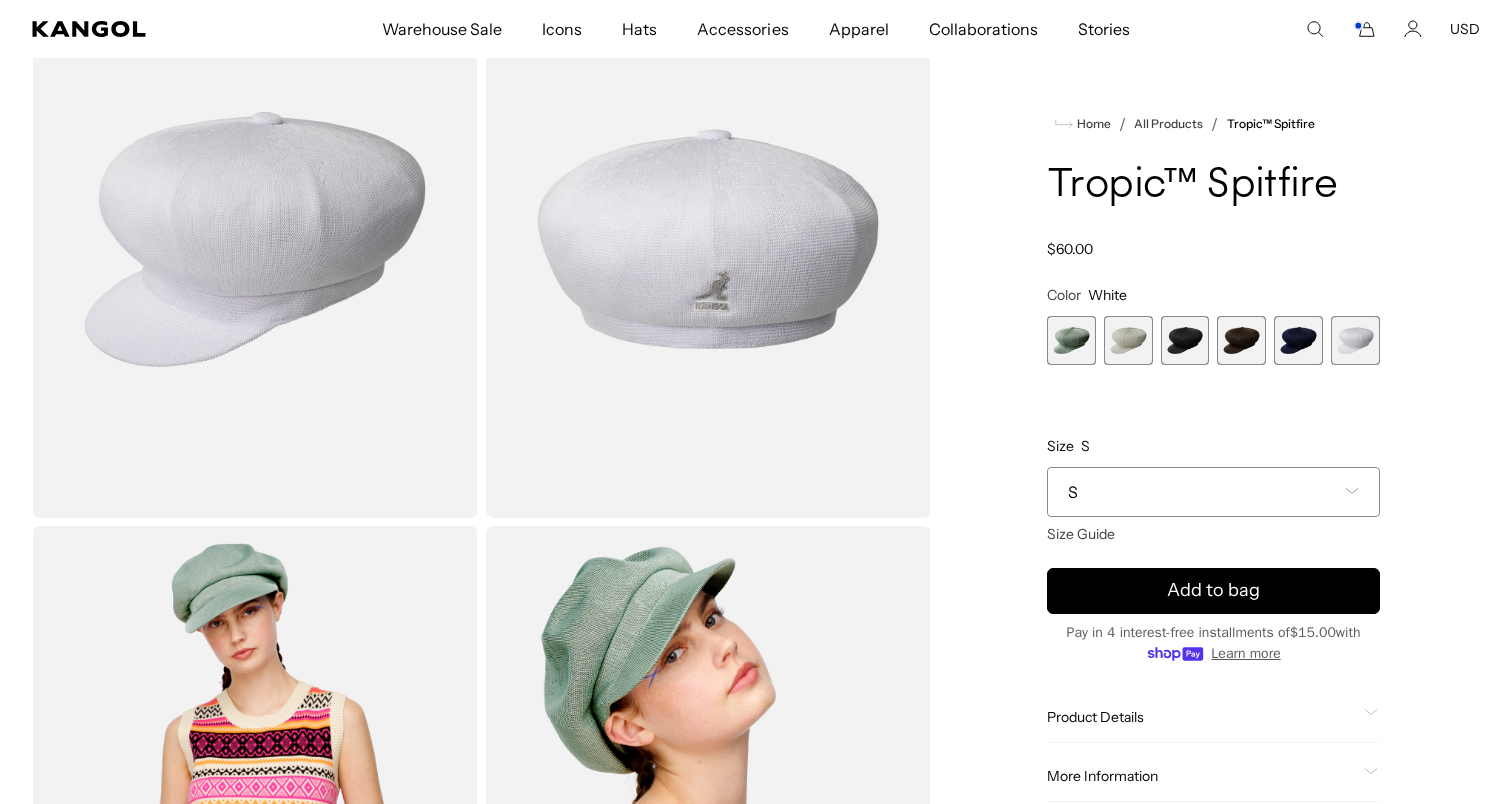 click at bounding box center (1071, 340) 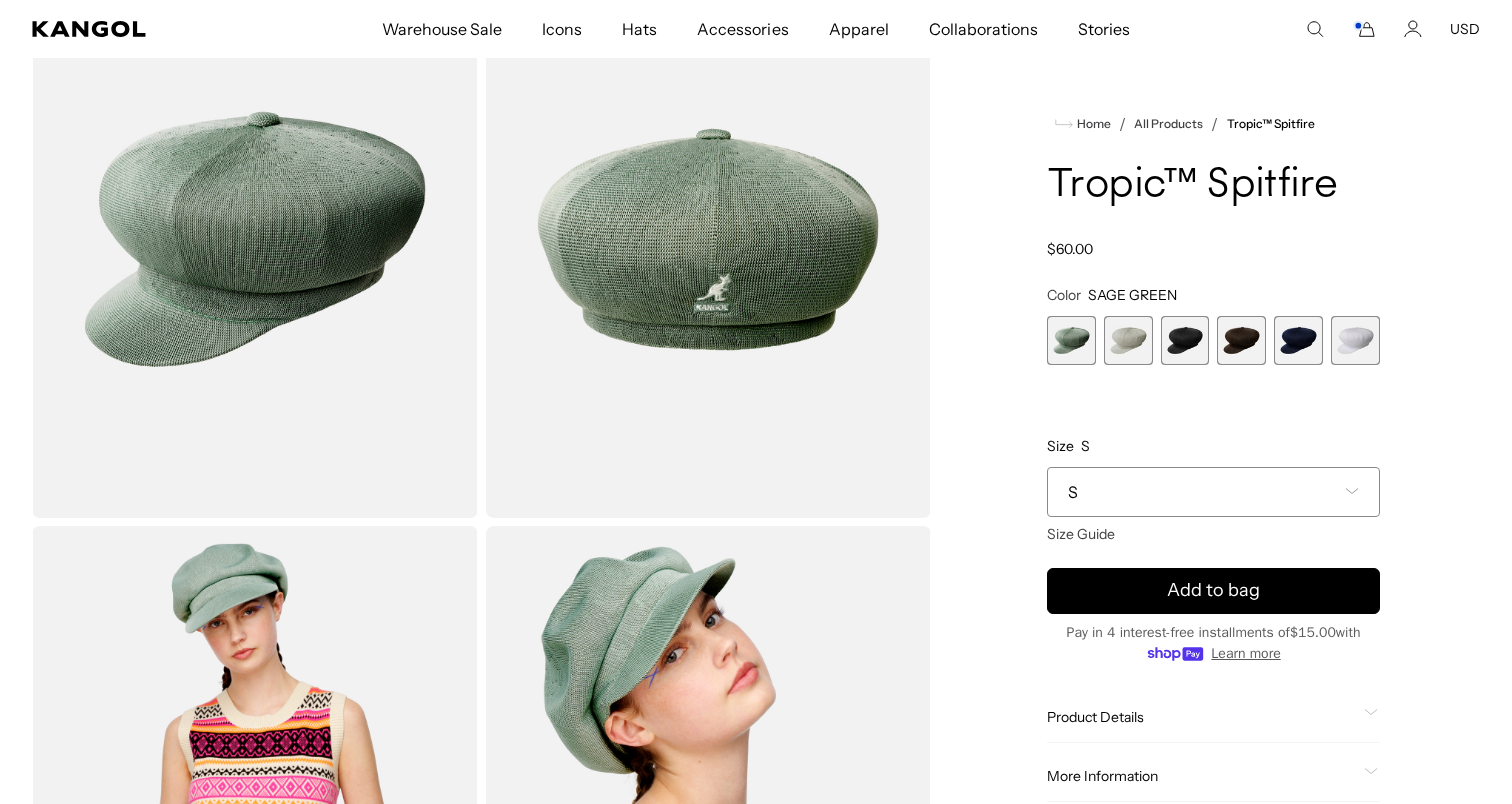 scroll, scrollTop: 0, scrollLeft: 0, axis: both 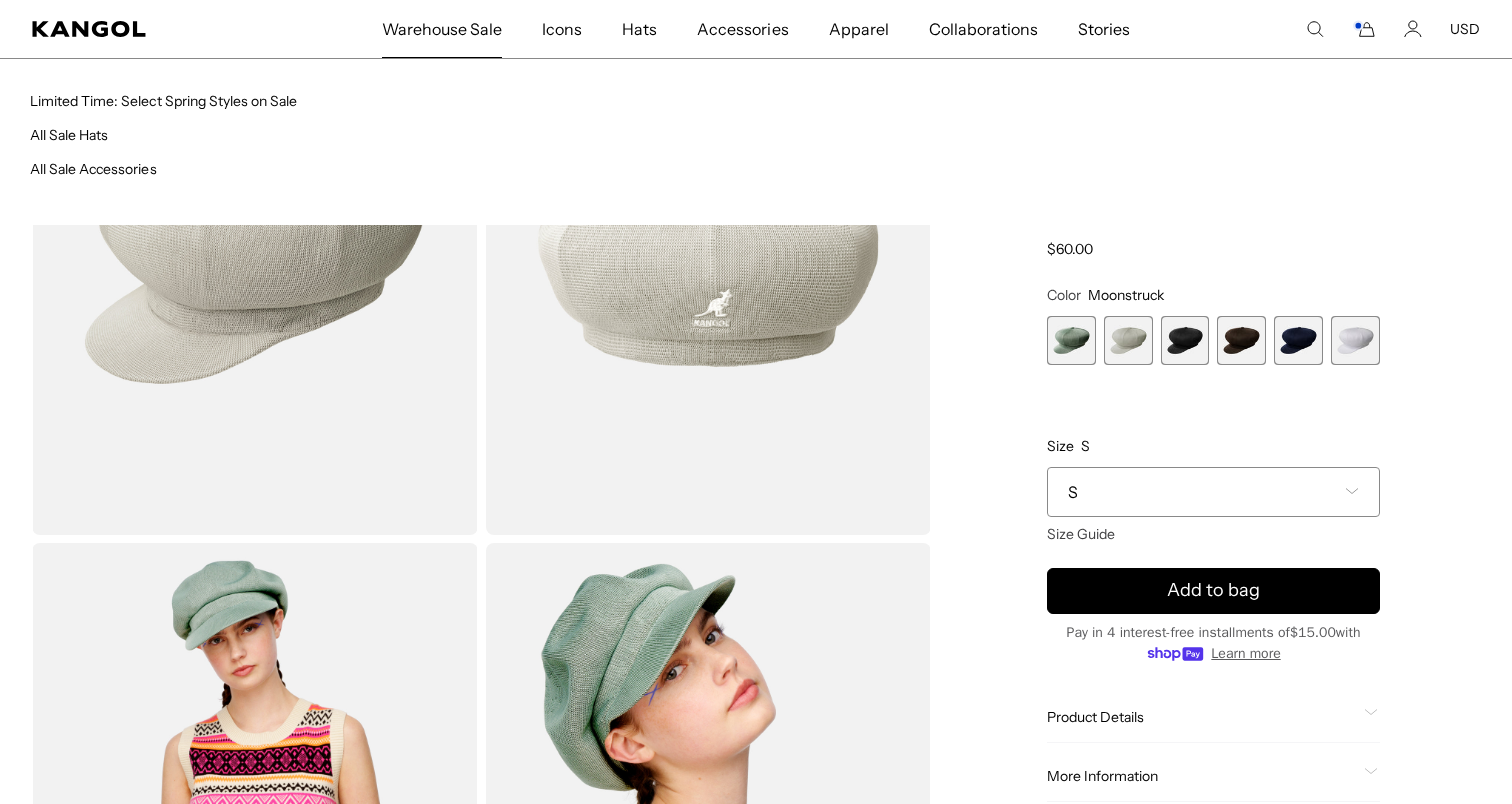 click on "Warehouse Sale" at bounding box center [442, 29] 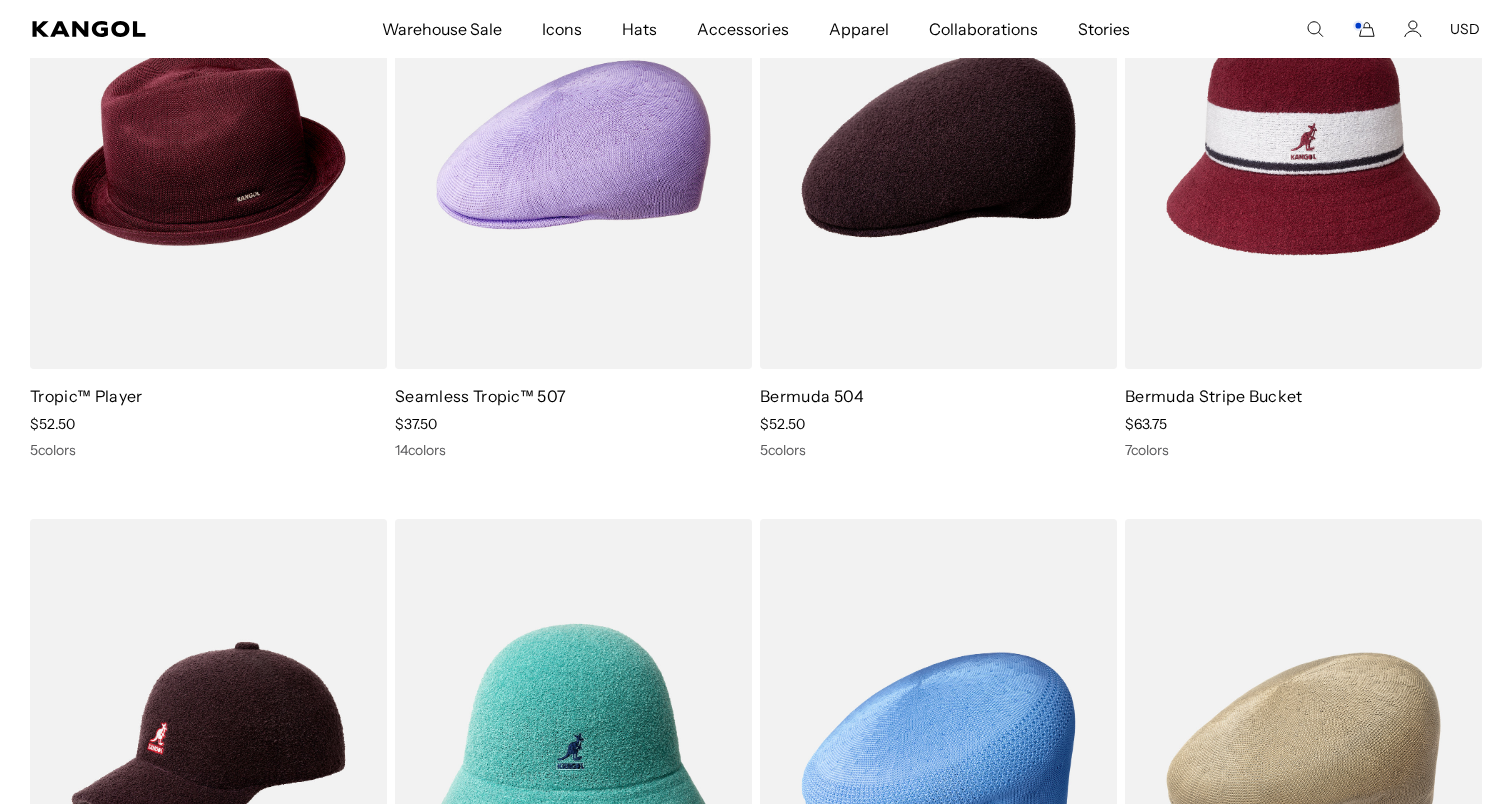 scroll, scrollTop: 658, scrollLeft: 0, axis: vertical 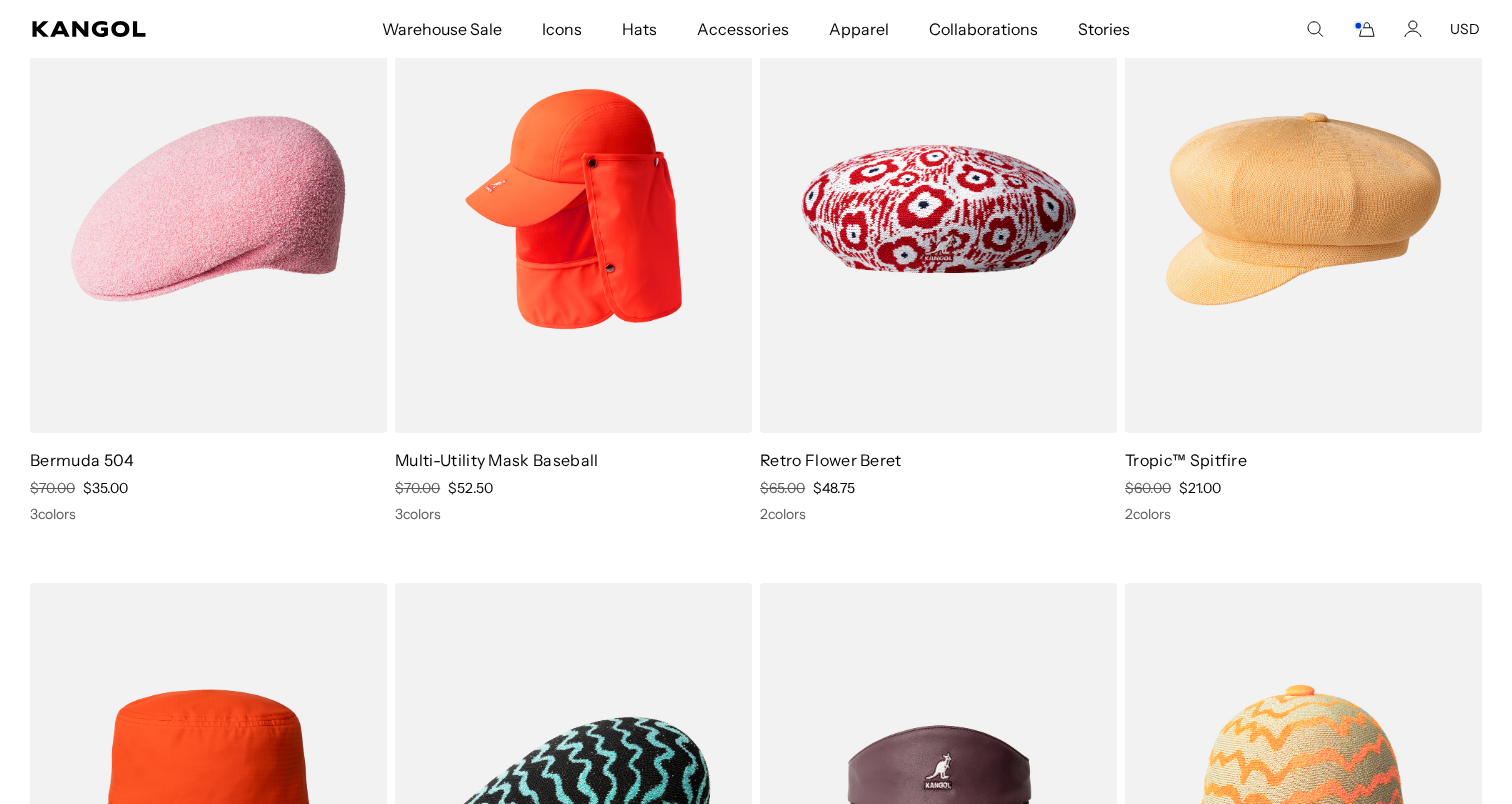 click at bounding box center [1303, 209] 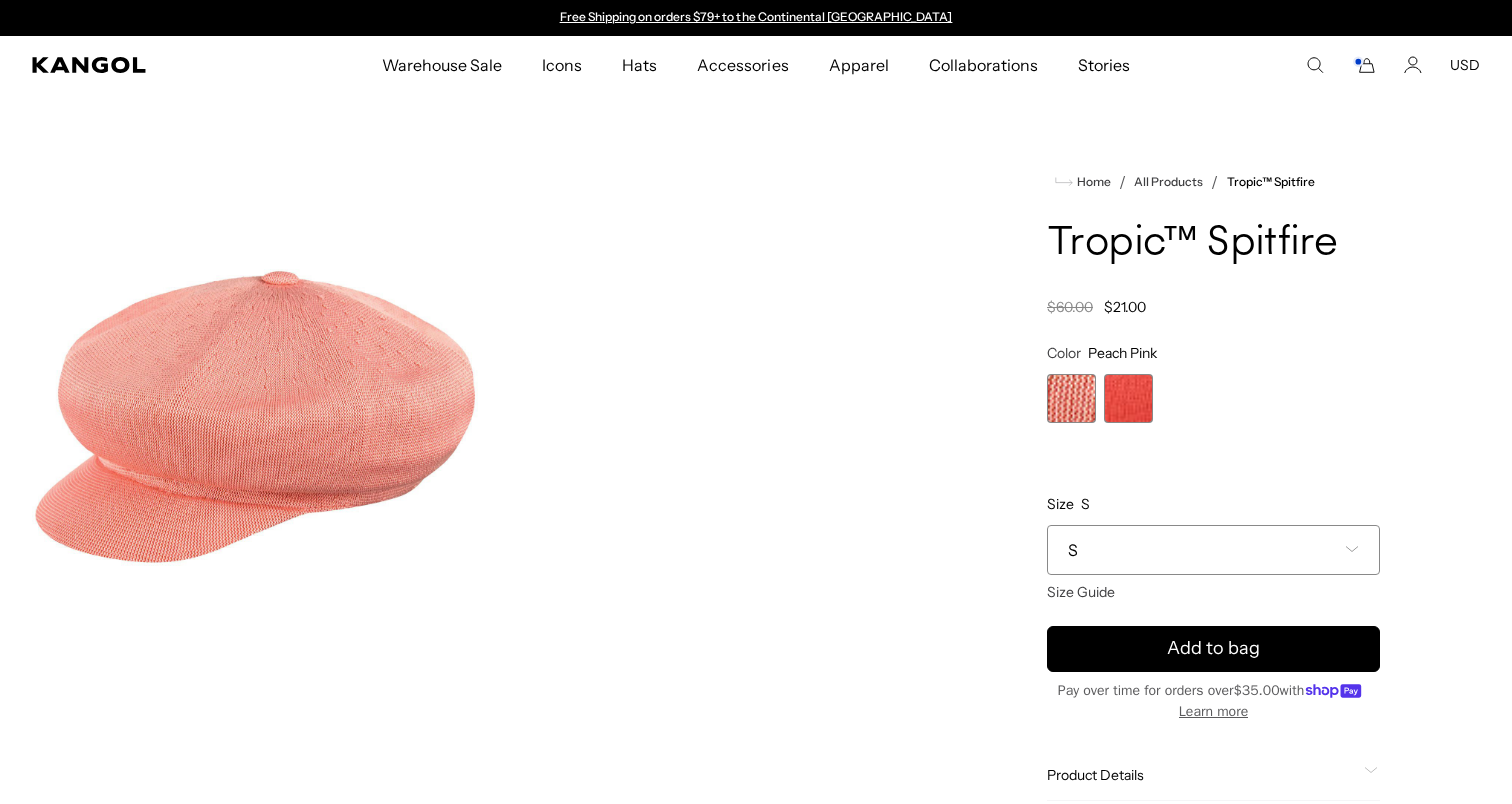 scroll, scrollTop: 0, scrollLeft: 0, axis: both 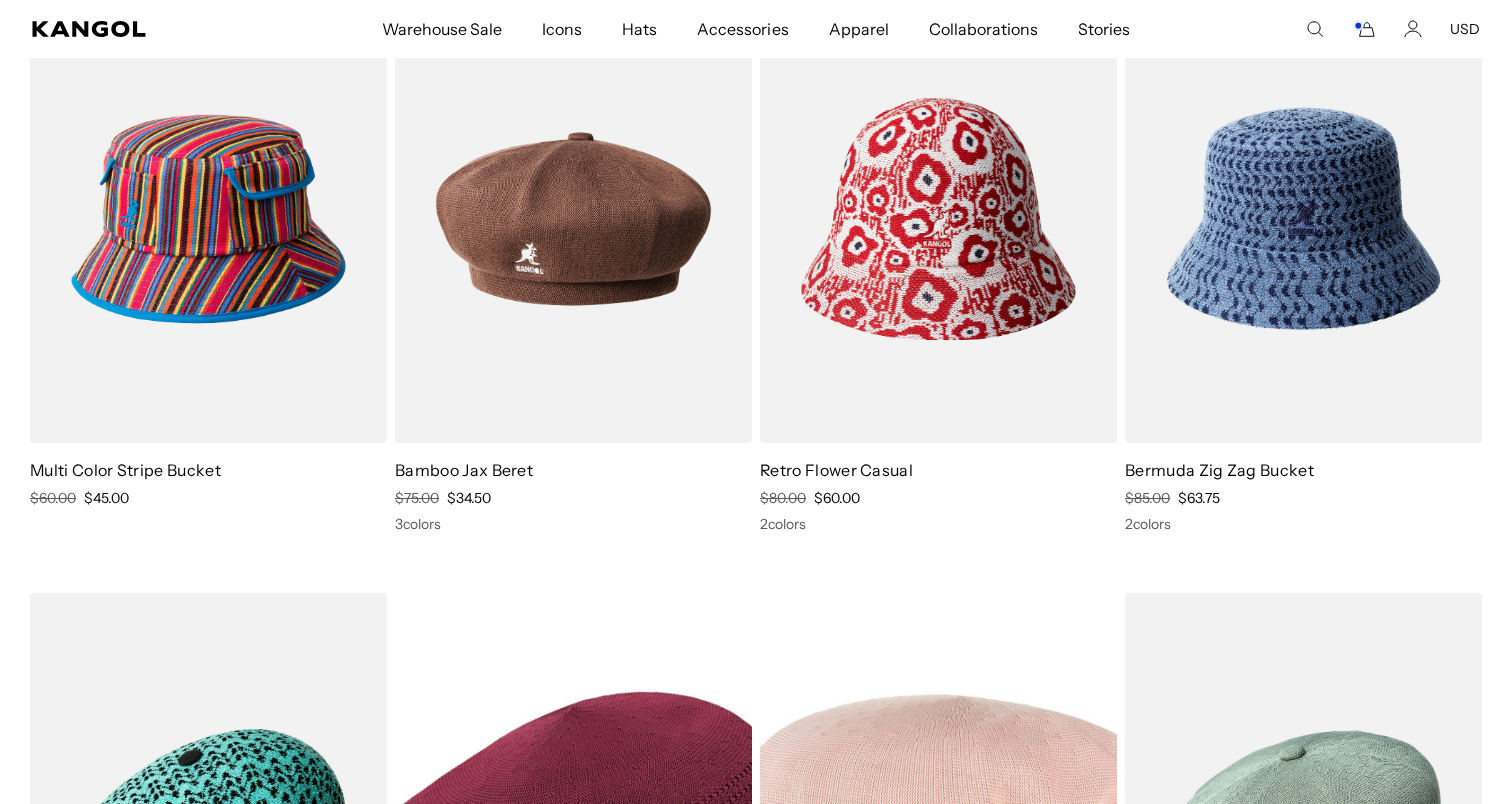 click at bounding box center [573, 219] 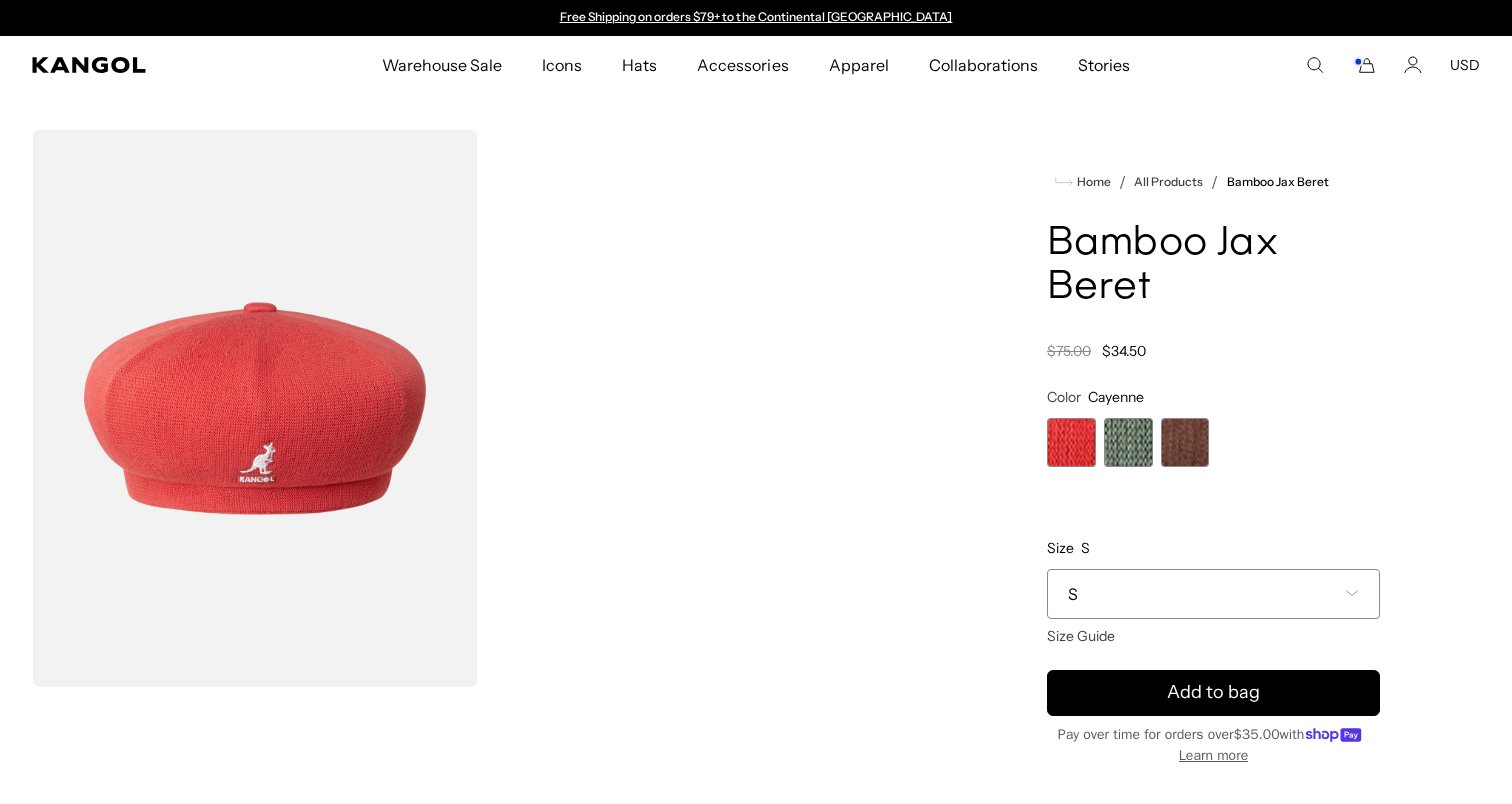 scroll, scrollTop: 0, scrollLeft: 0, axis: both 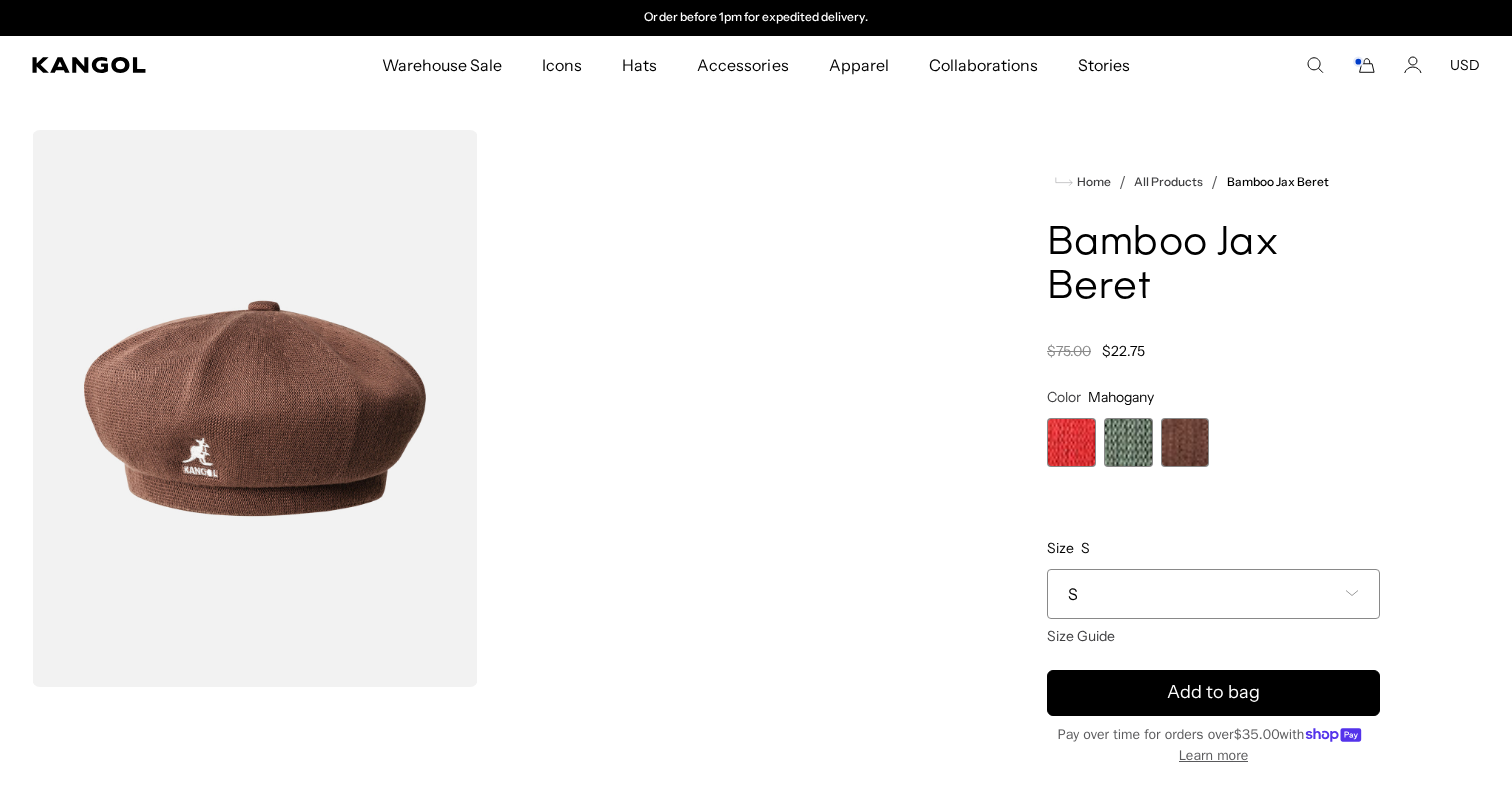 click at bounding box center [1071, 442] 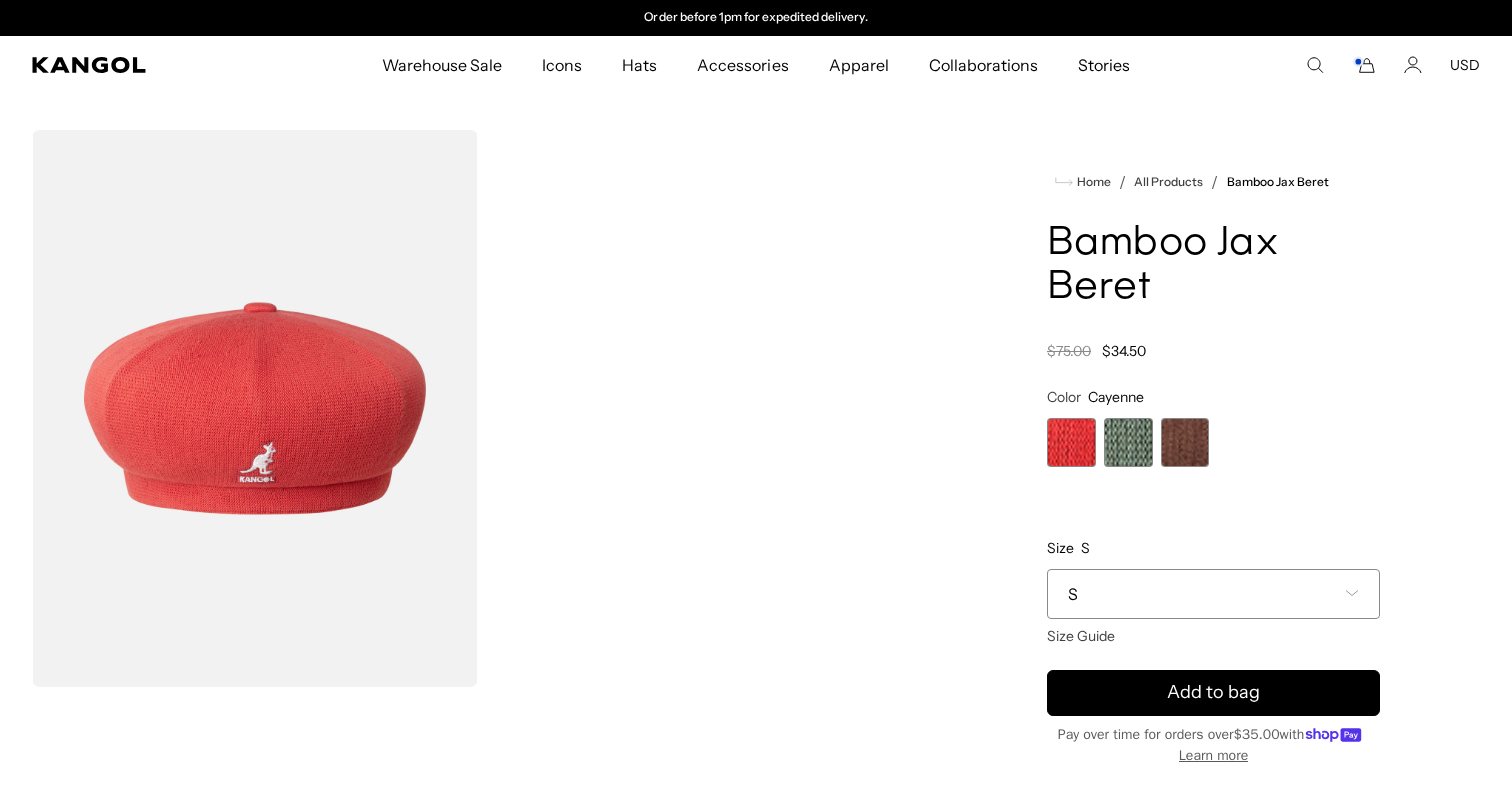 click on "S" at bounding box center (1213, 594) 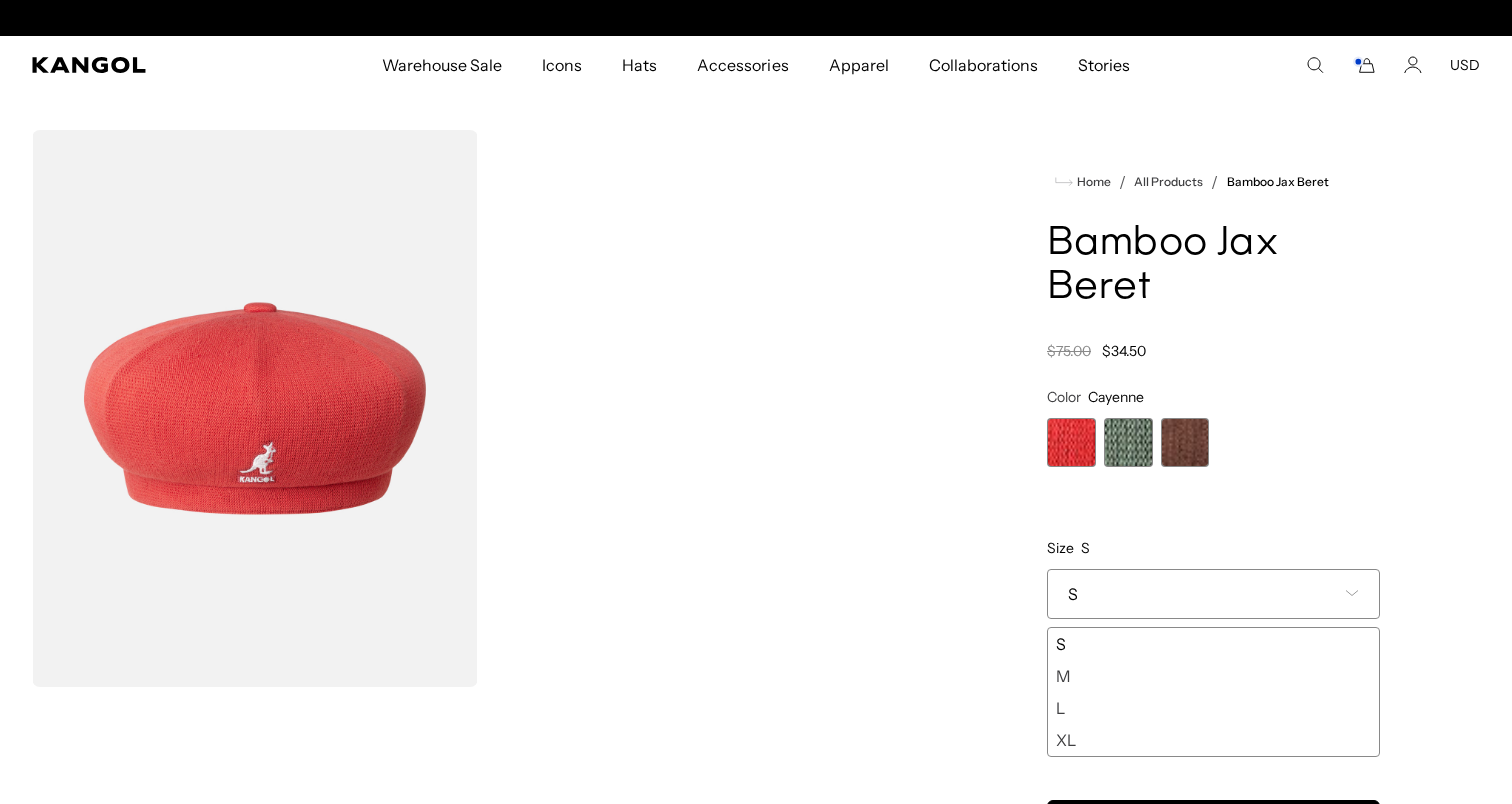 scroll, scrollTop: 0, scrollLeft: 0, axis: both 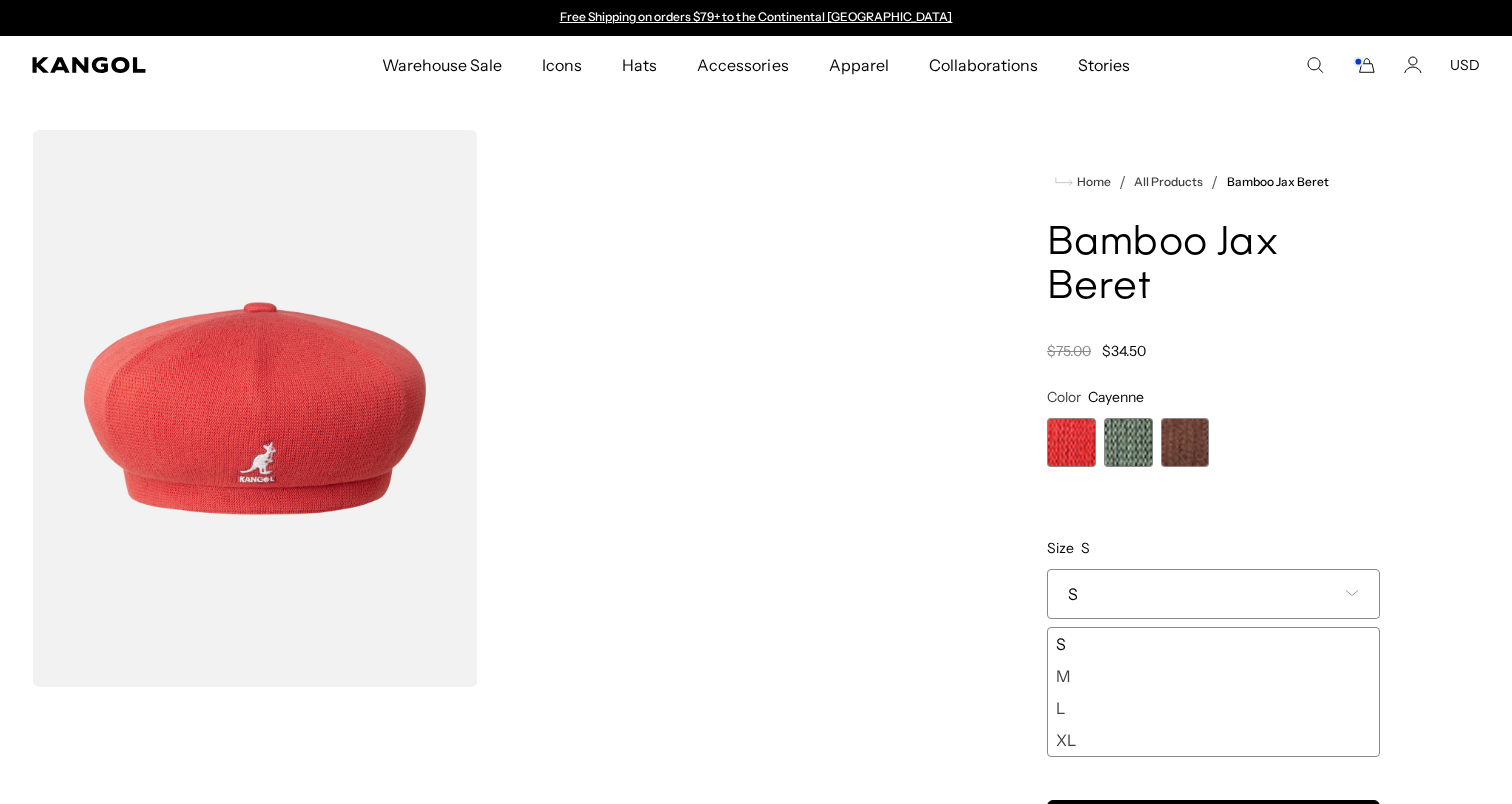click at bounding box center (1128, 442) 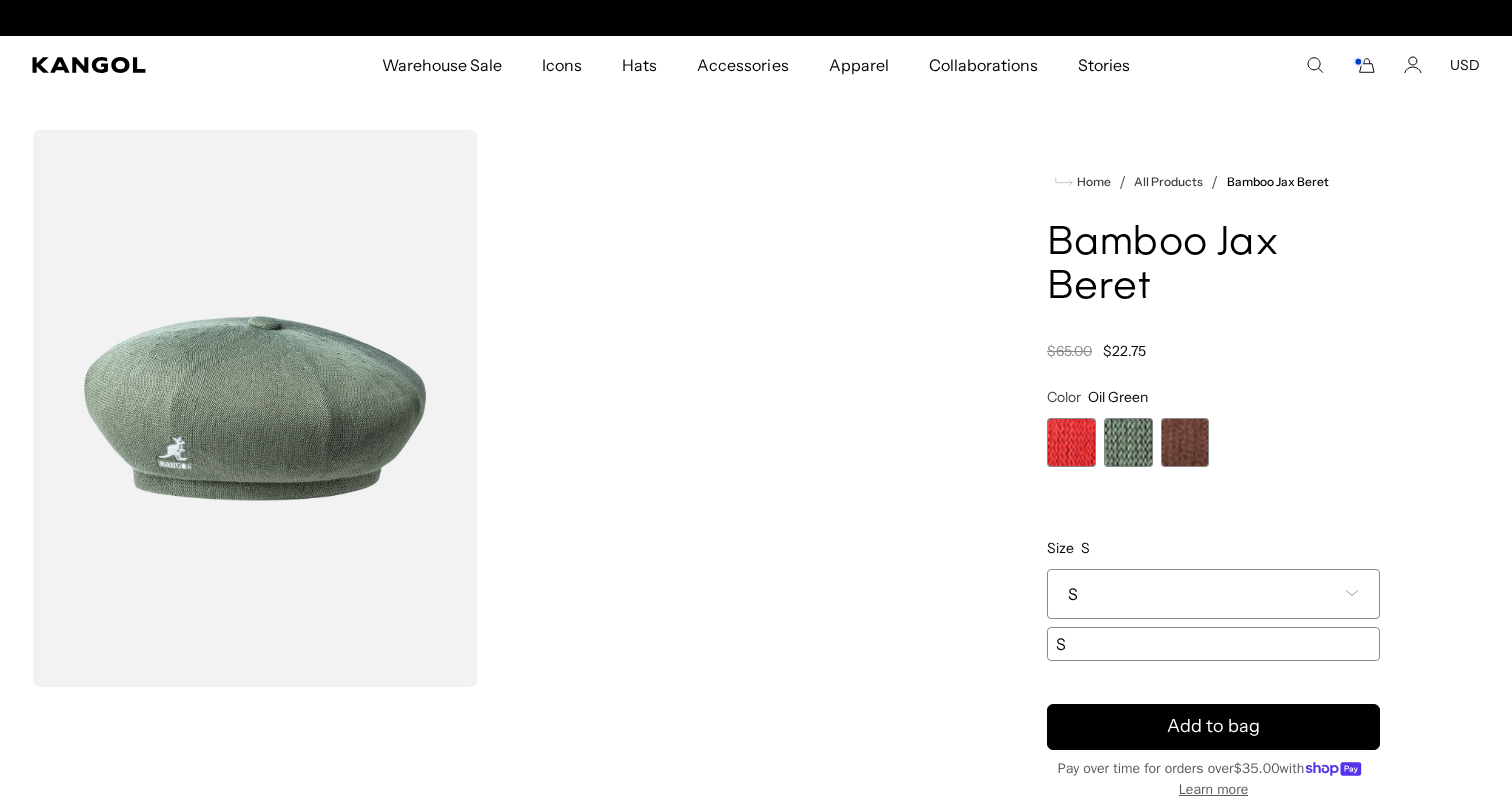 scroll, scrollTop: 0, scrollLeft: 412, axis: horizontal 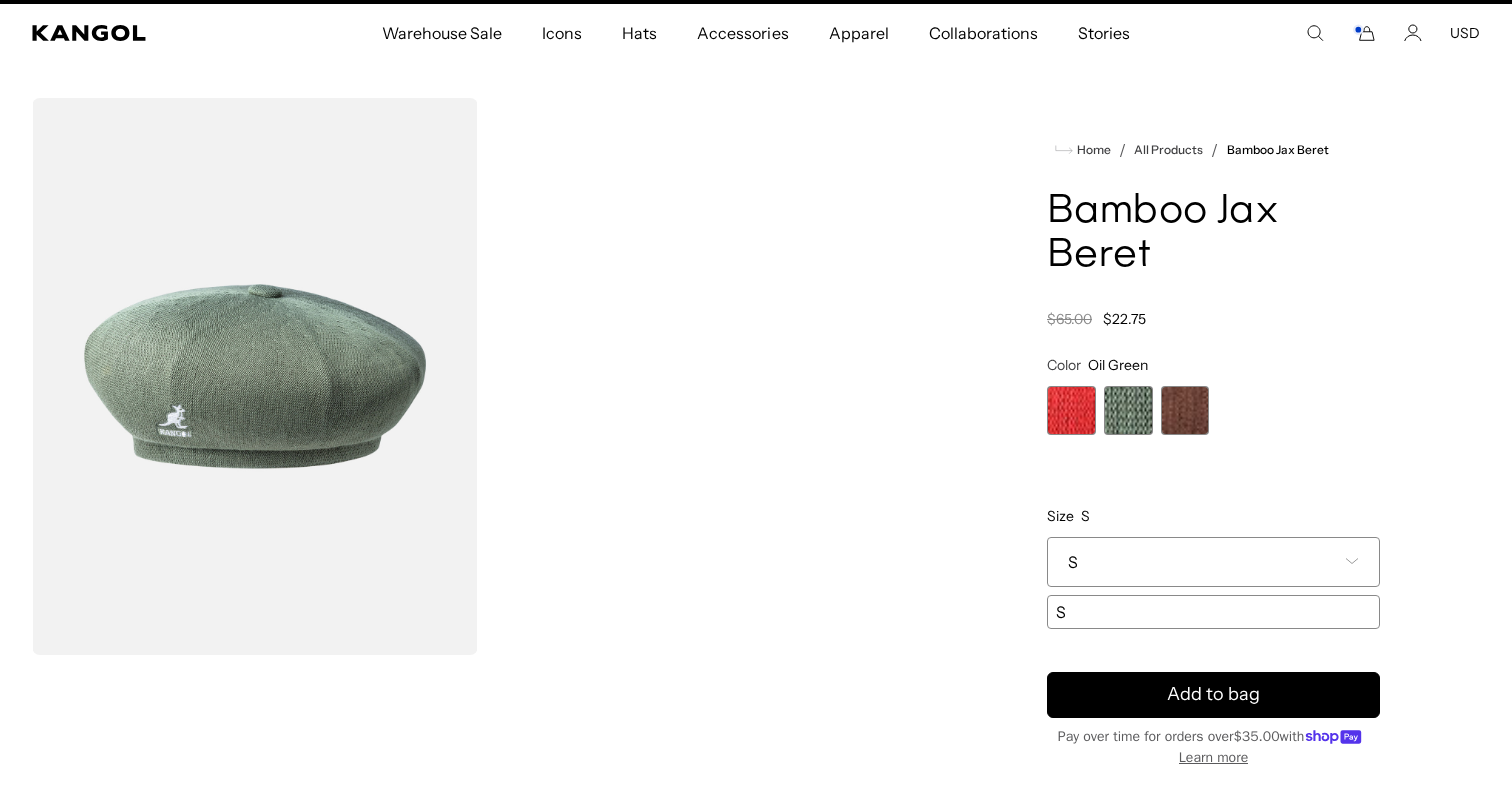 click 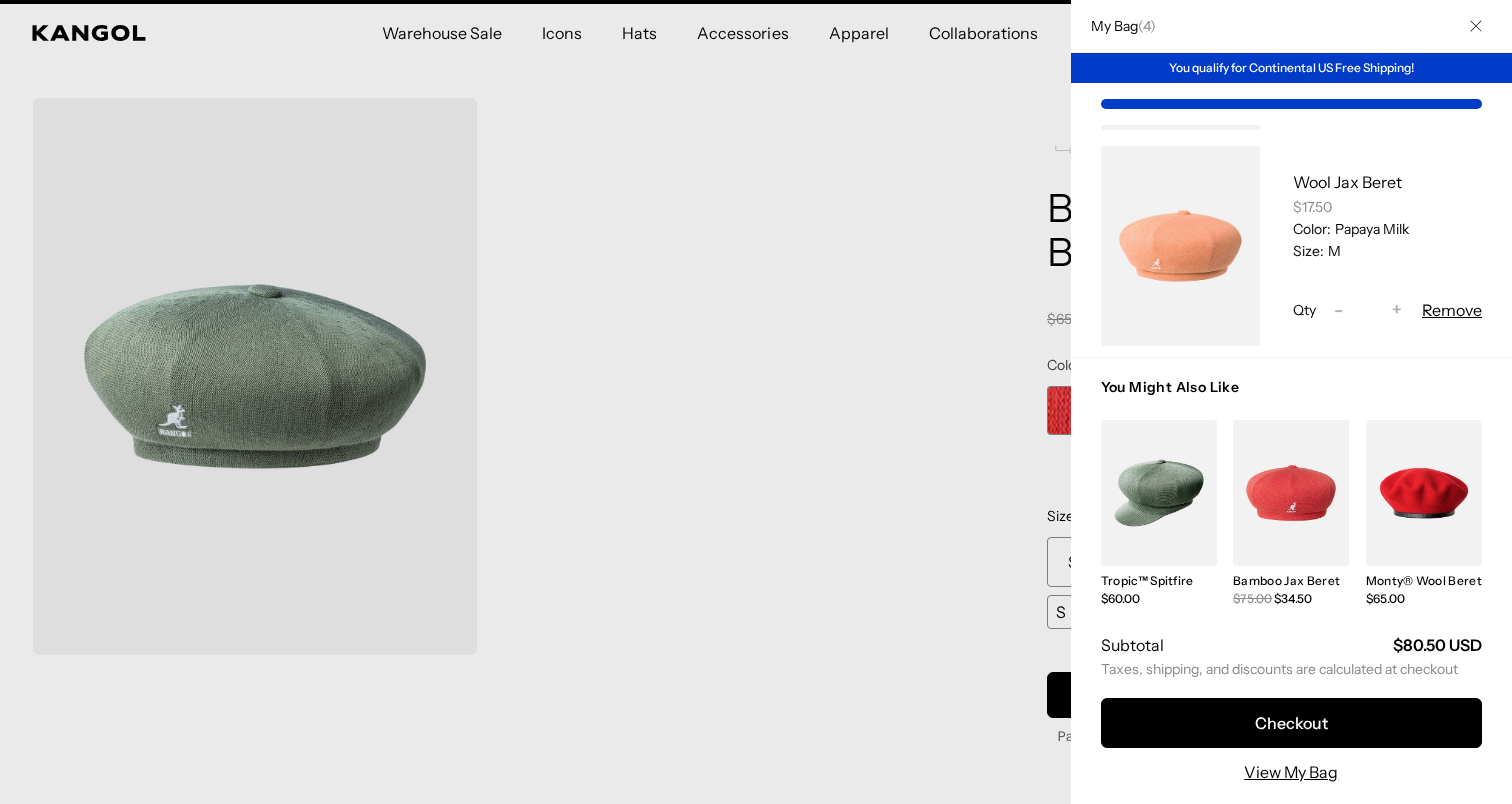 scroll, scrollTop: 244, scrollLeft: 0, axis: vertical 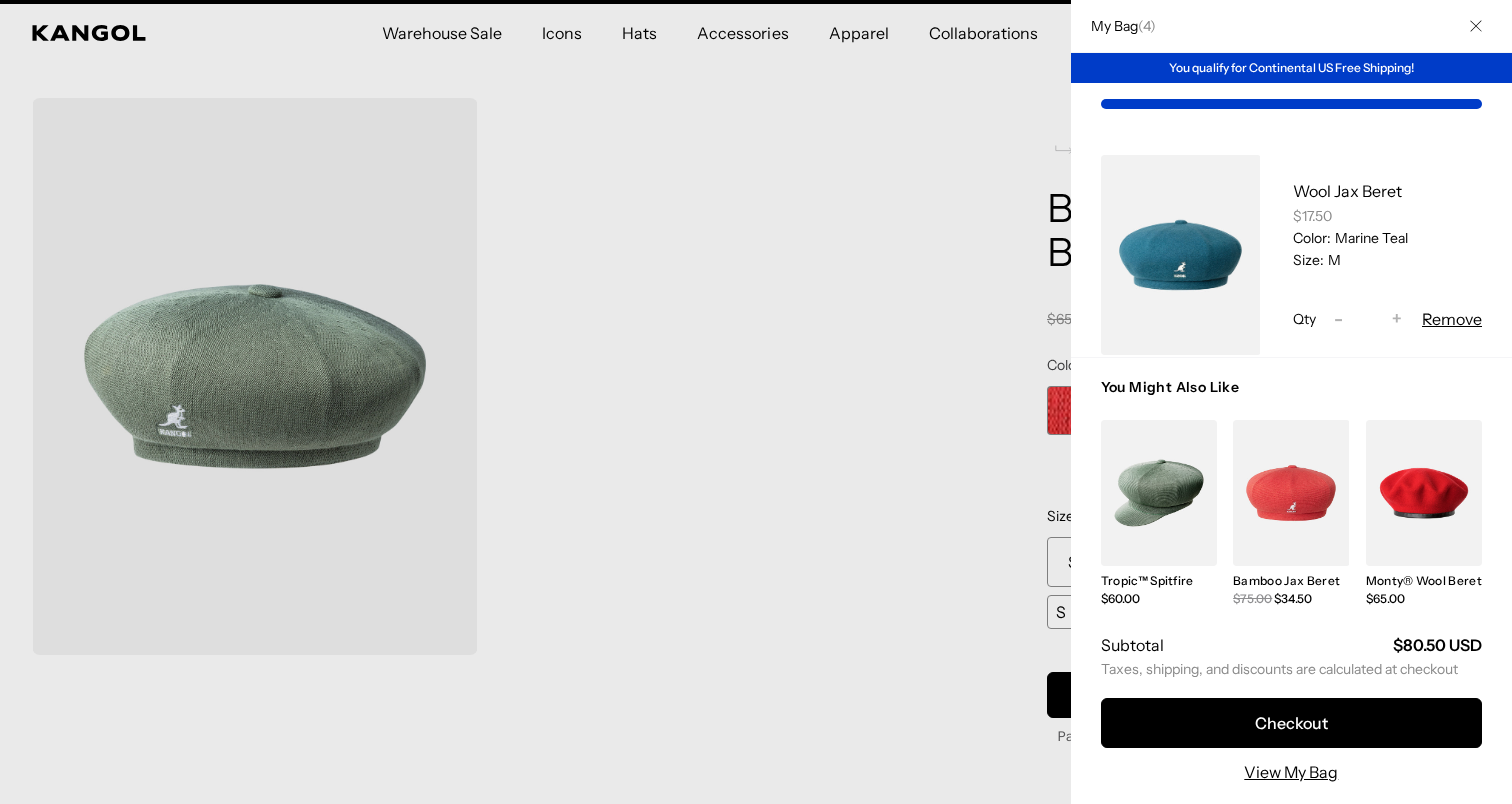 click at bounding box center [756, 402] 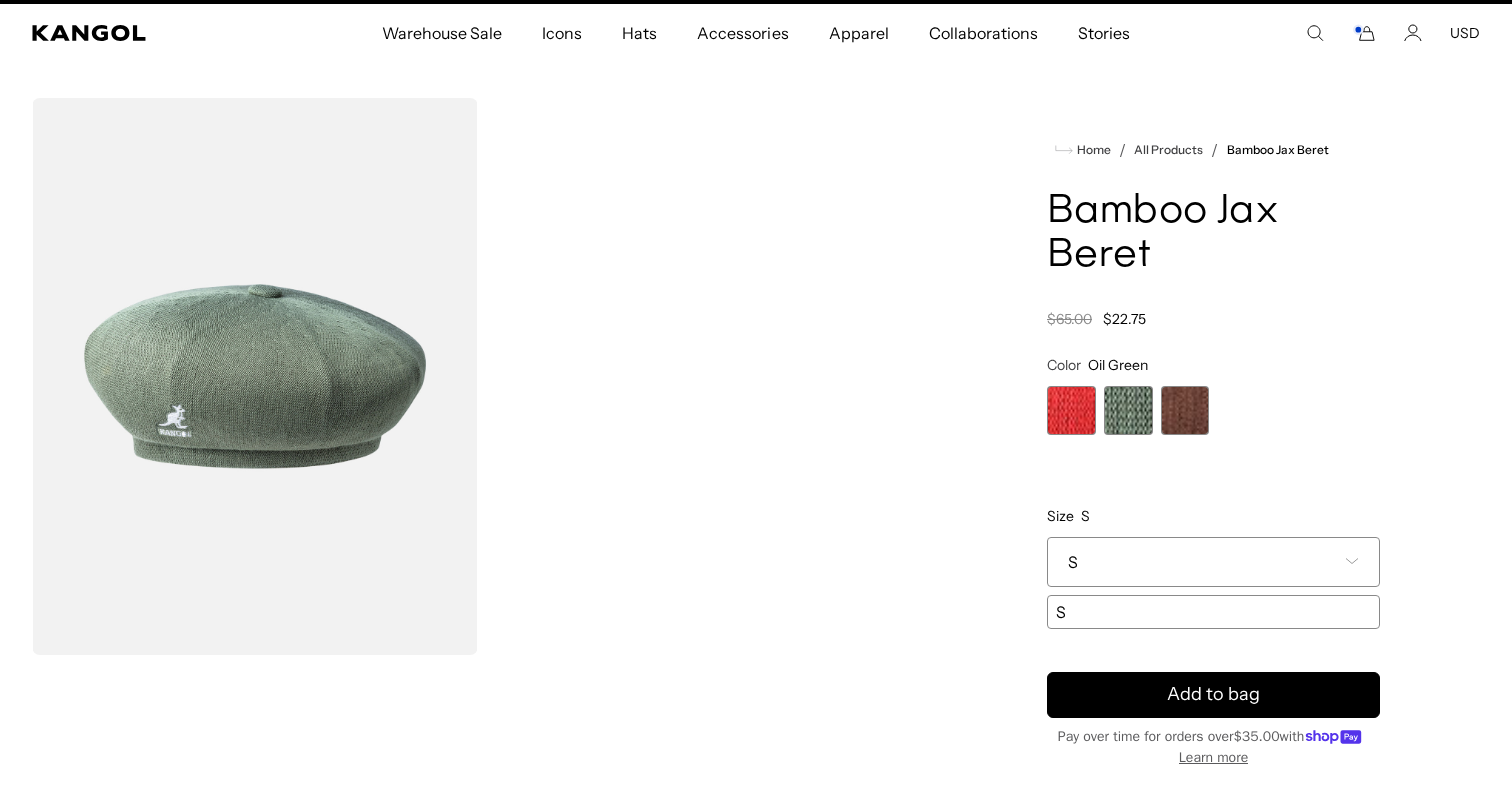 scroll, scrollTop: 0, scrollLeft: 412, axis: horizontal 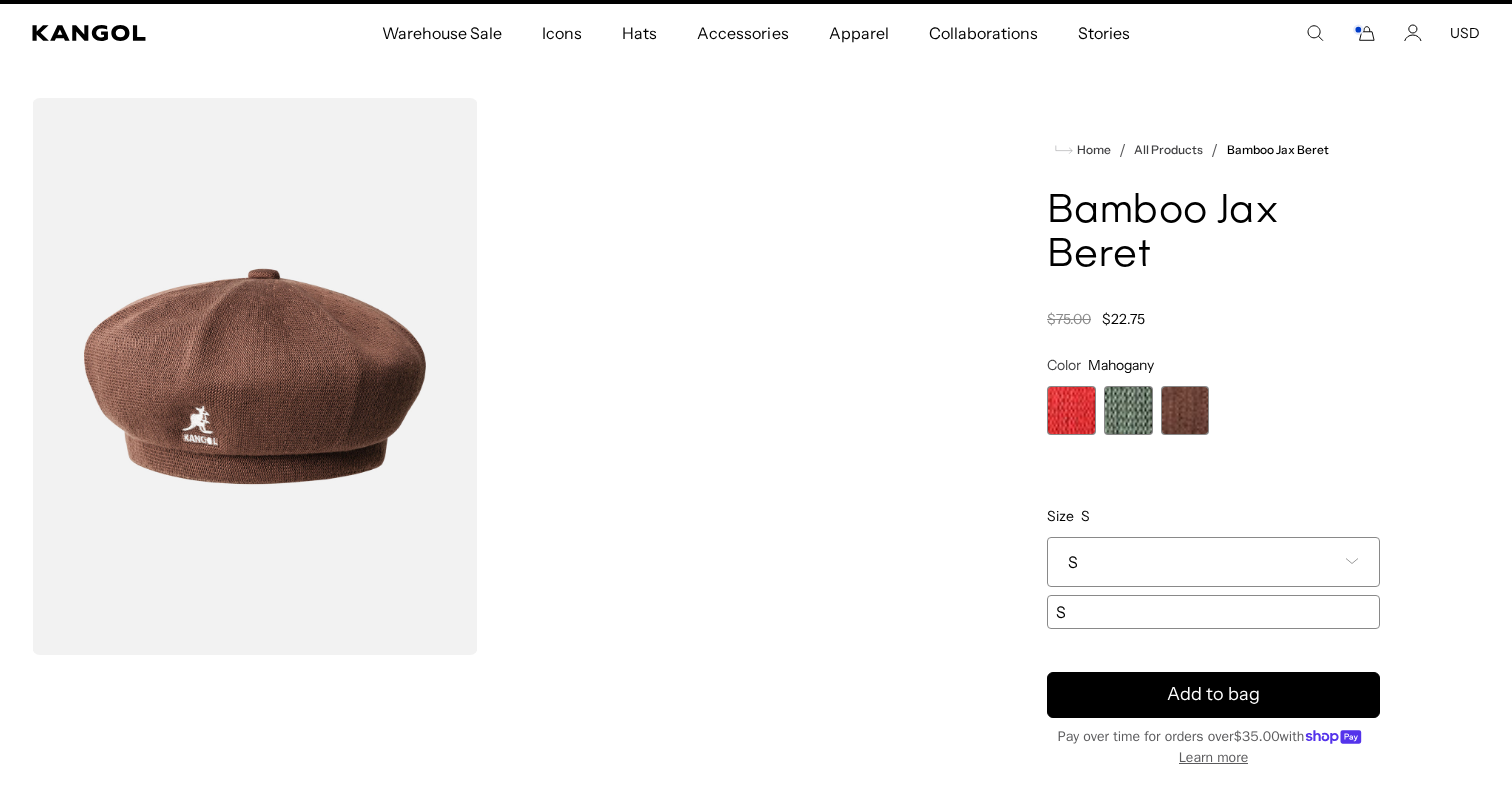 click at bounding box center (1128, 410) 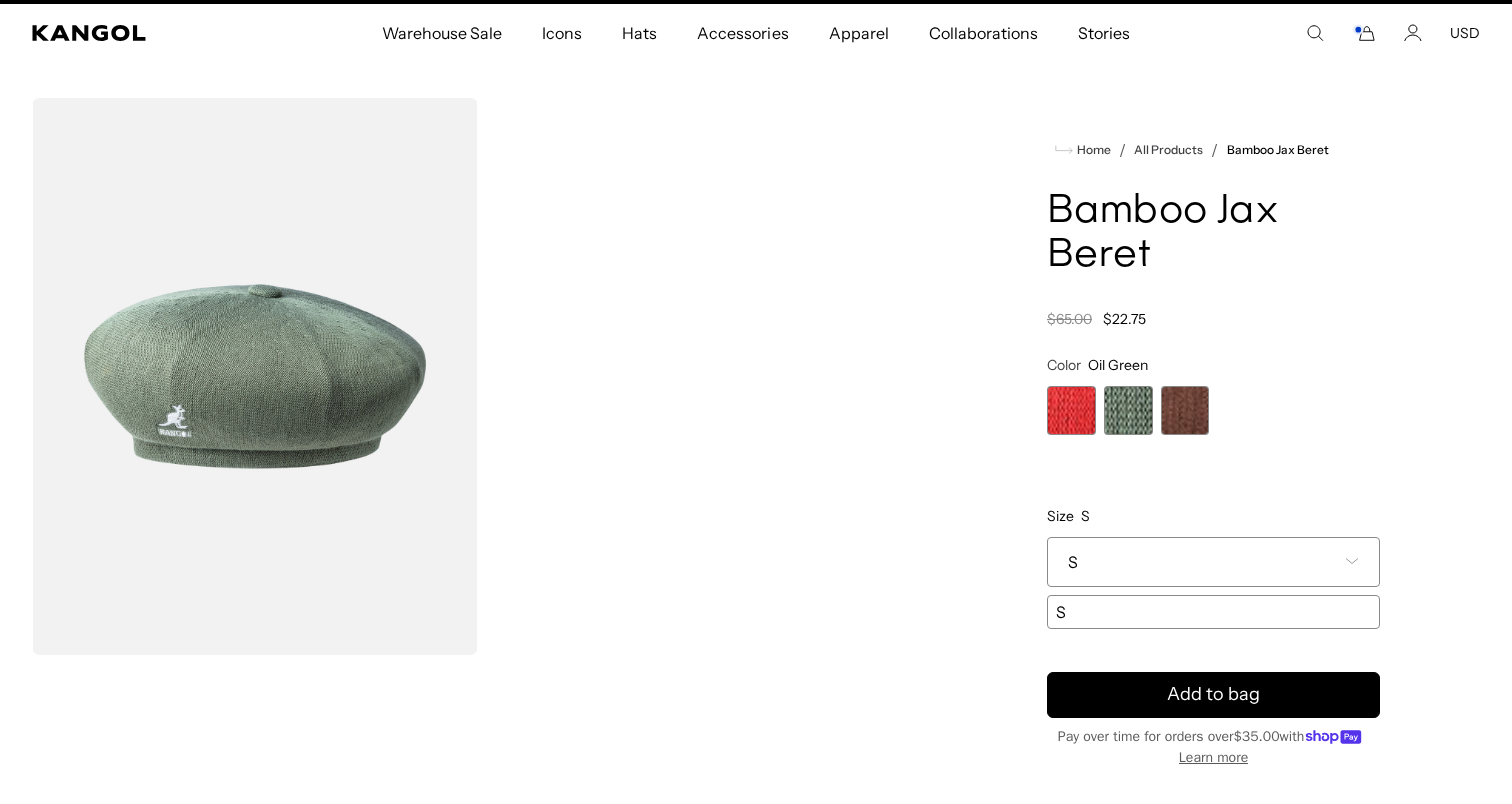 click at bounding box center [1185, 410] 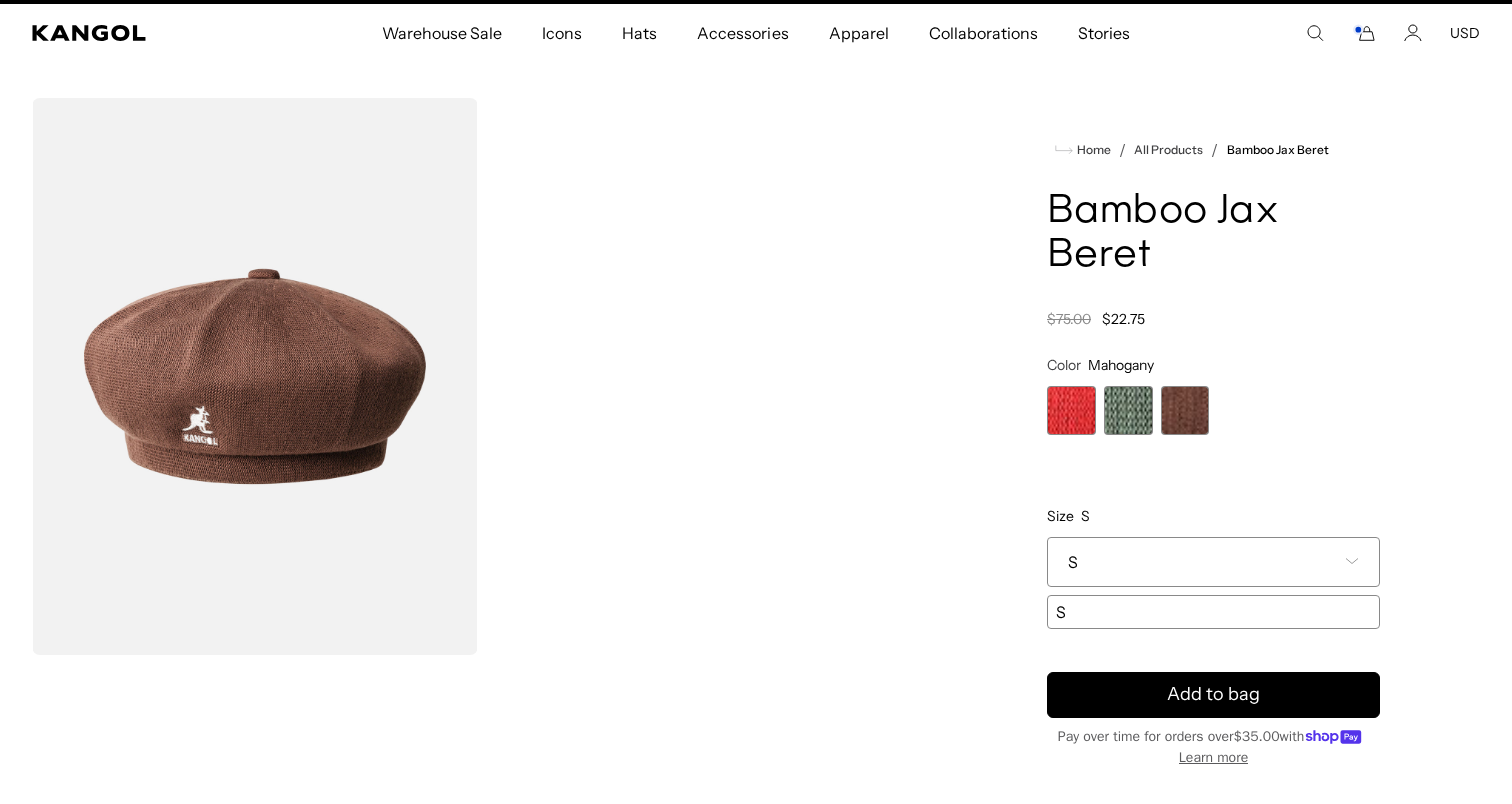 scroll, scrollTop: 0, scrollLeft: 0, axis: both 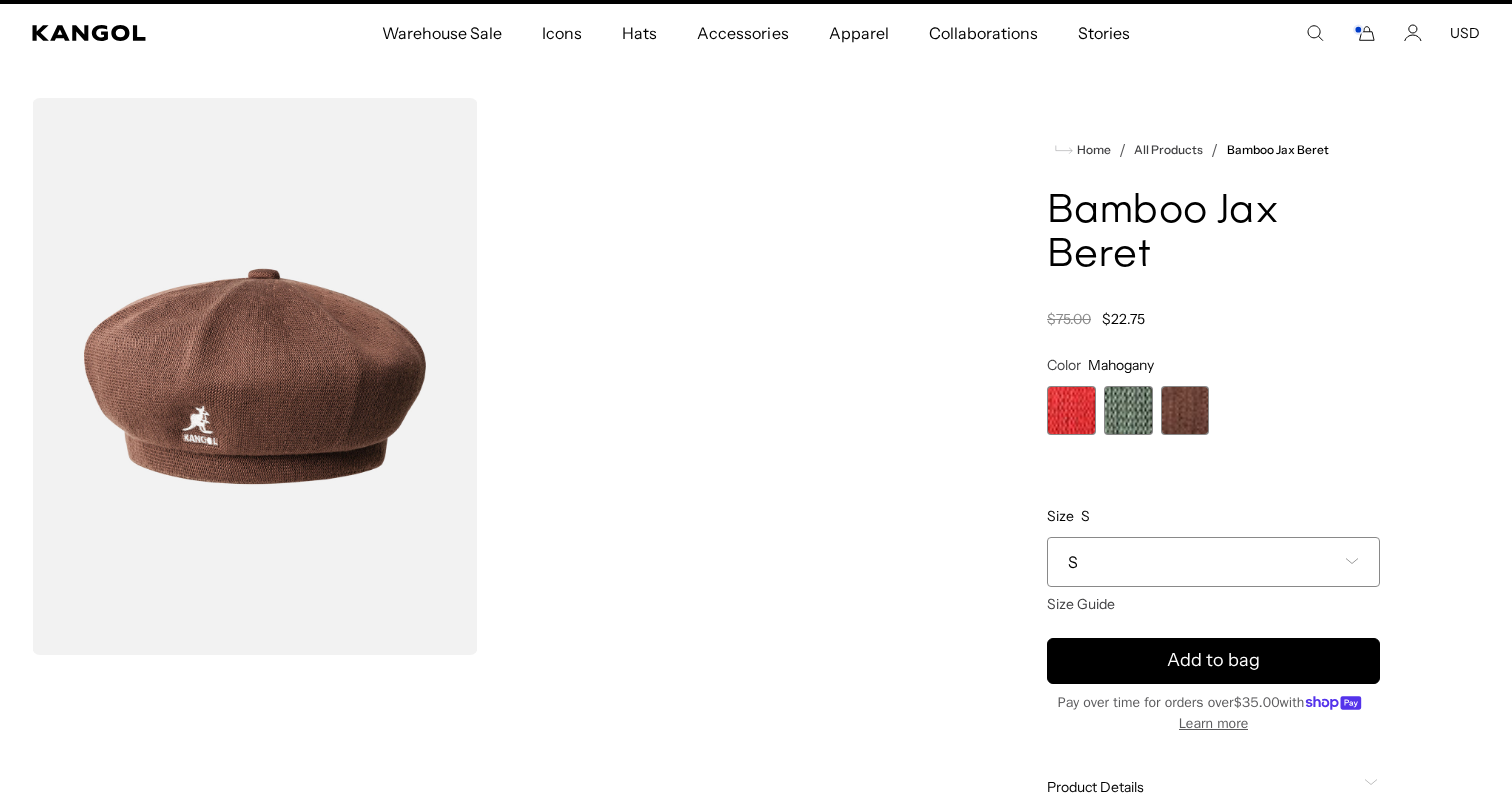 click on "S" at bounding box center [1213, 562] 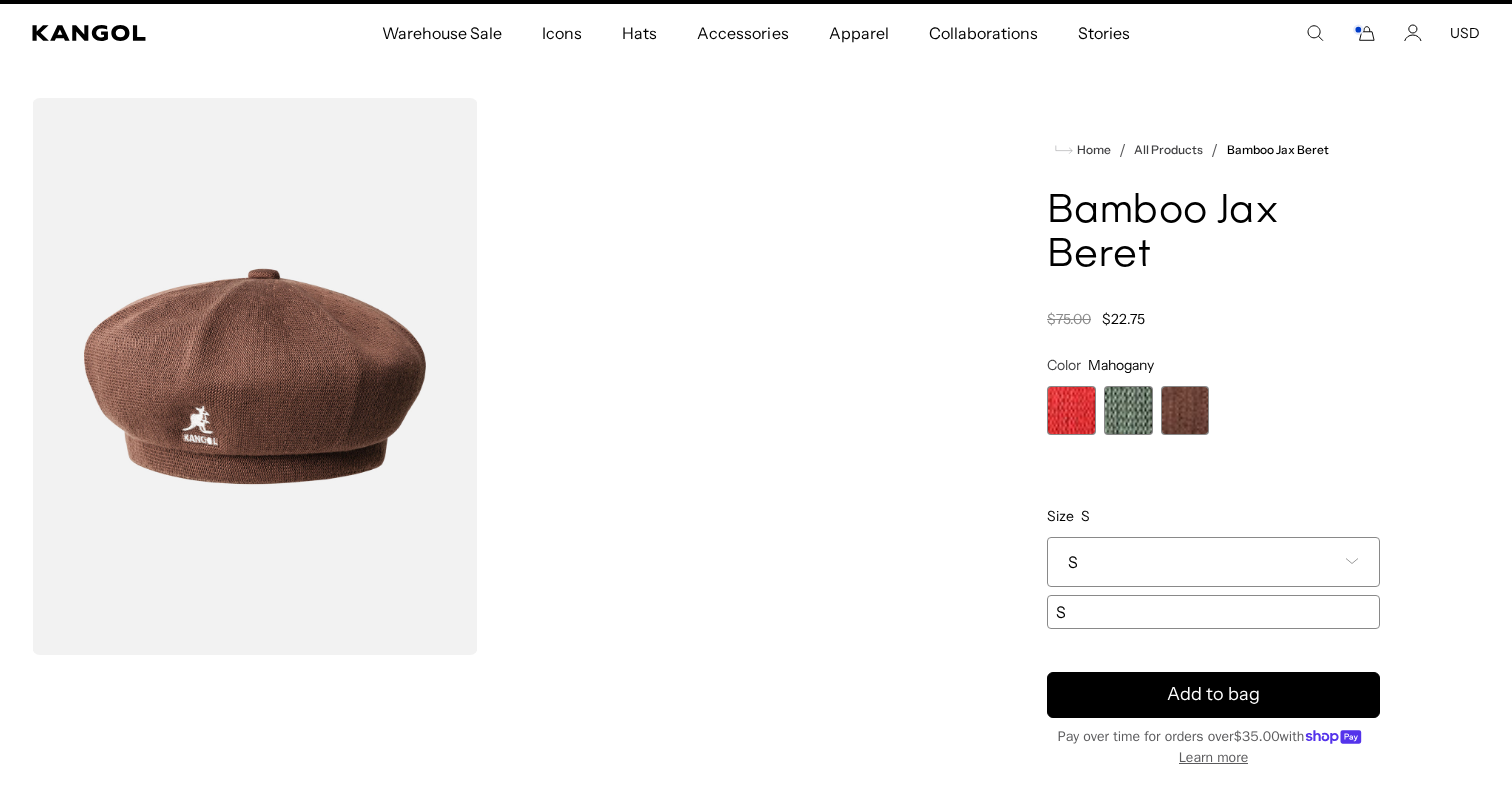 click at bounding box center (1128, 410) 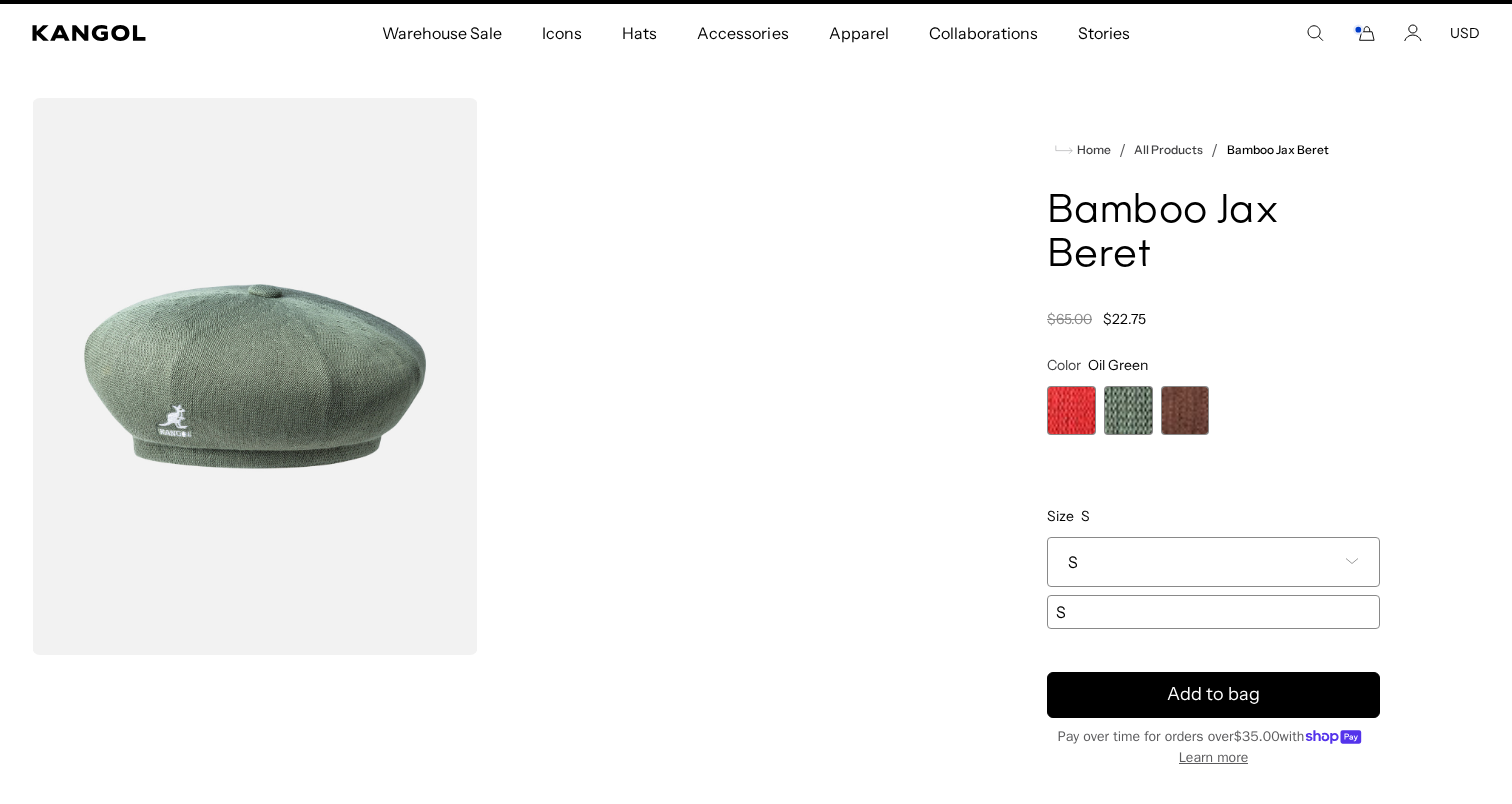 scroll, scrollTop: 0, scrollLeft: 412, axis: horizontal 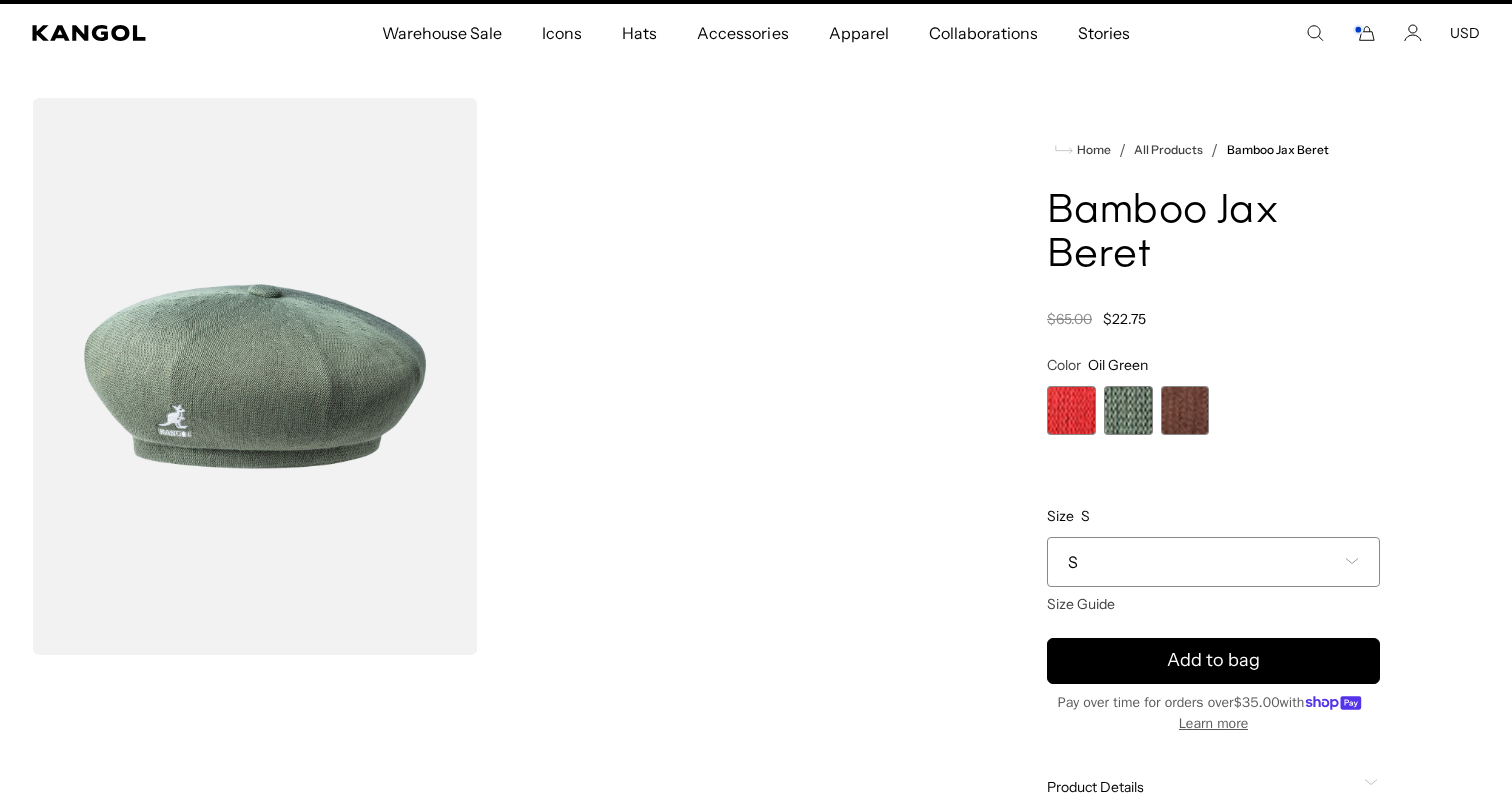 click on "S" at bounding box center [1213, 562] 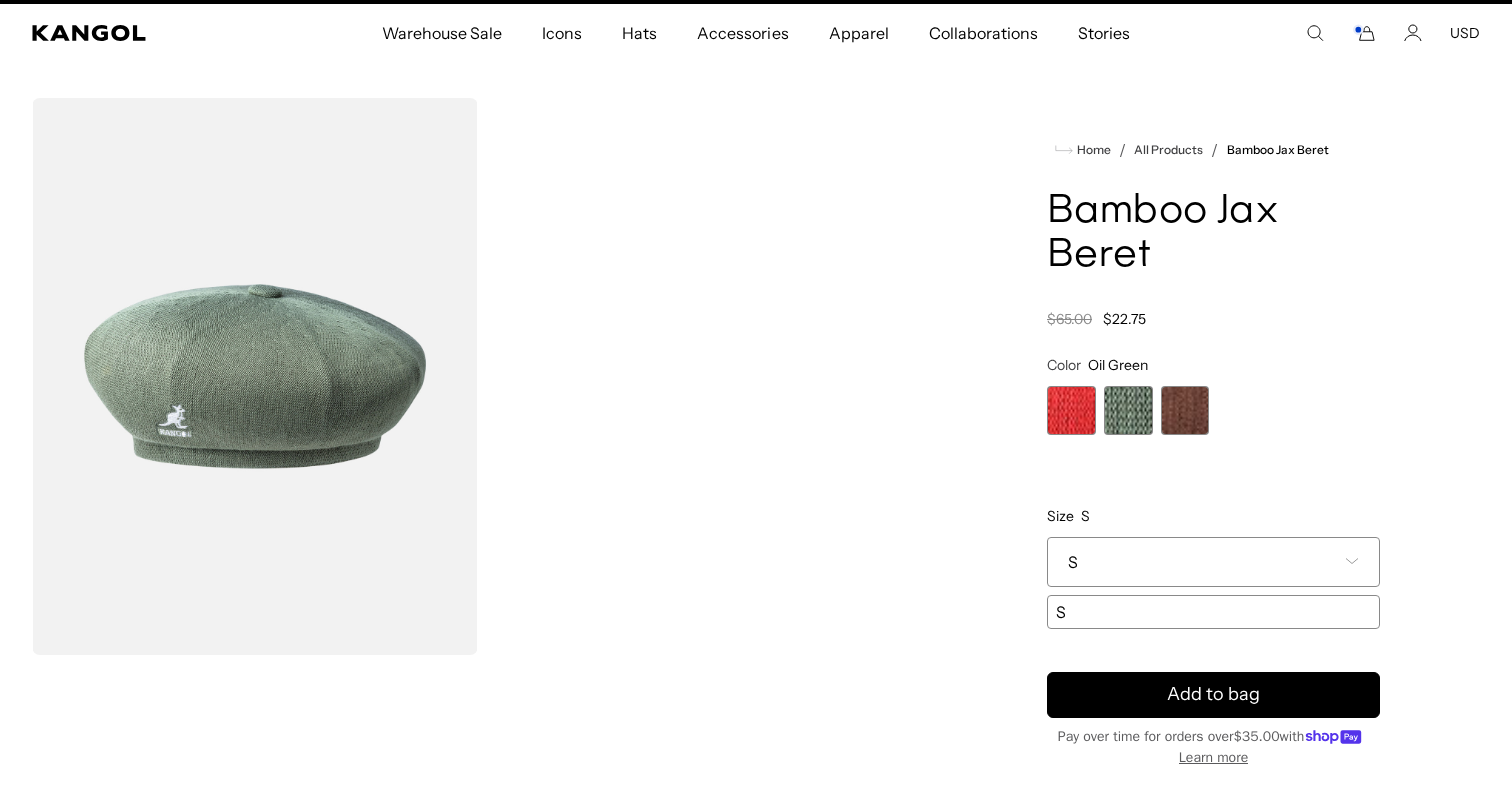 click on "S" at bounding box center (1213, 562) 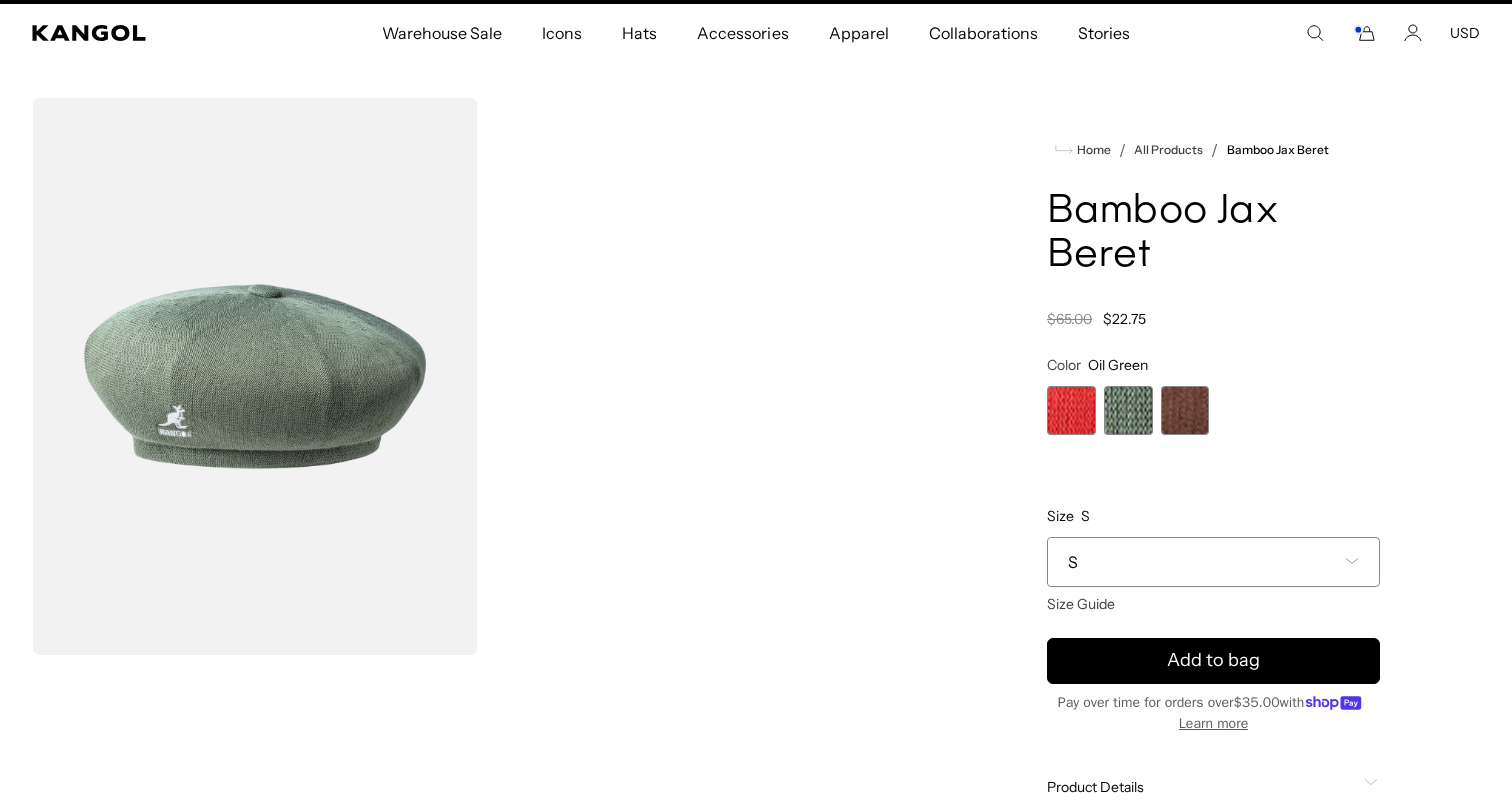 scroll, scrollTop: 0, scrollLeft: 0, axis: both 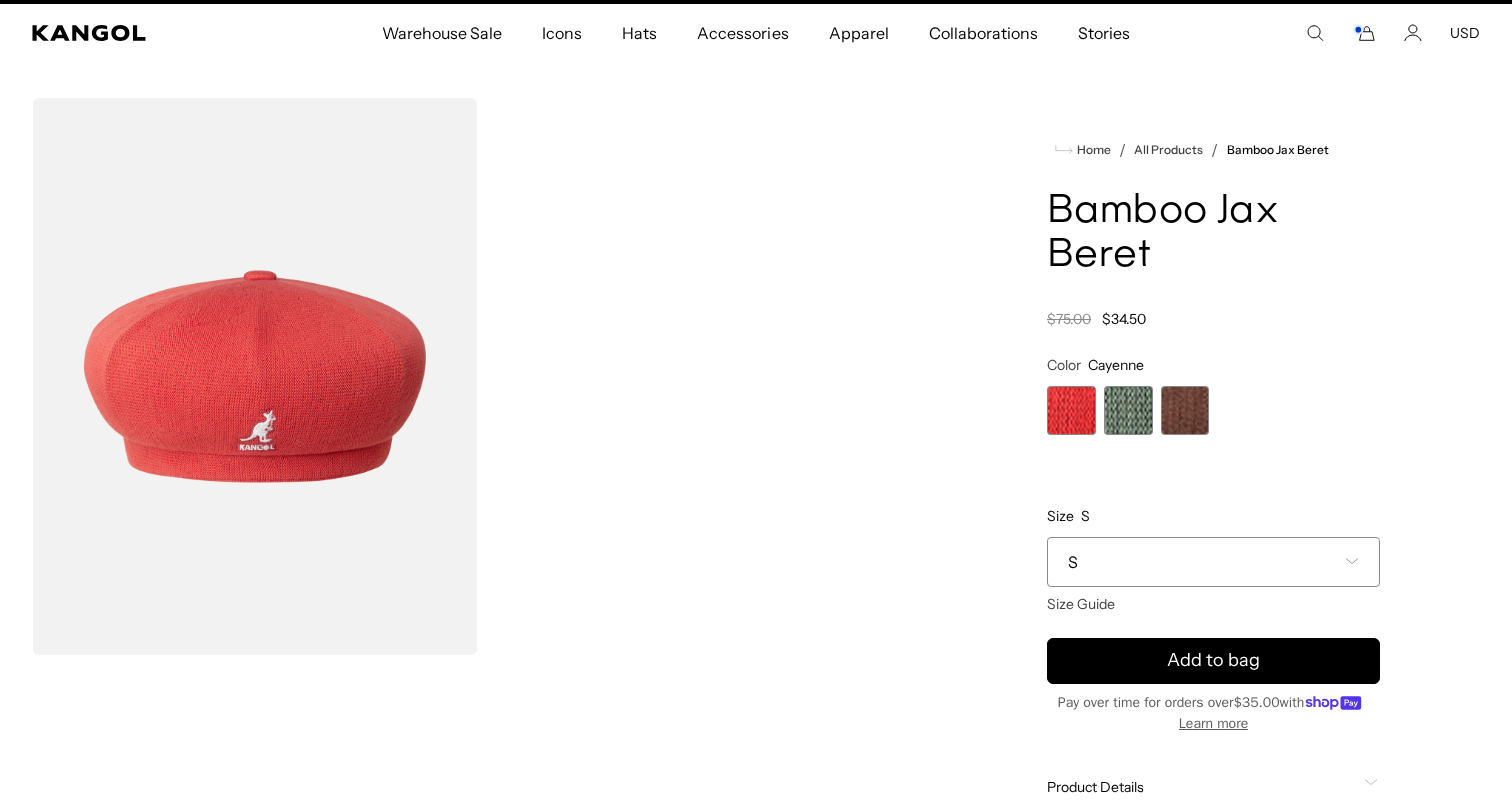 click on "S" at bounding box center (1213, 562) 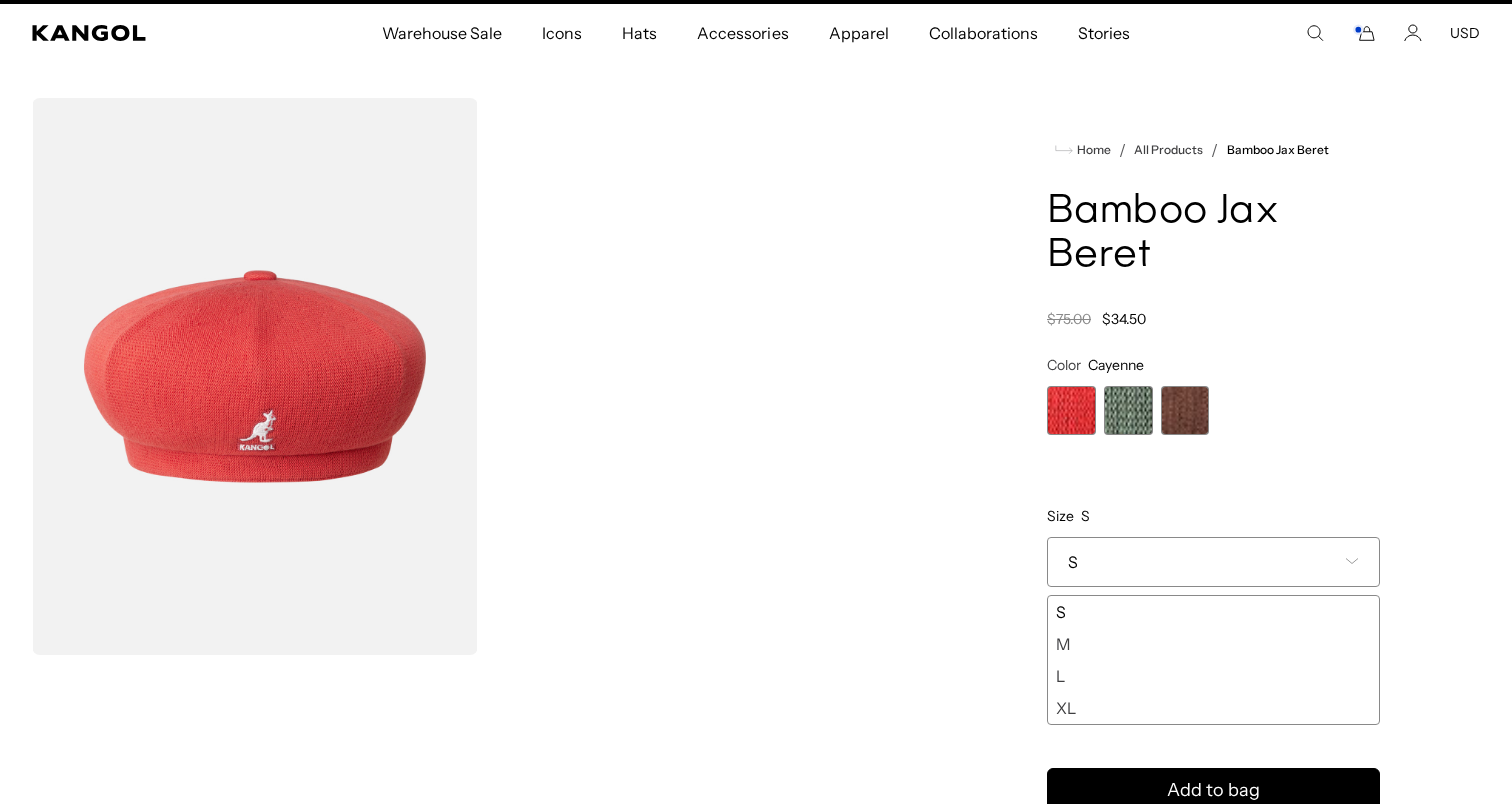 scroll, scrollTop: 0, scrollLeft: 412, axis: horizontal 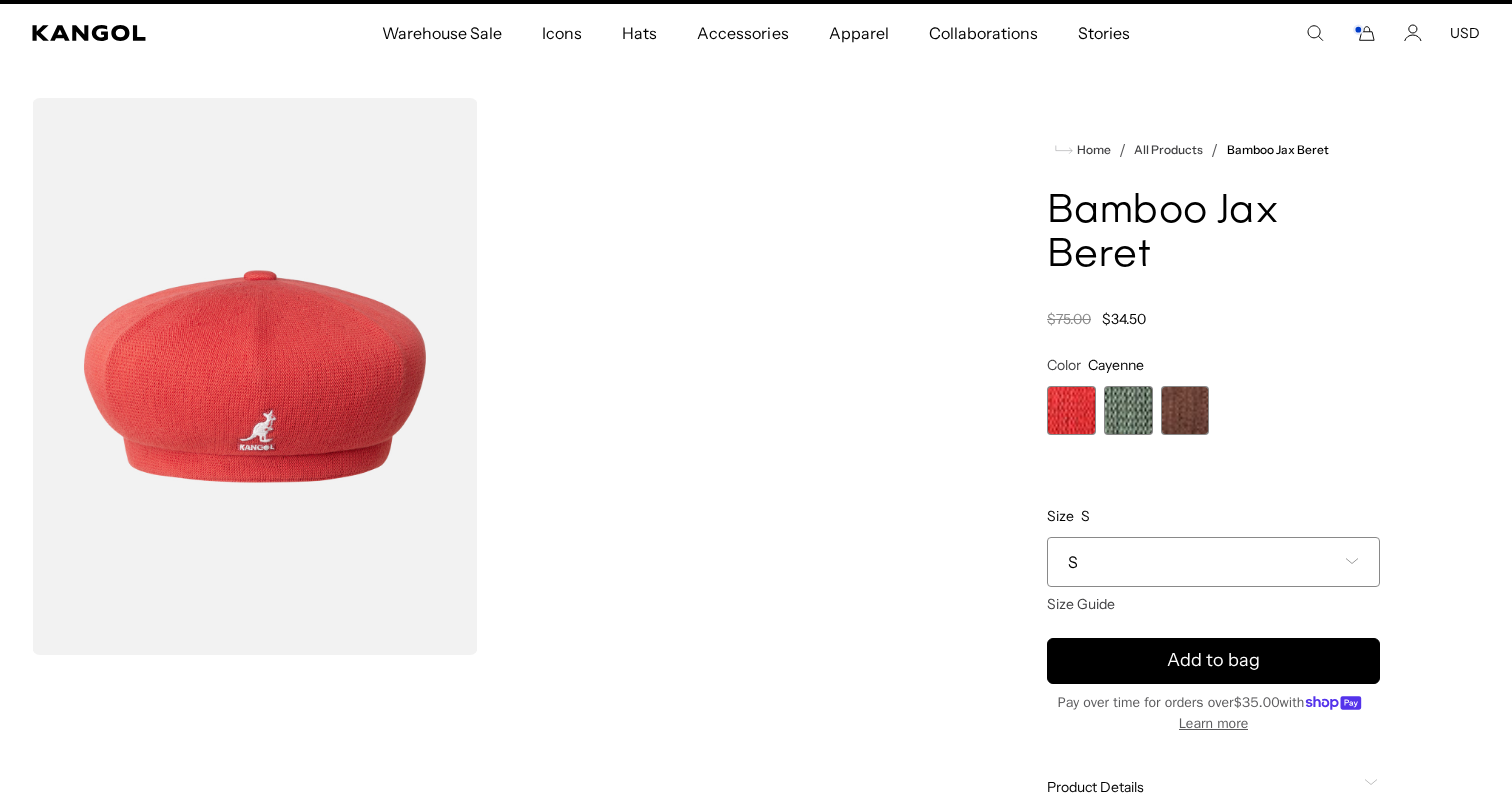 click at bounding box center (1128, 410) 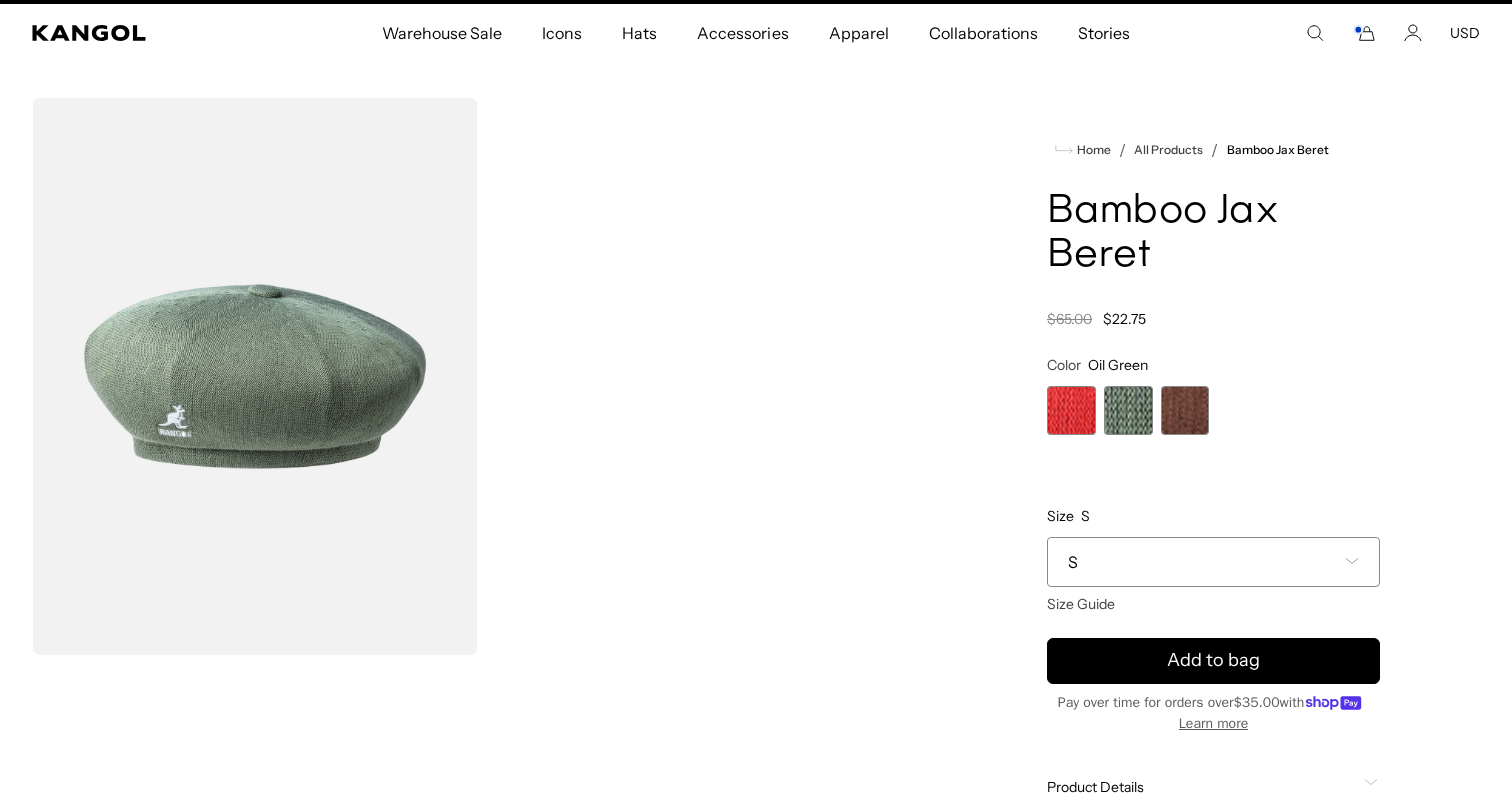 scroll, scrollTop: 0, scrollLeft: 0, axis: both 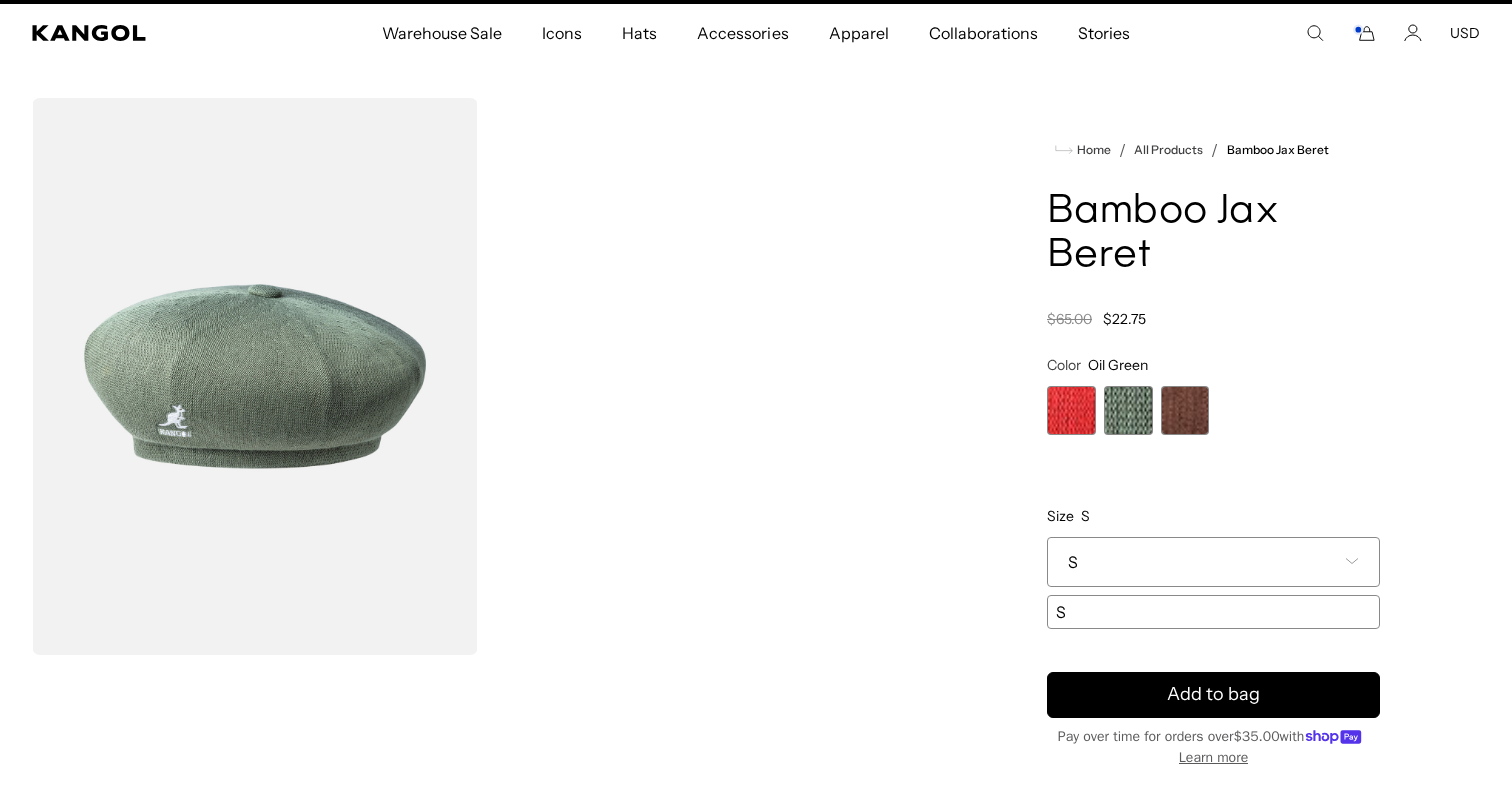 click on "S" at bounding box center (1213, 562) 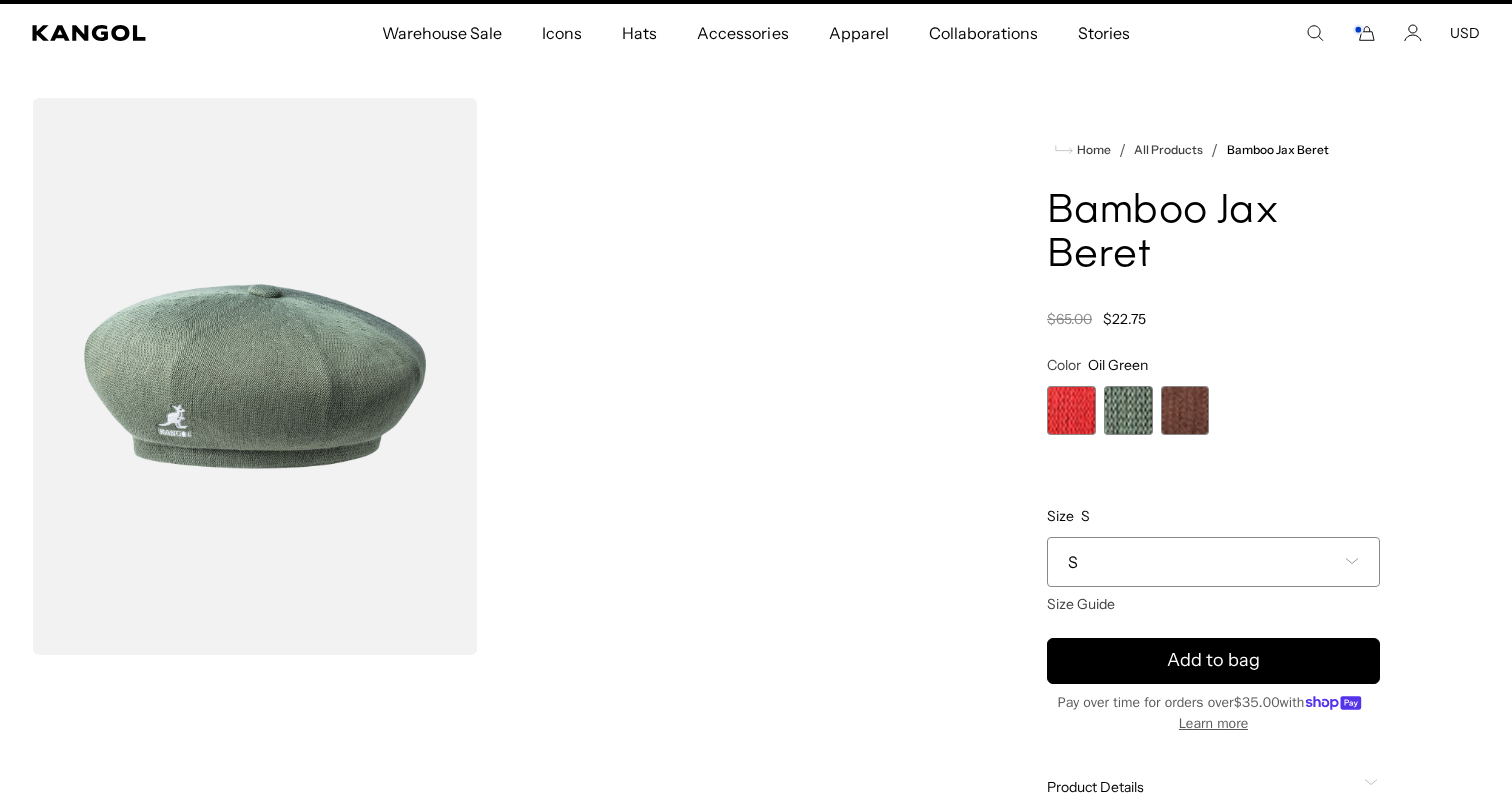 scroll, scrollTop: 0, scrollLeft: 412, axis: horizontal 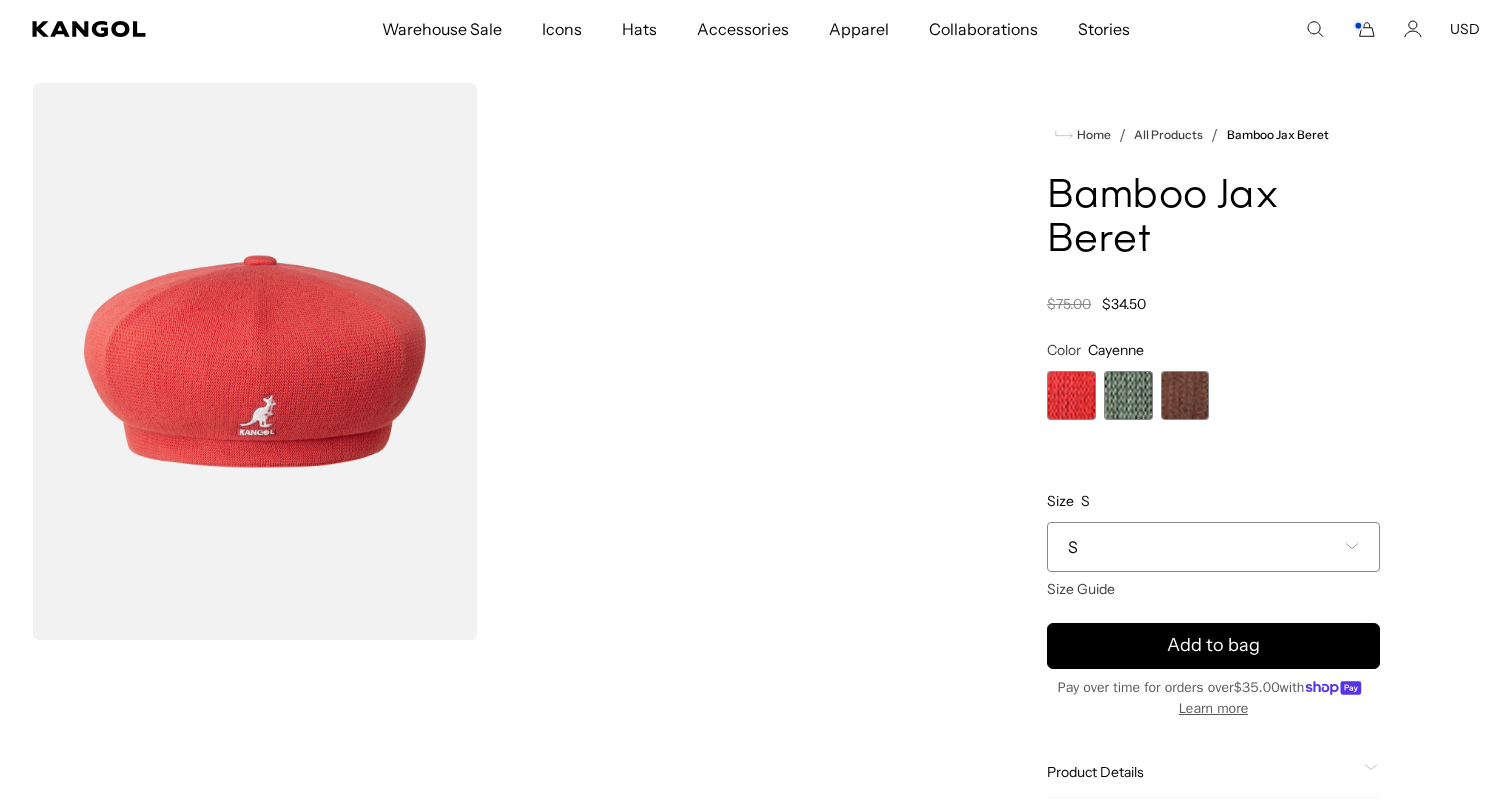 click 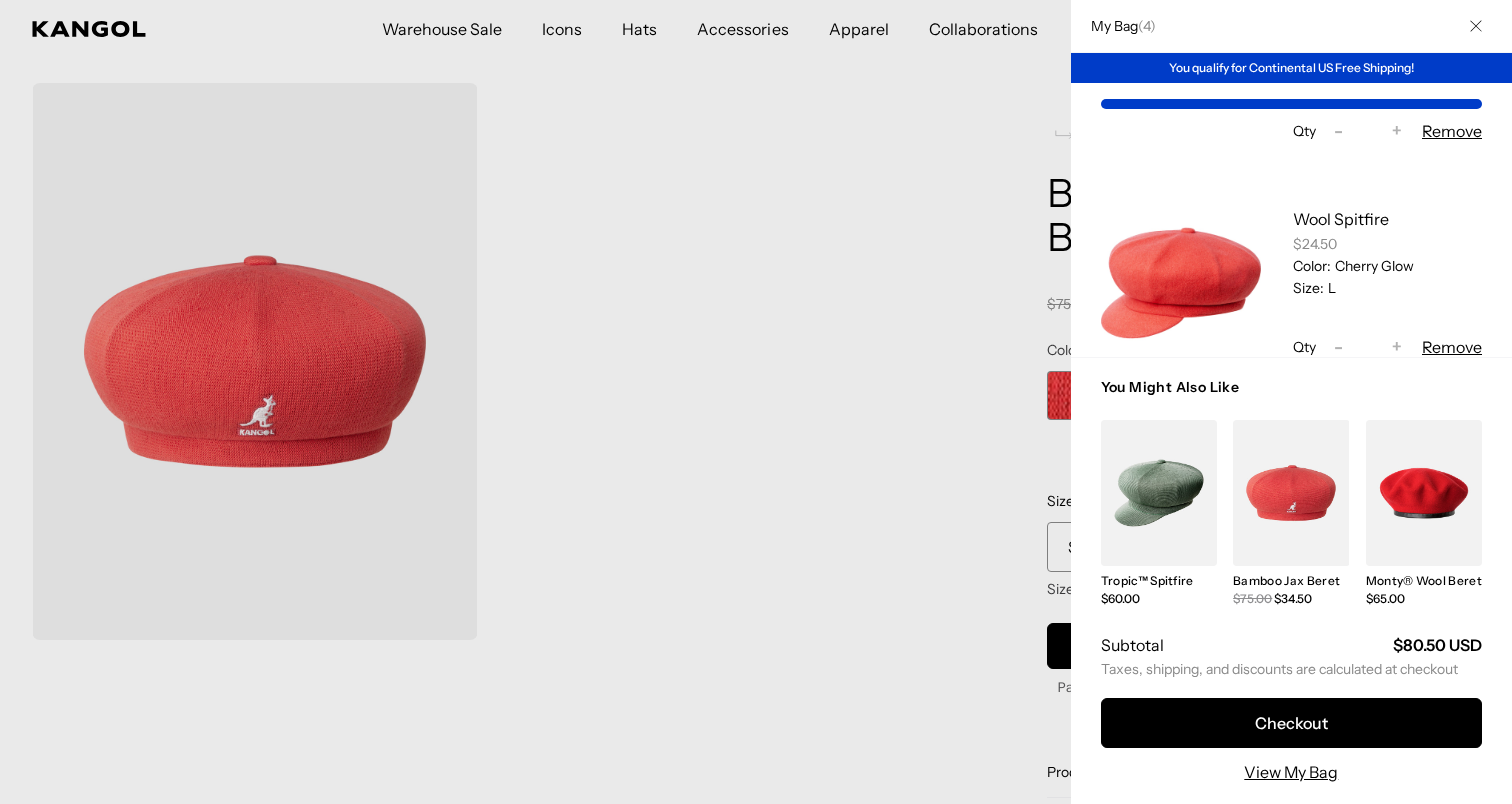 scroll, scrollTop: 617, scrollLeft: 0, axis: vertical 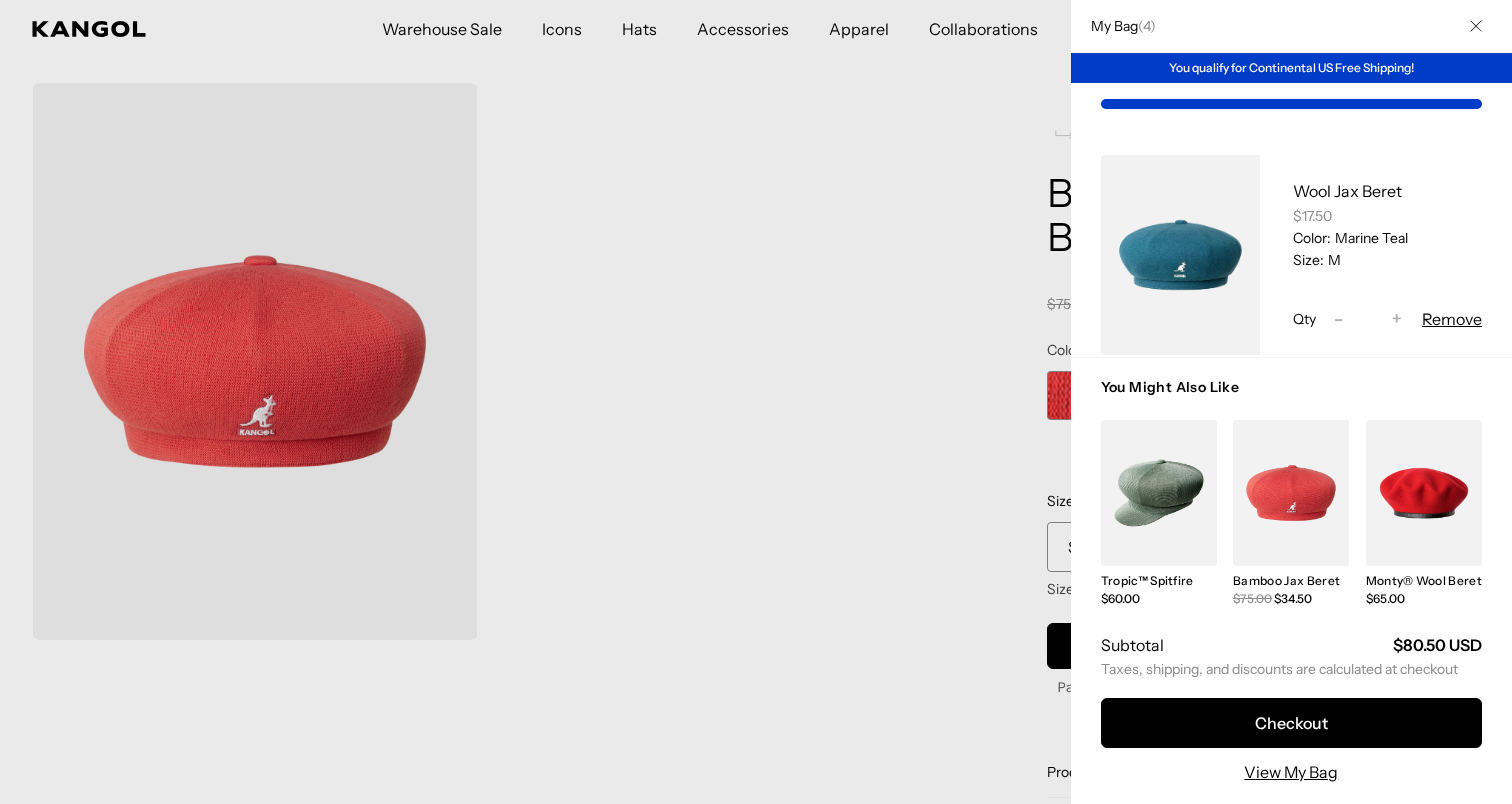 click at bounding box center (756, 402) 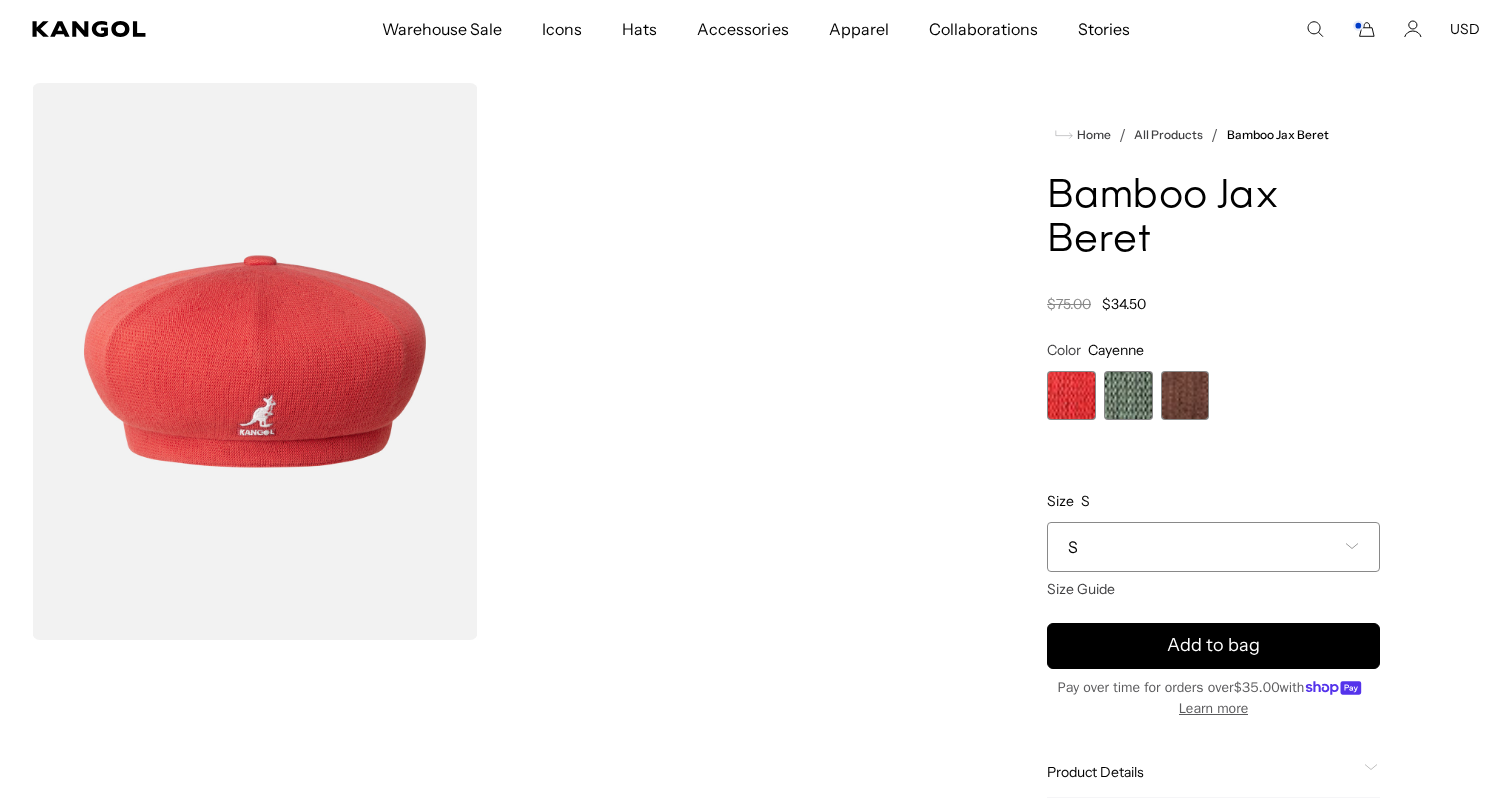 scroll, scrollTop: 0, scrollLeft: 0, axis: both 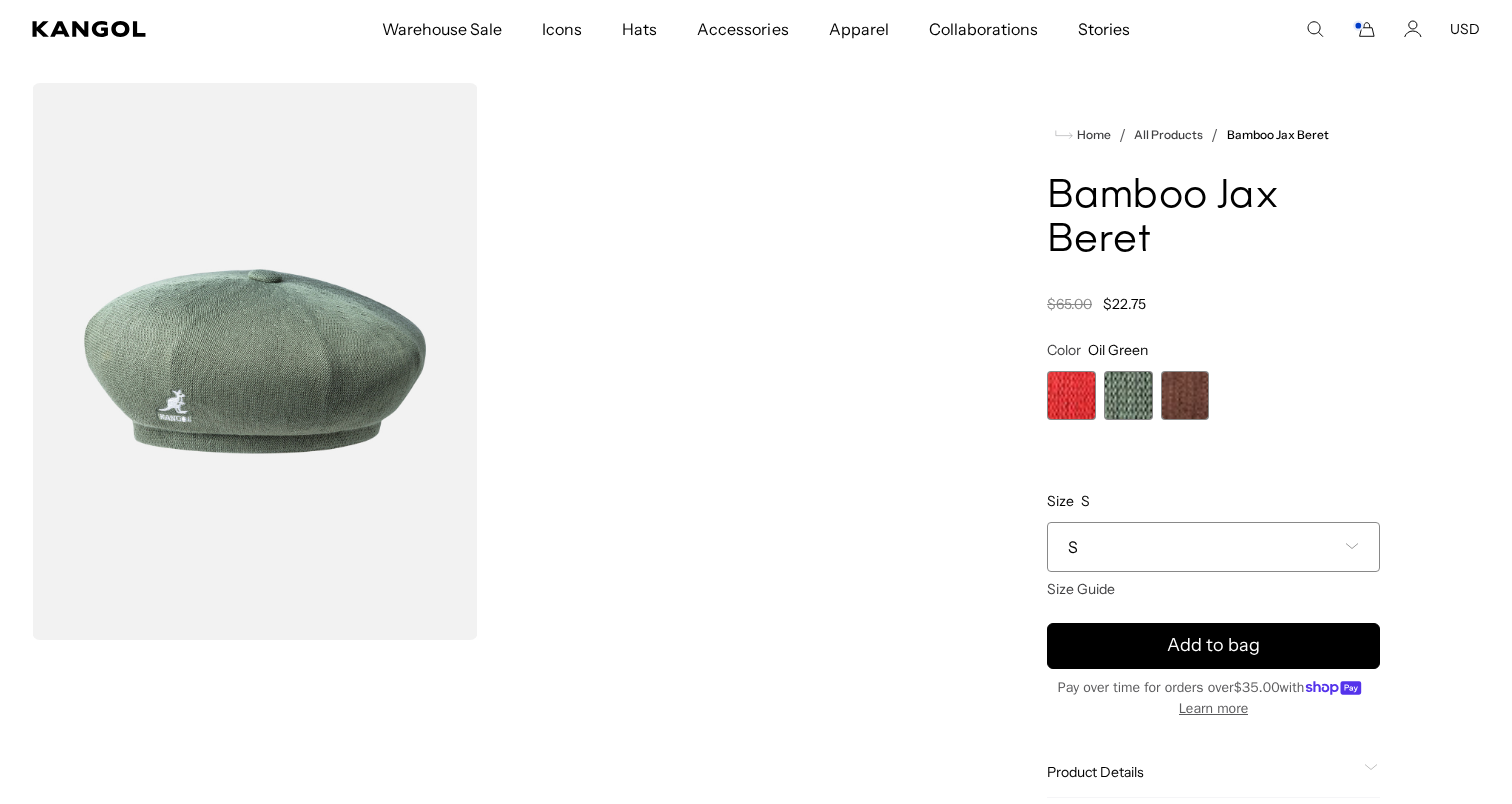 click 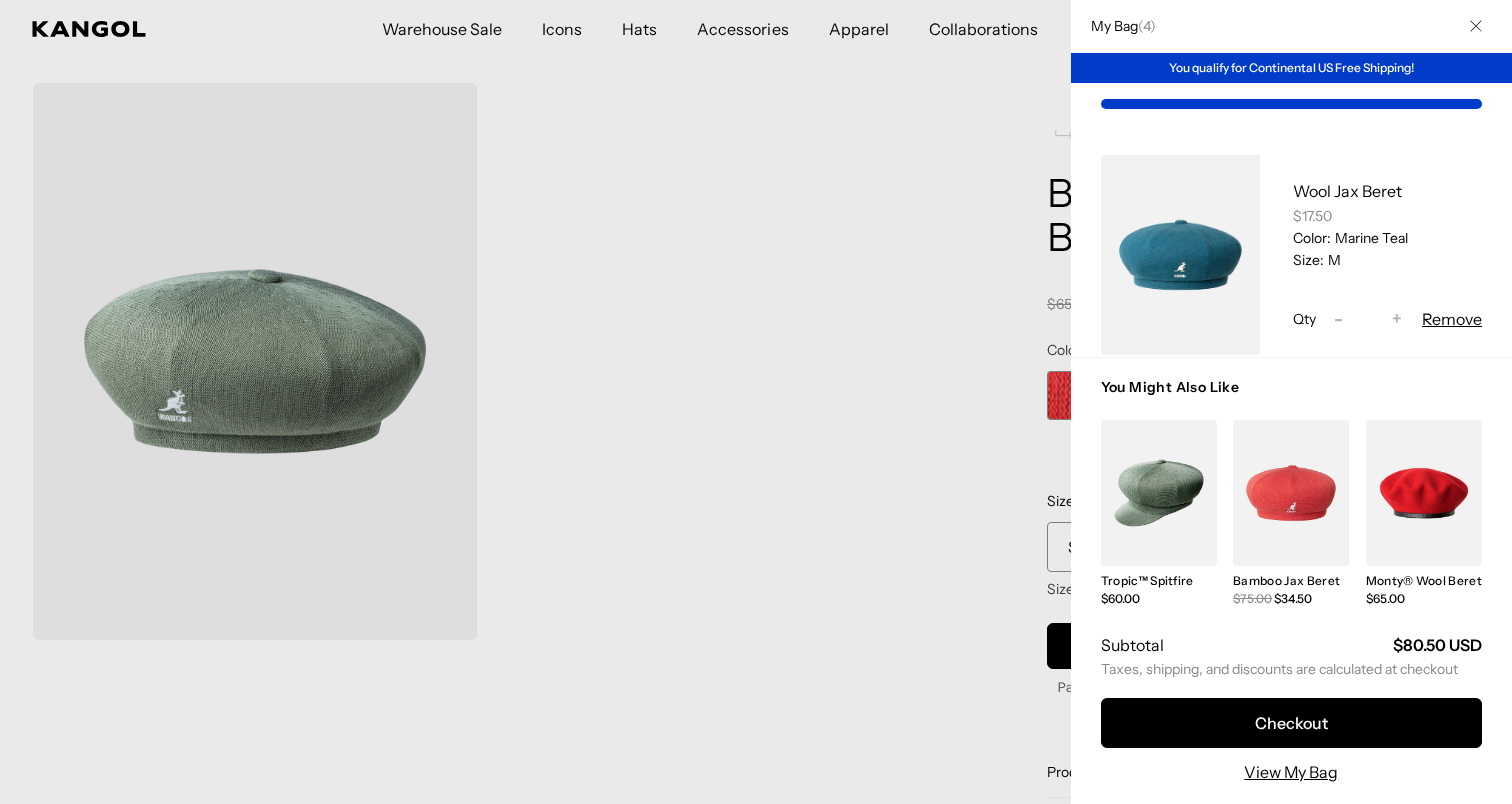 scroll, scrollTop: 0, scrollLeft: 412, axis: horizontal 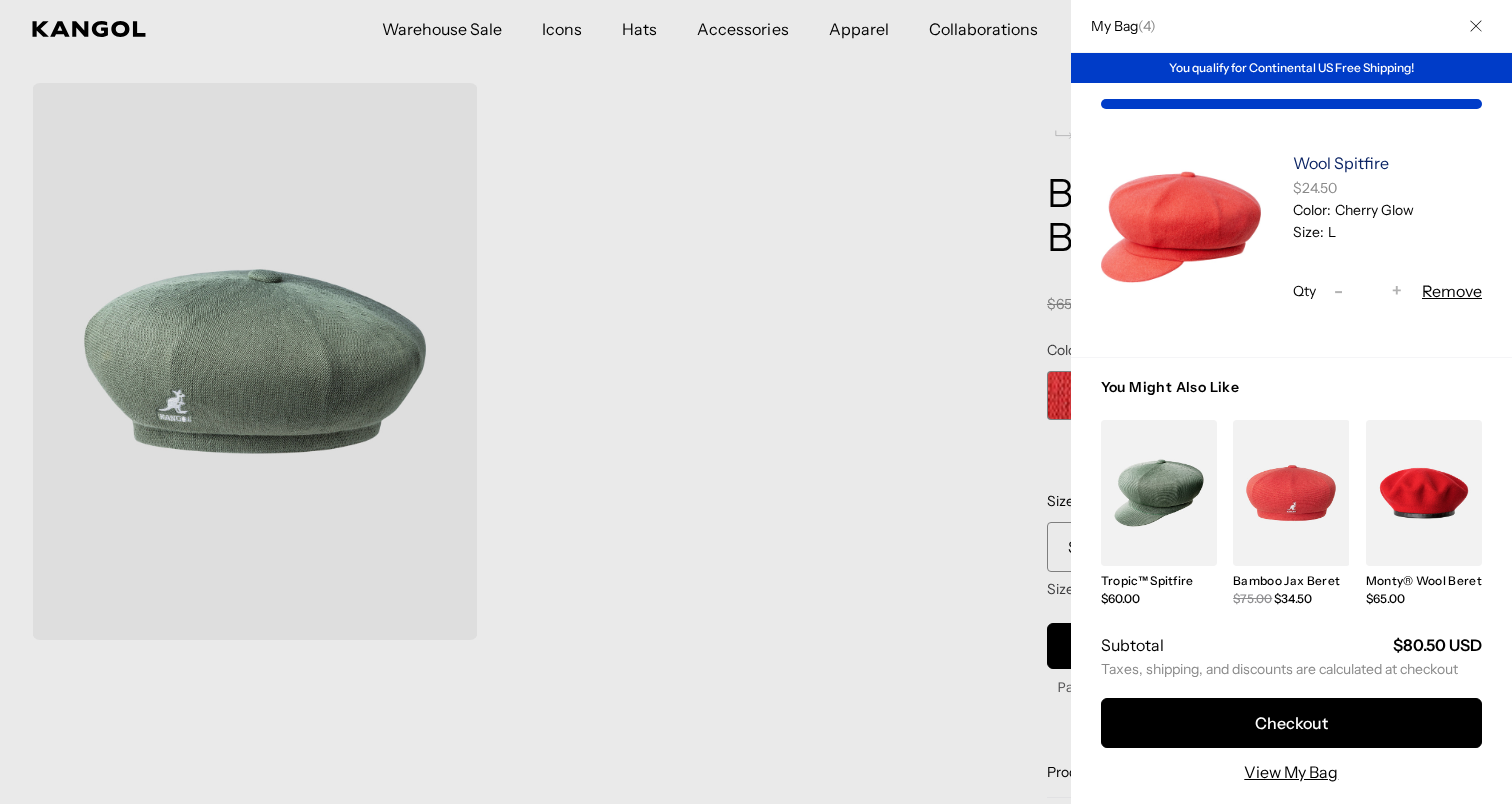 click on "Wool Spitfire" at bounding box center (1341, 163) 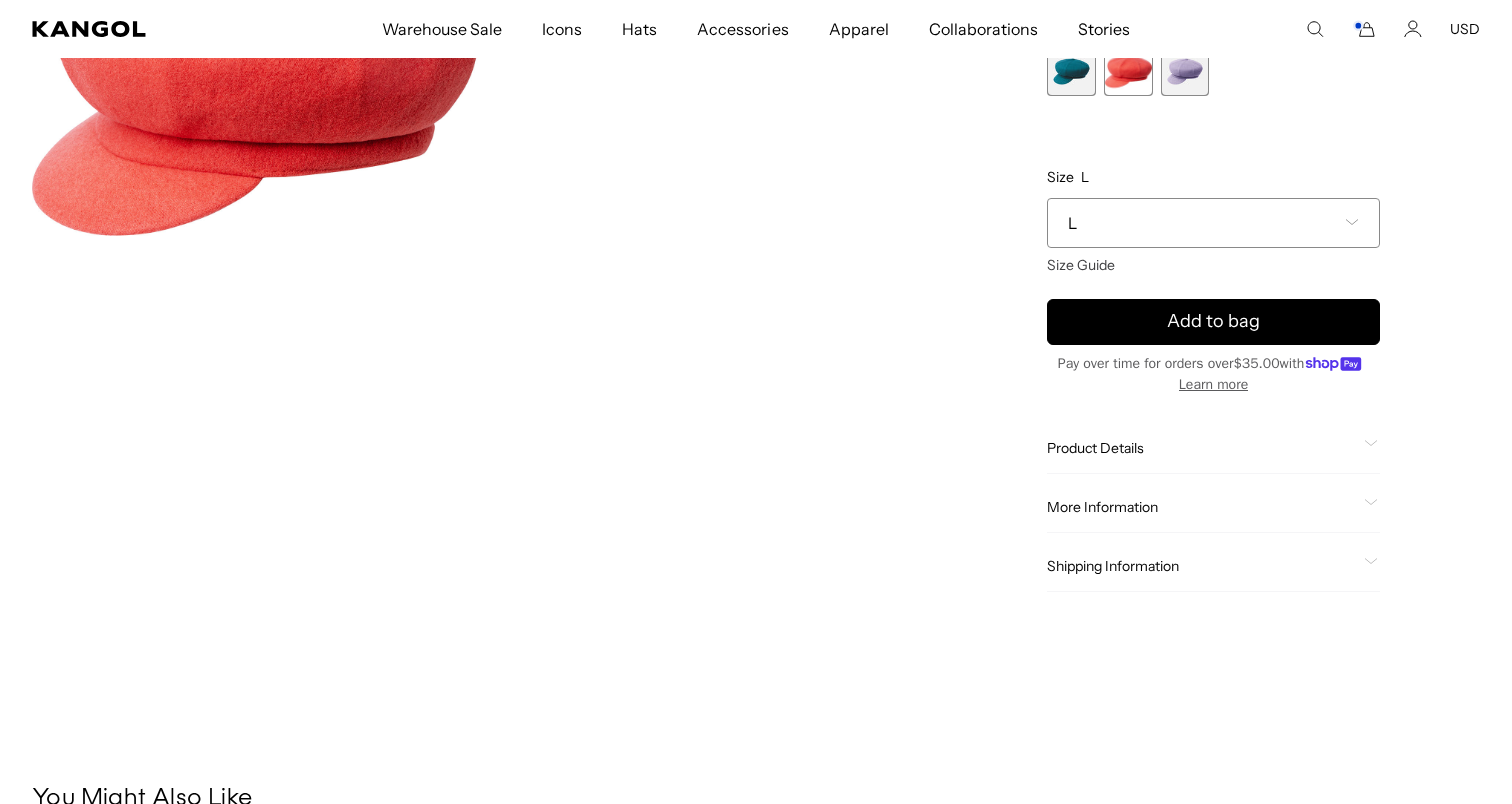 scroll, scrollTop: 0, scrollLeft: 0, axis: both 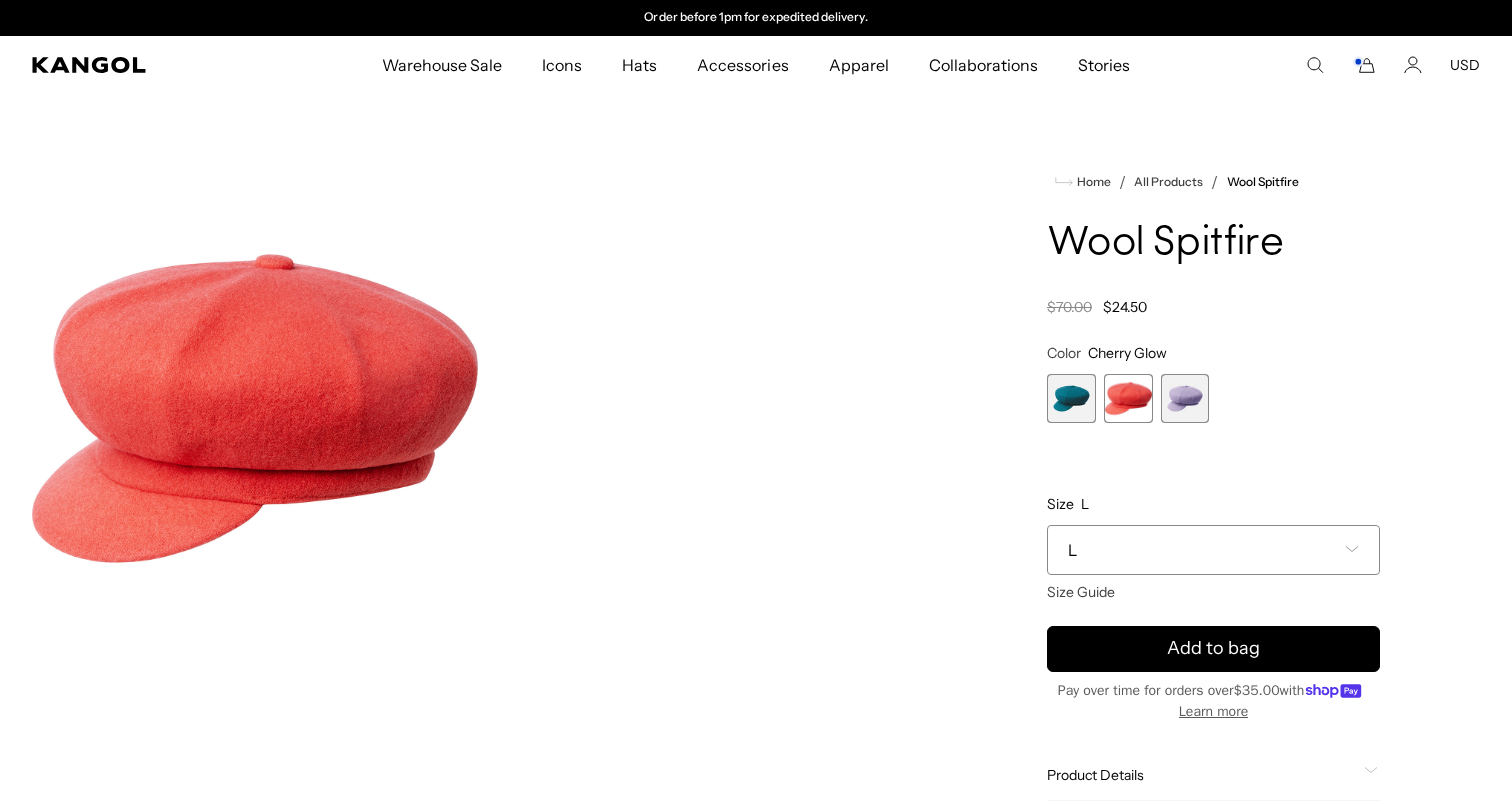 click at bounding box center (1185, 398) 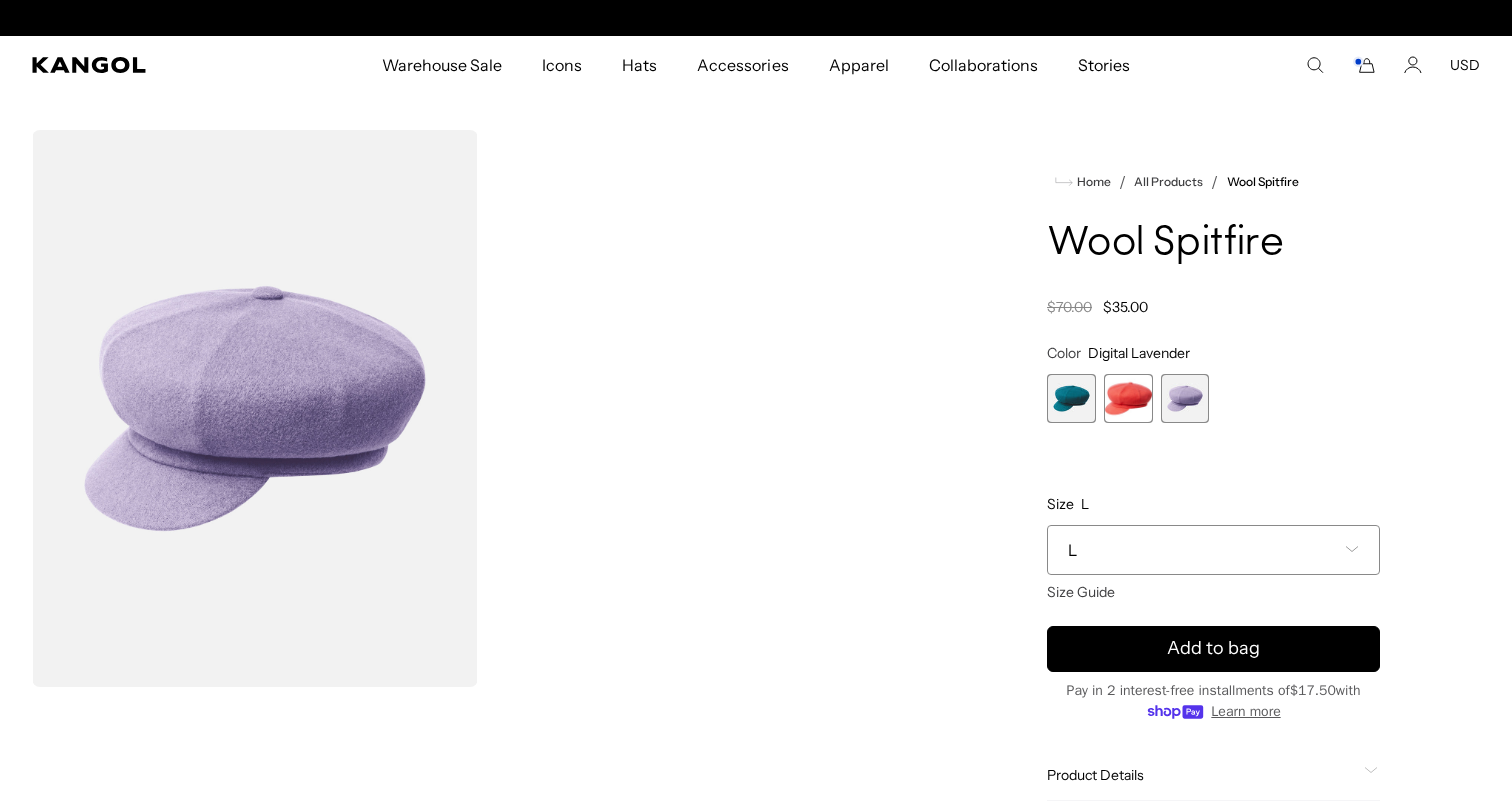 scroll, scrollTop: 0, scrollLeft: 0, axis: both 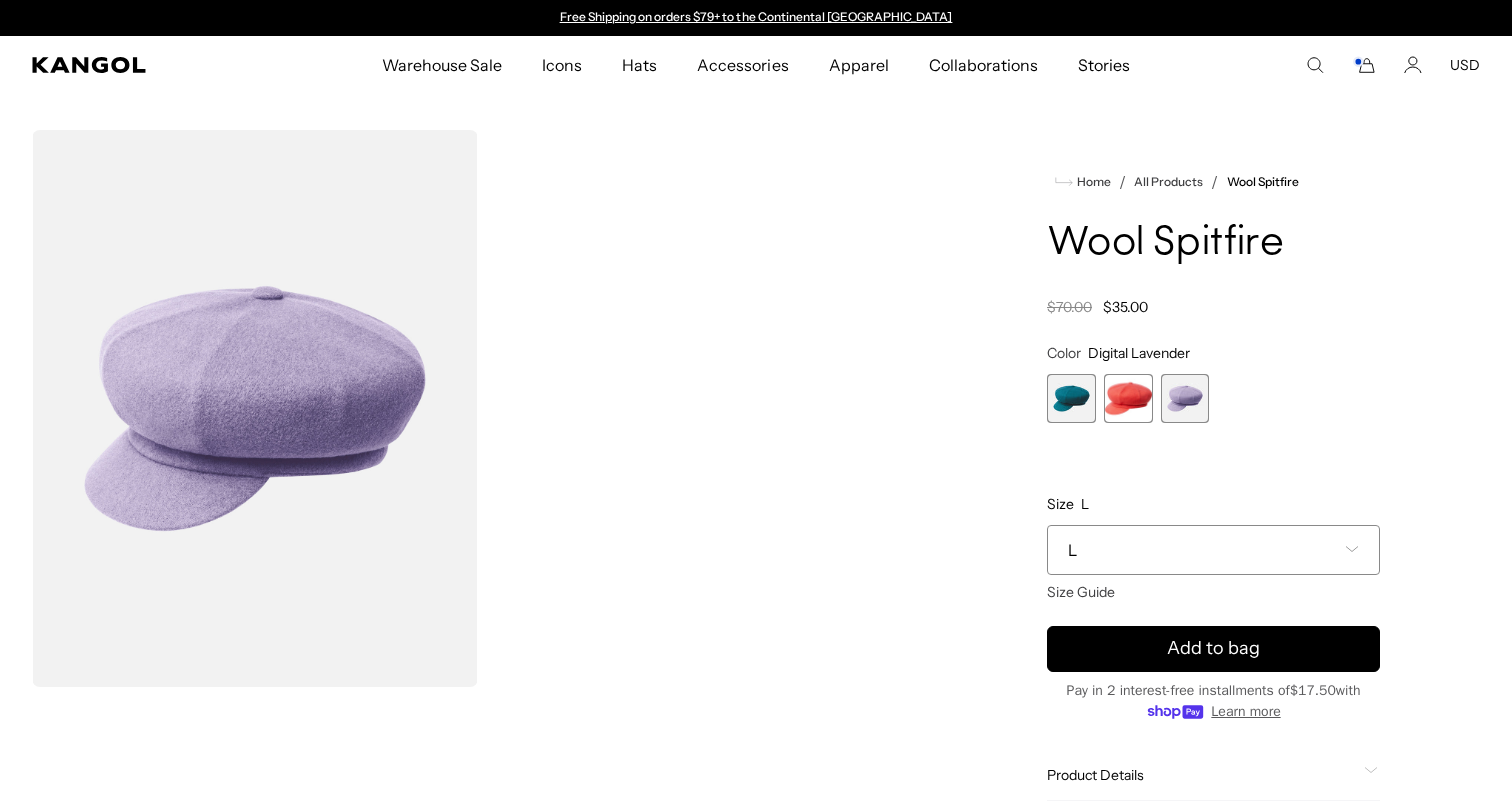 click on "L" at bounding box center (1213, 550) 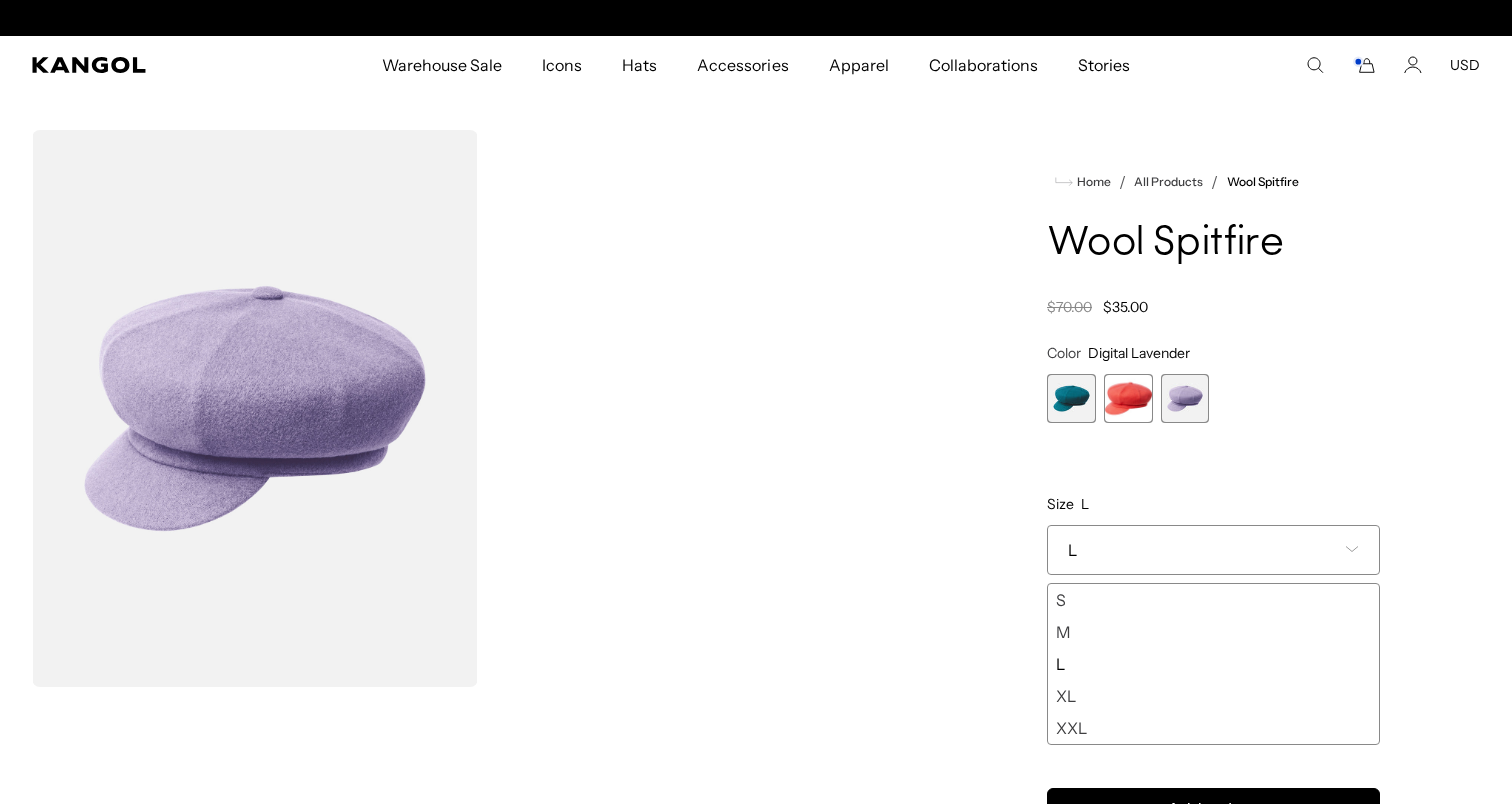 scroll 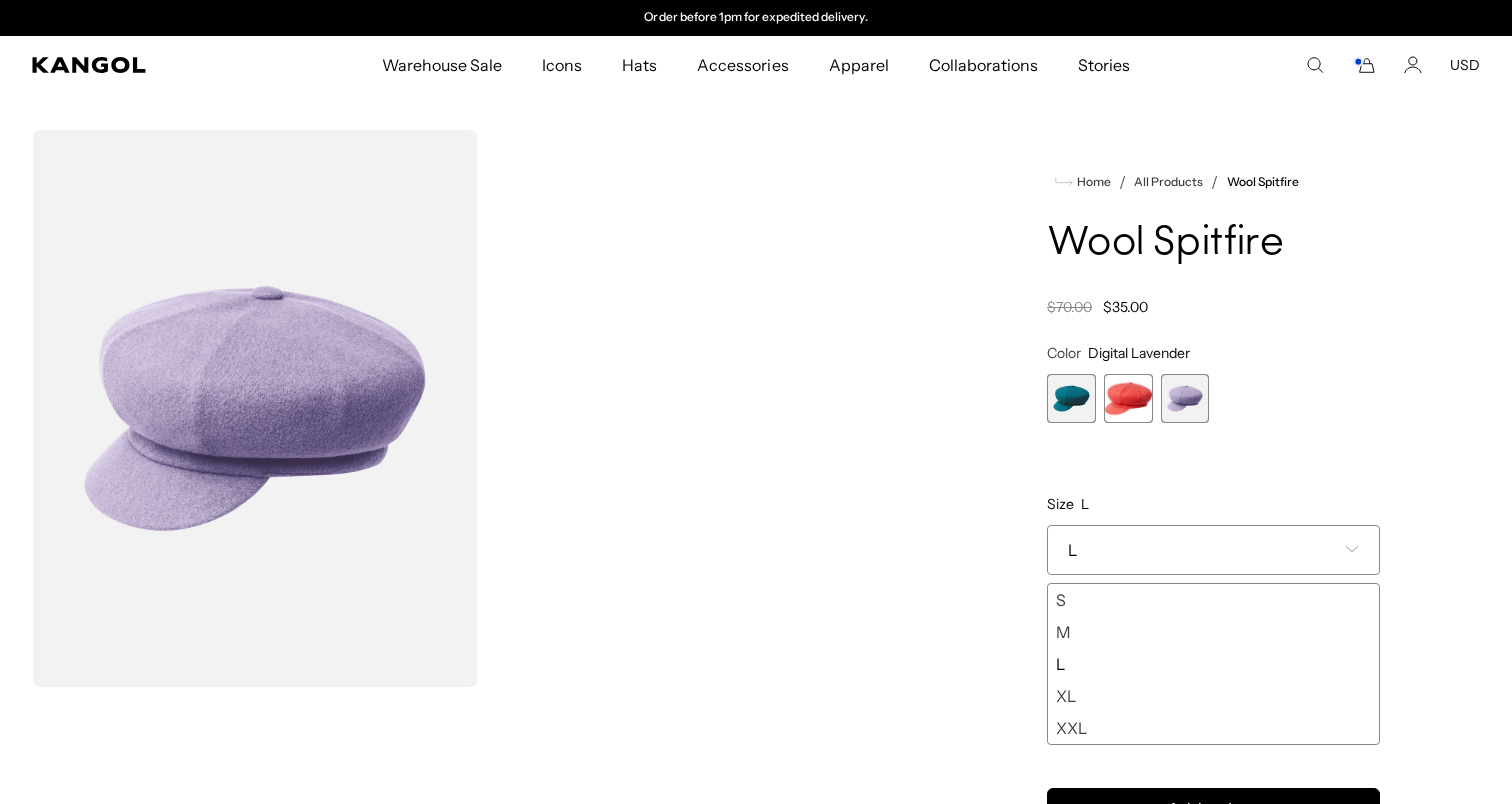 click on "M" at bounding box center [1213, 632] 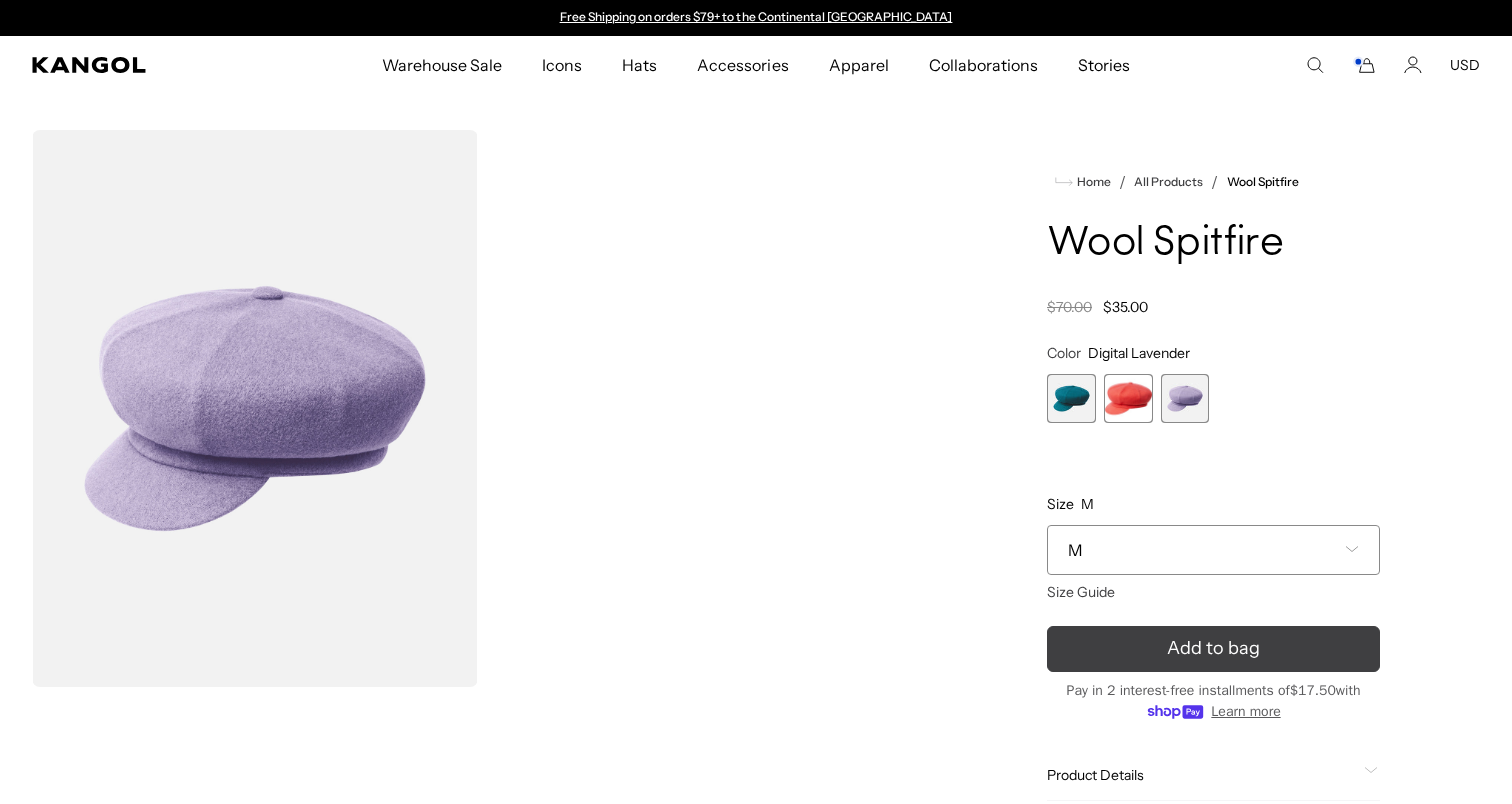 click on "Add to bag" at bounding box center (1213, 649) 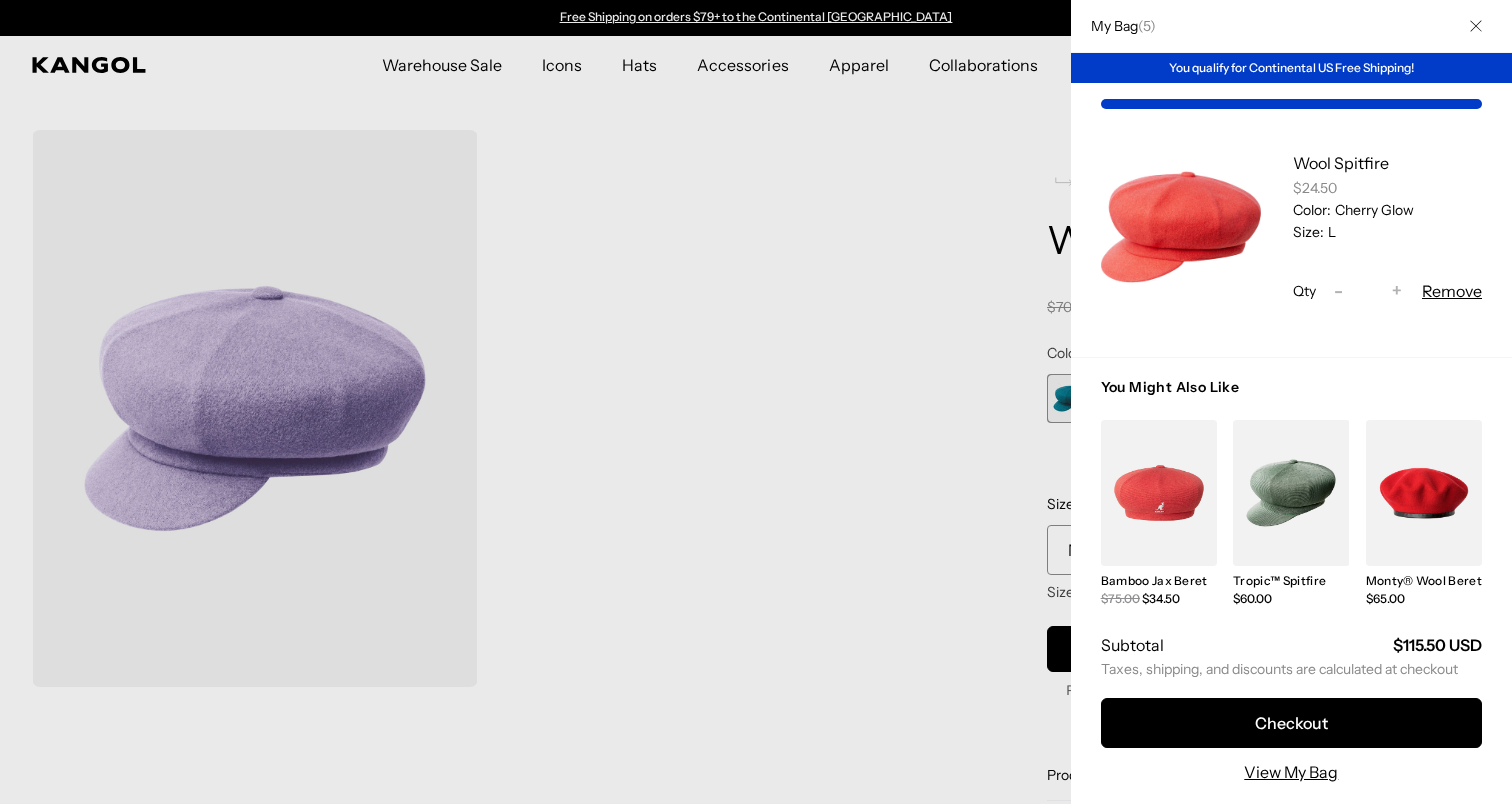 click on "Remove" at bounding box center [1452, 291] 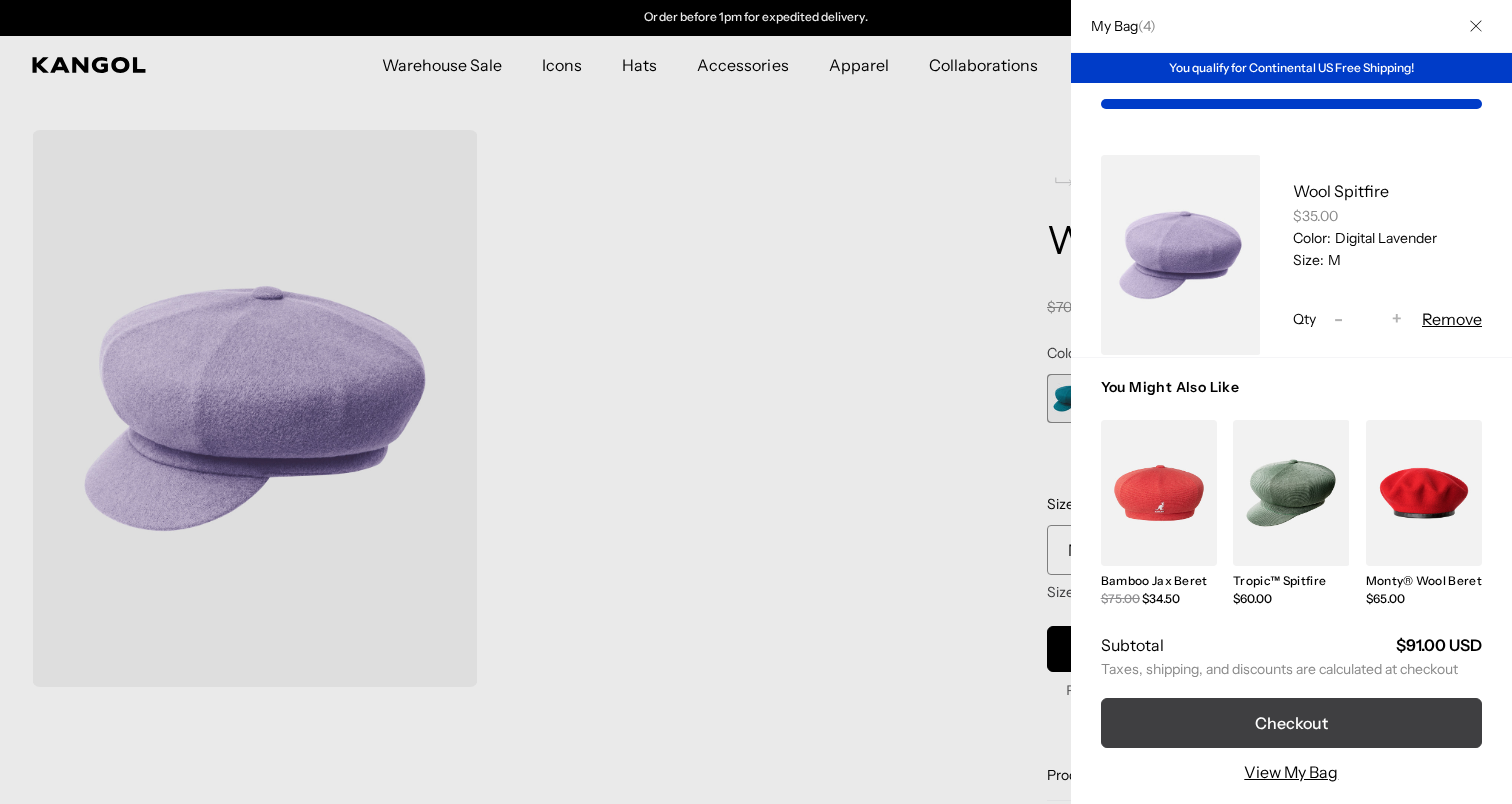 click on "Checkout" at bounding box center (1291, 723) 